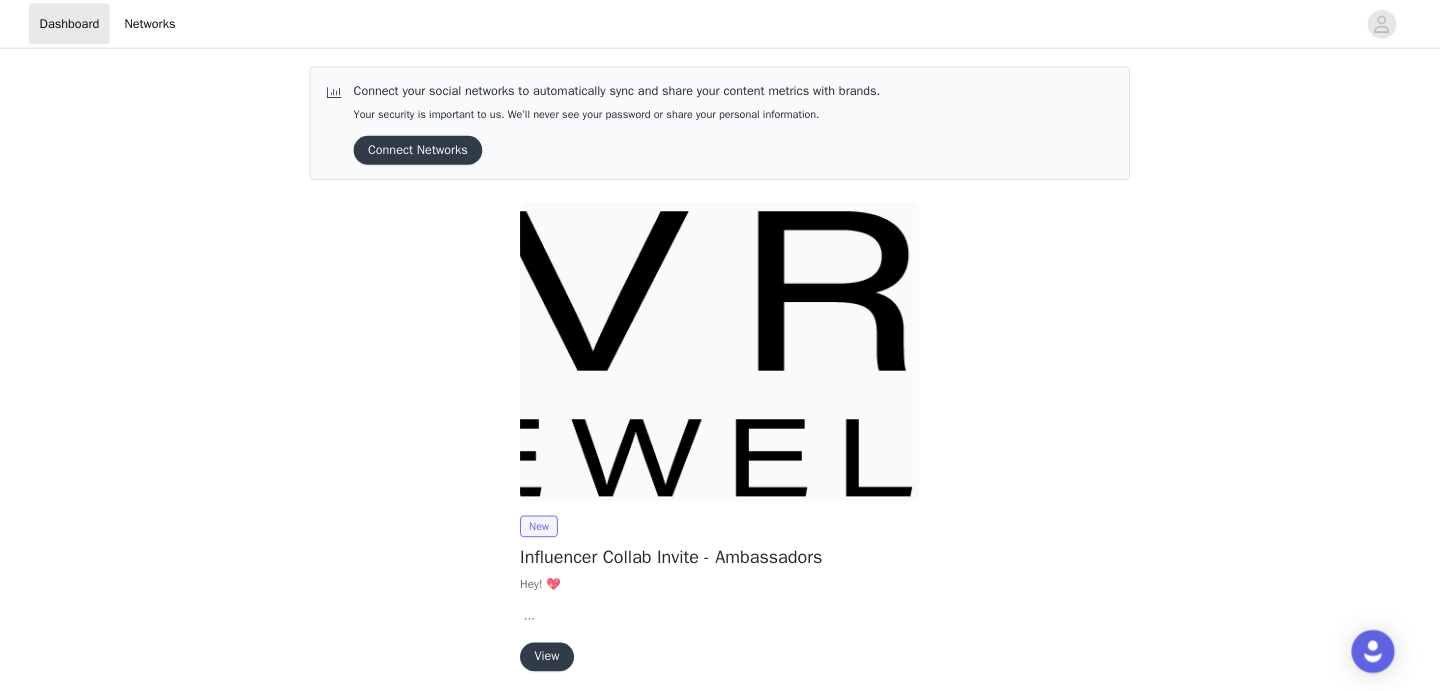 scroll, scrollTop: 0, scrollLeft: 0, axis: both 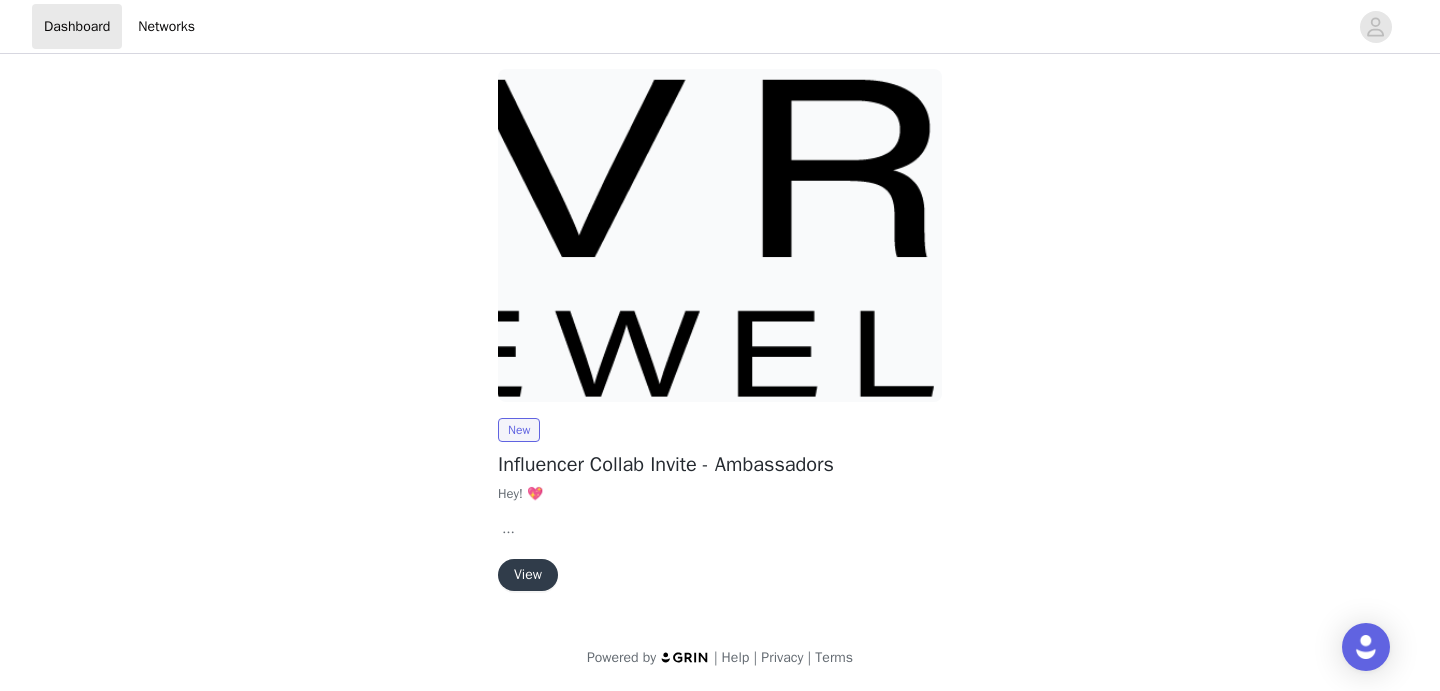 click on "New    Influencer Collab Invite - Ambassadors   Hey! 💖
We're so excited to collaborate with you! Please fill out the form below to confirm your participation in this gifted campaign. By submitting, you agree to the terms outlined. Can’t wait to send you some pieces! ✨
You can always email [EMAIL_ADDRESS][DOMAIN_NAME] if you have any questions!         View" at bounding box center (720, 334) 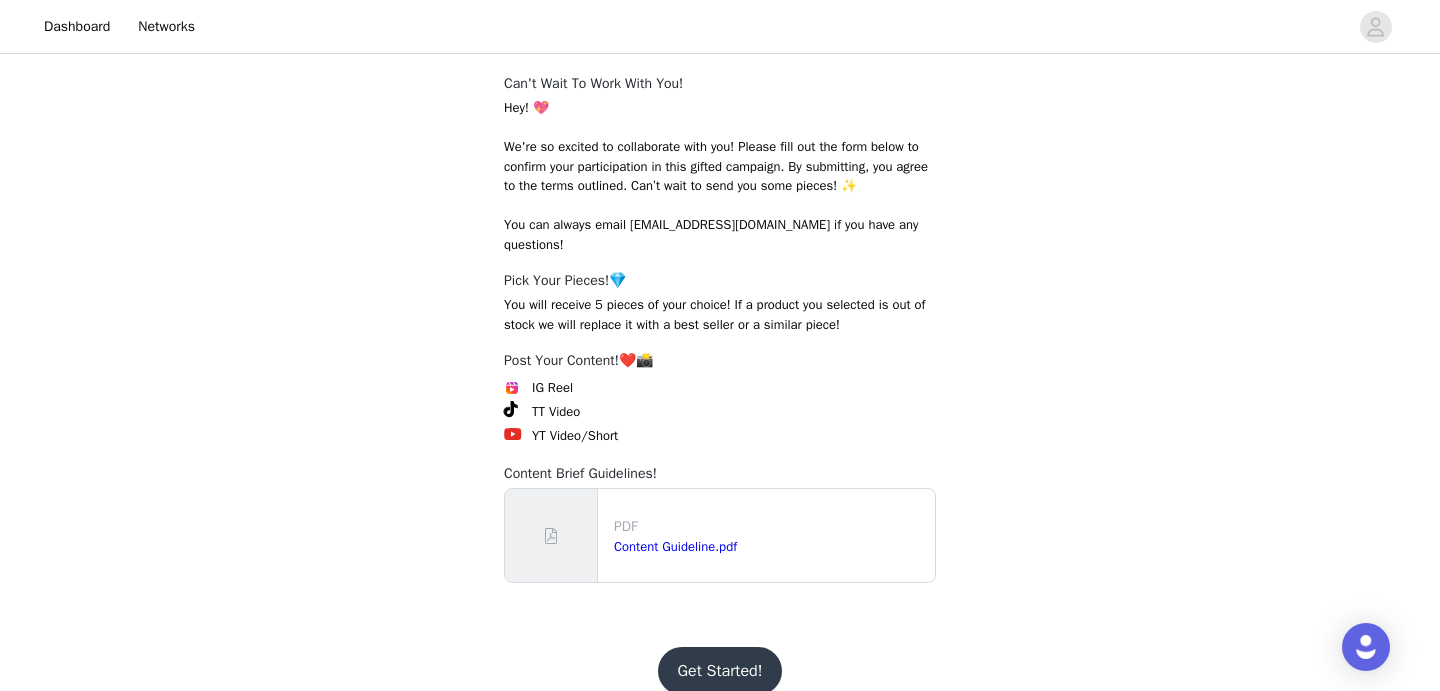 scroll, scrollTop: 329, scrollLeft: 0, axis: vertical 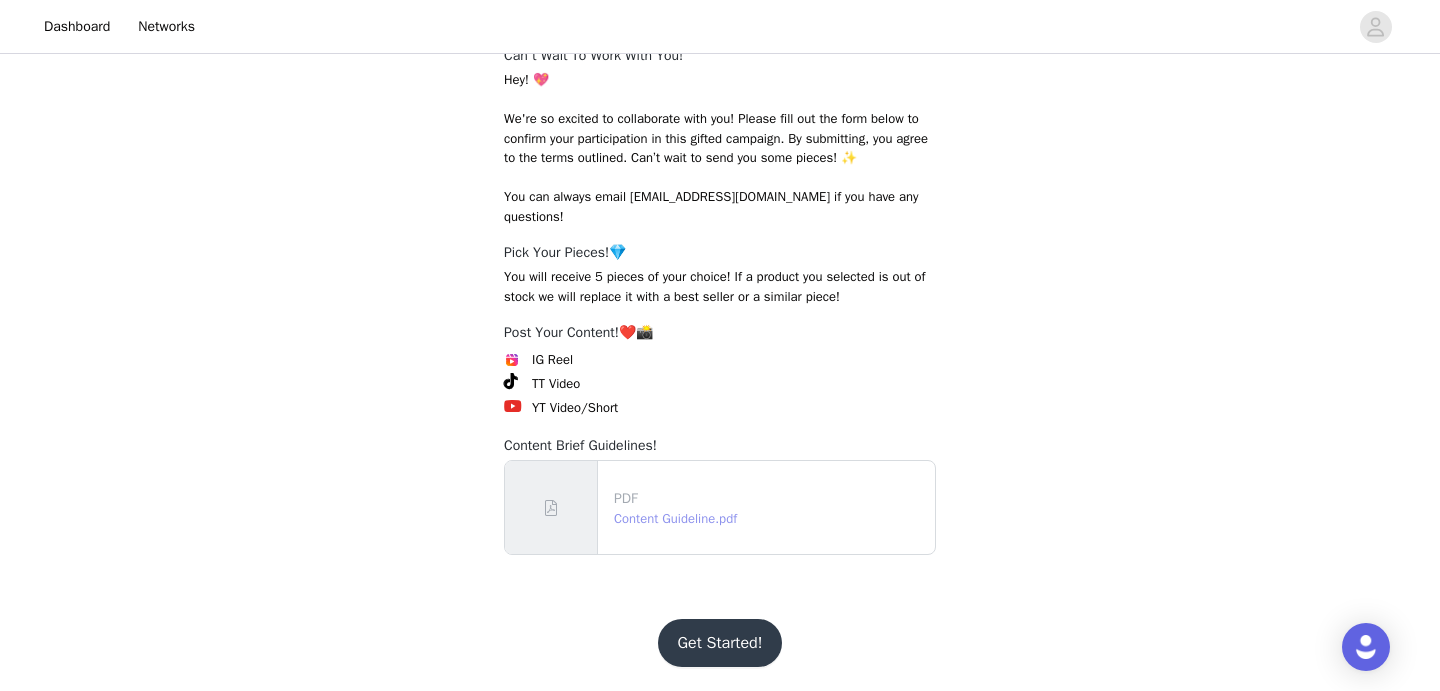 click on "Content Guideline.pdf" at bounding box center [675, 518] 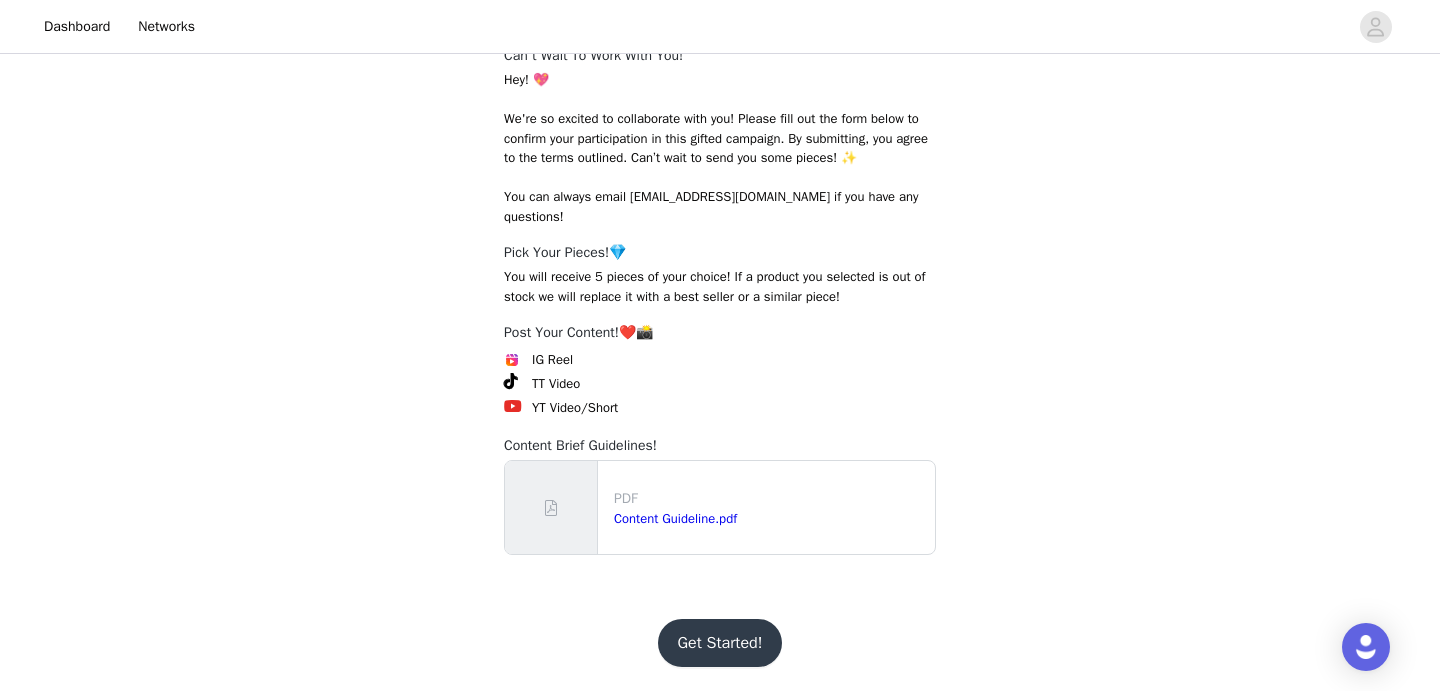 click on "Get Started!" at bounding box center (720, 643) 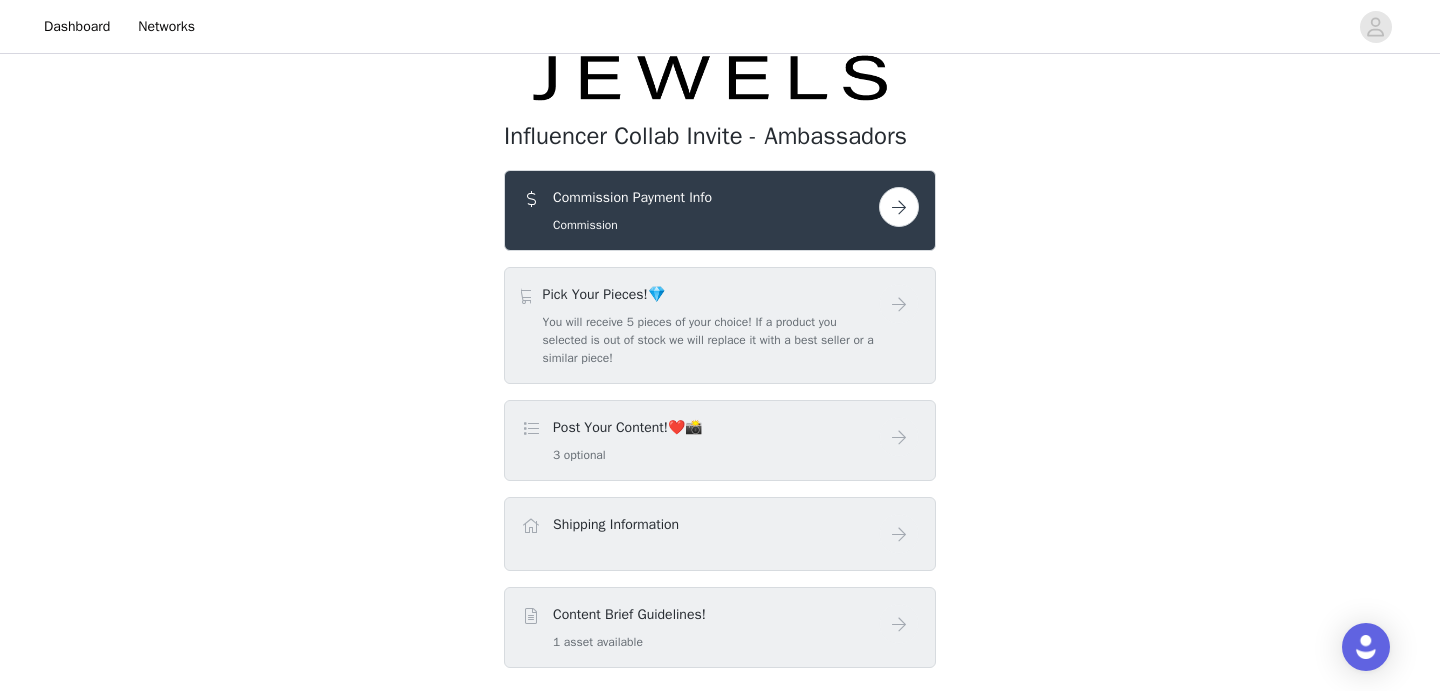 scroll, scrollTop: 144, scrollLeft: 0, axis: vertical 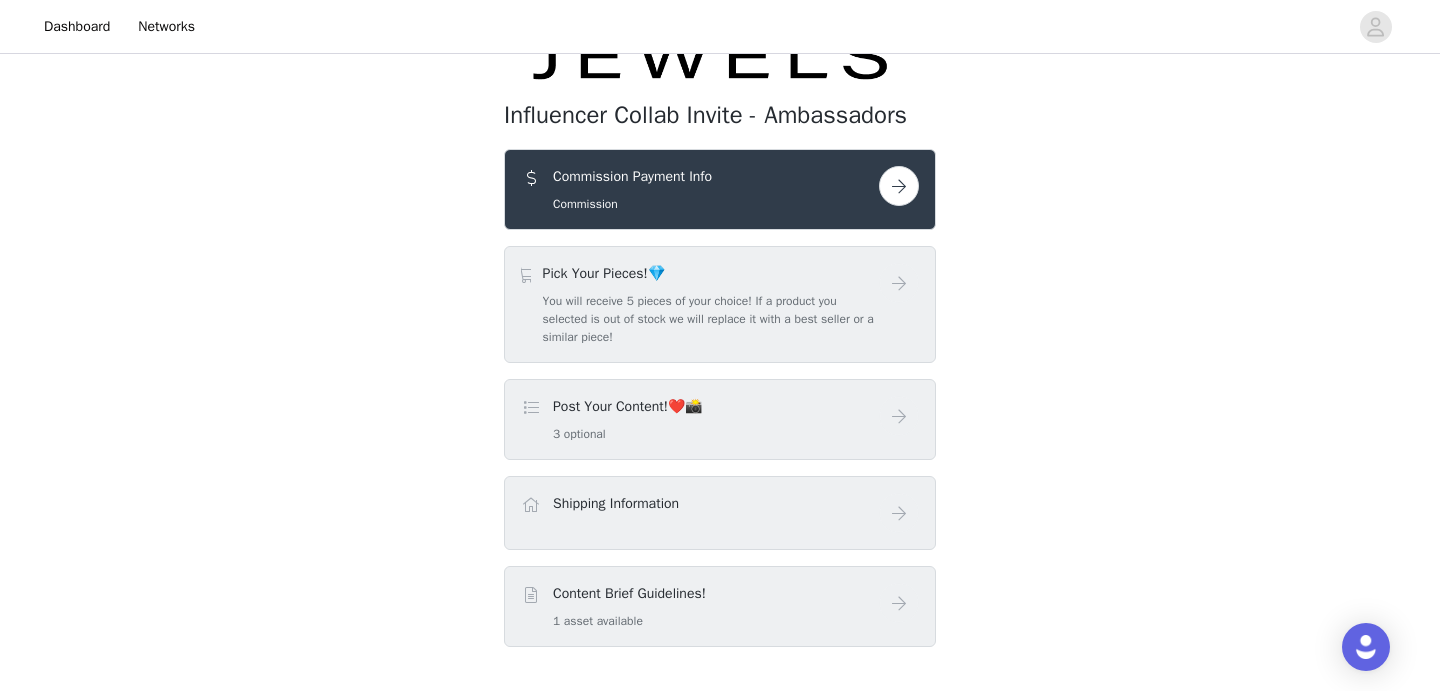 click at bounding box center [899, 186] 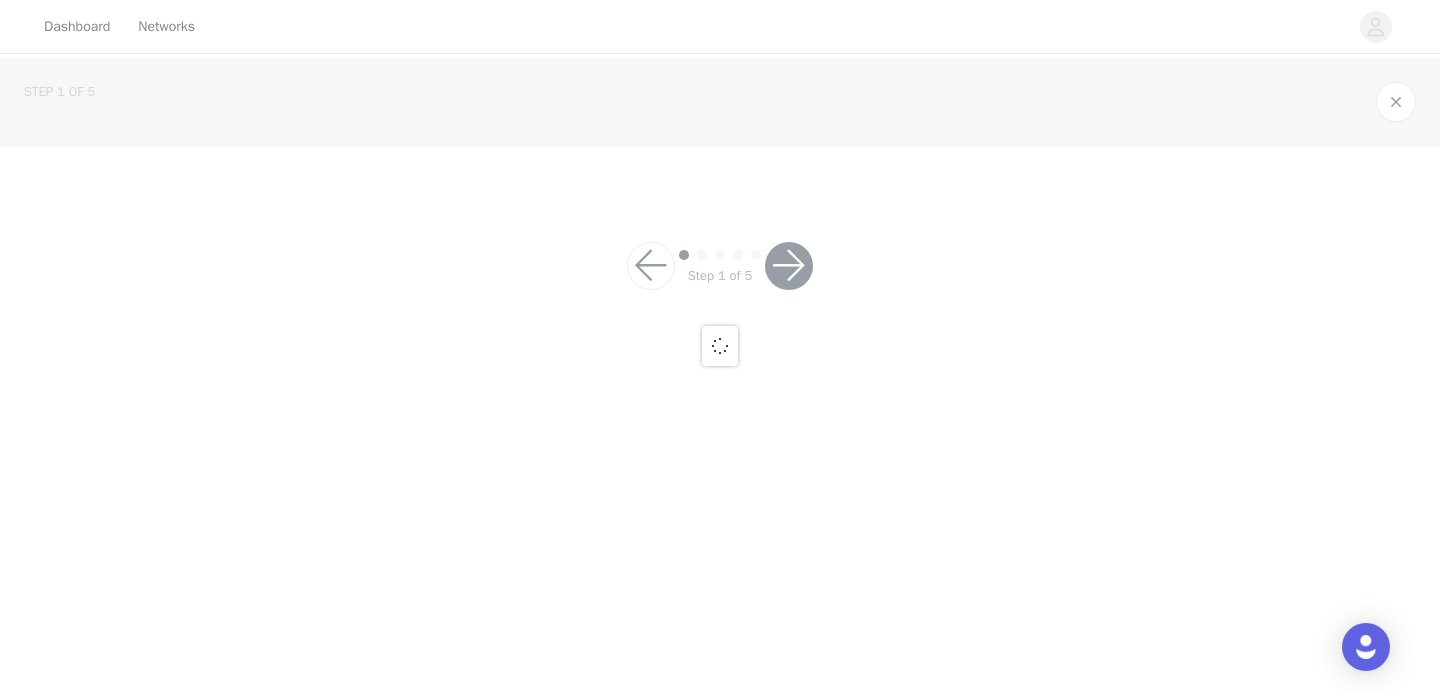 scroll, scrollTop: 0, scrollLeft: 0, axis: both 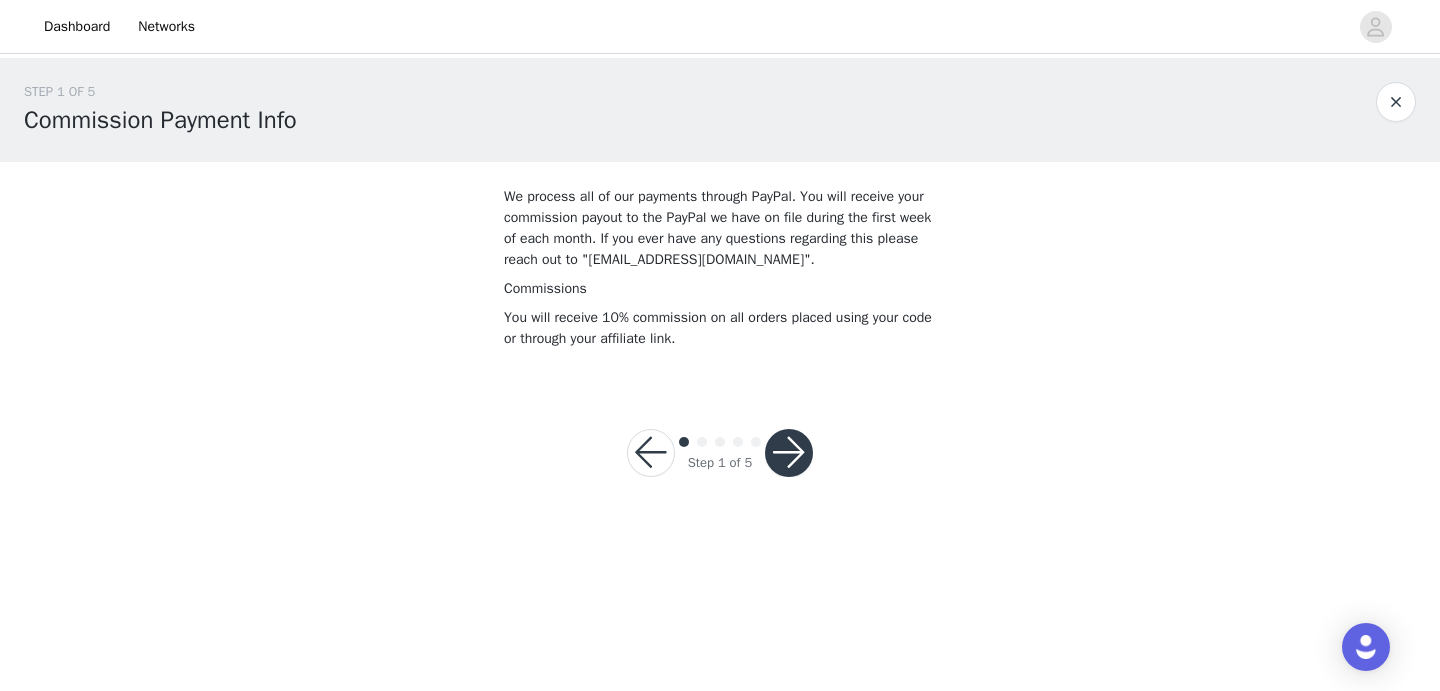 click at bounding box center (789, 453) 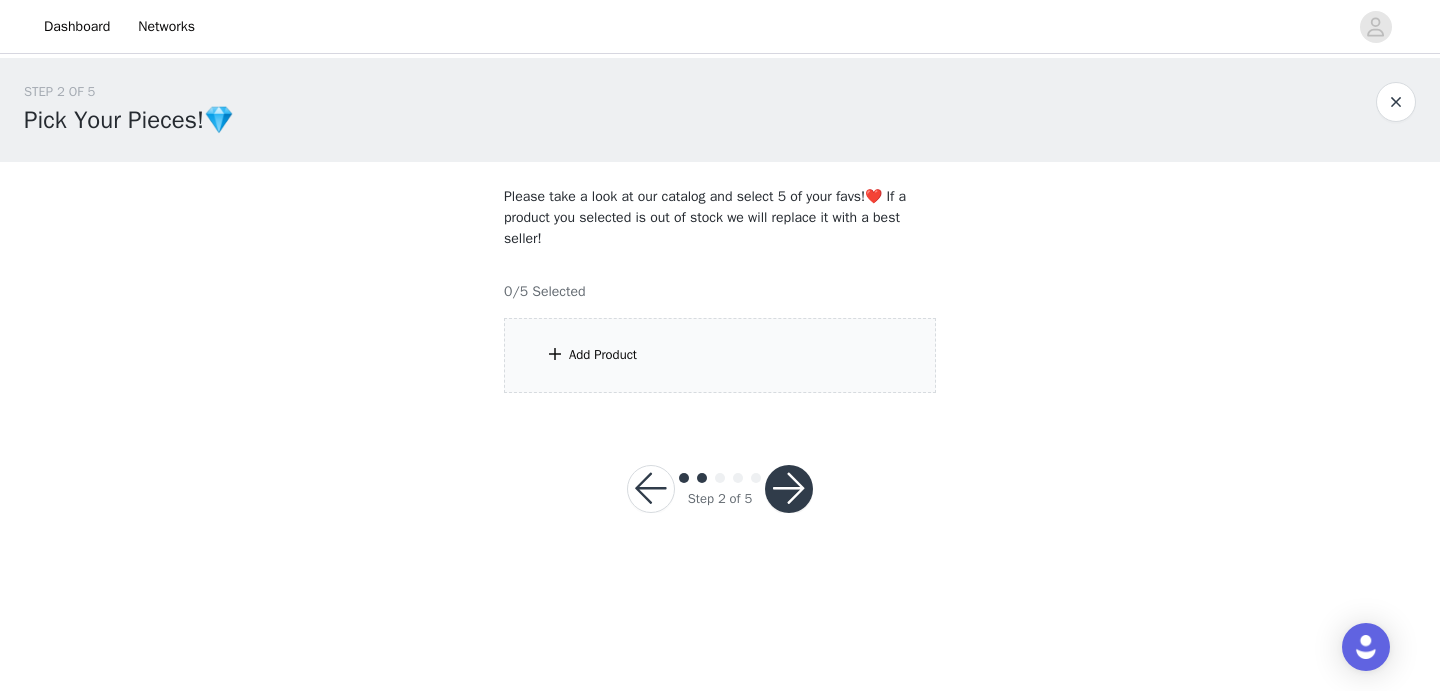 click at bounding box center (789, 489) 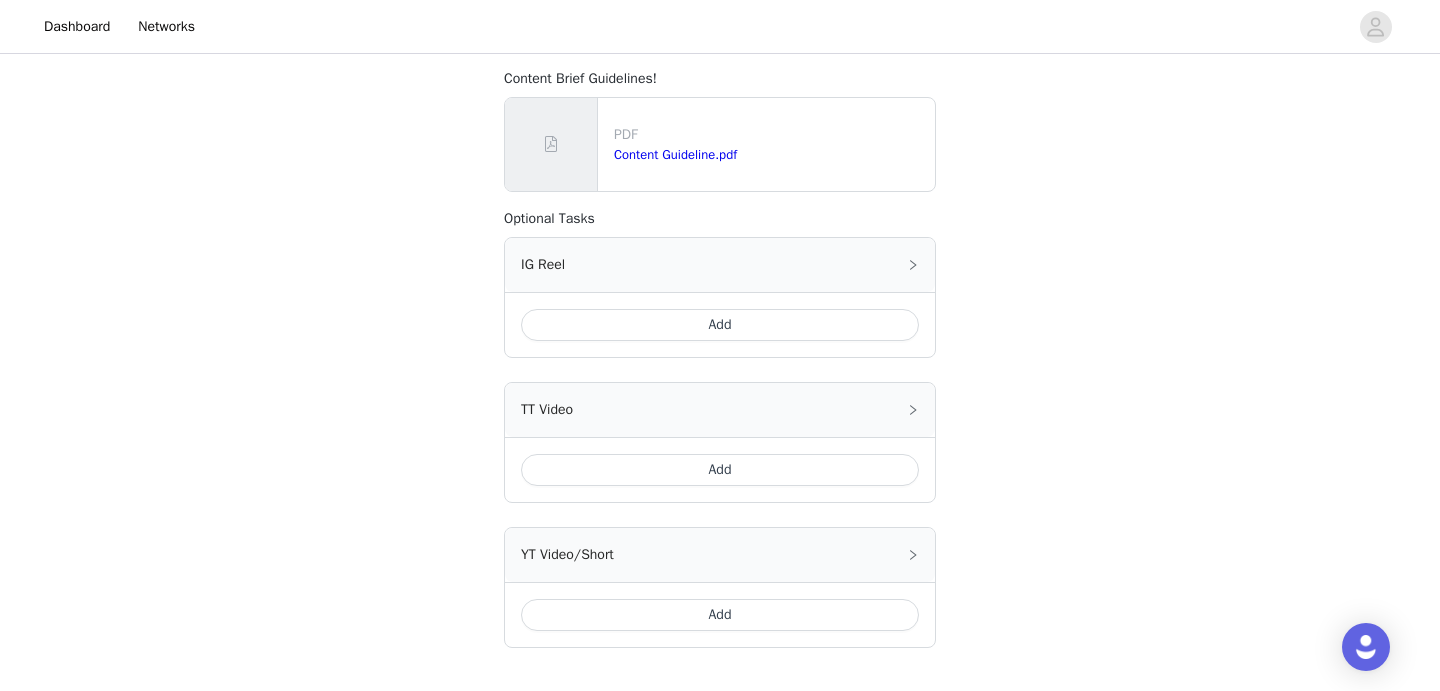 scroll, scrollTop: 832, scrollLeft: 0, axis: vertical 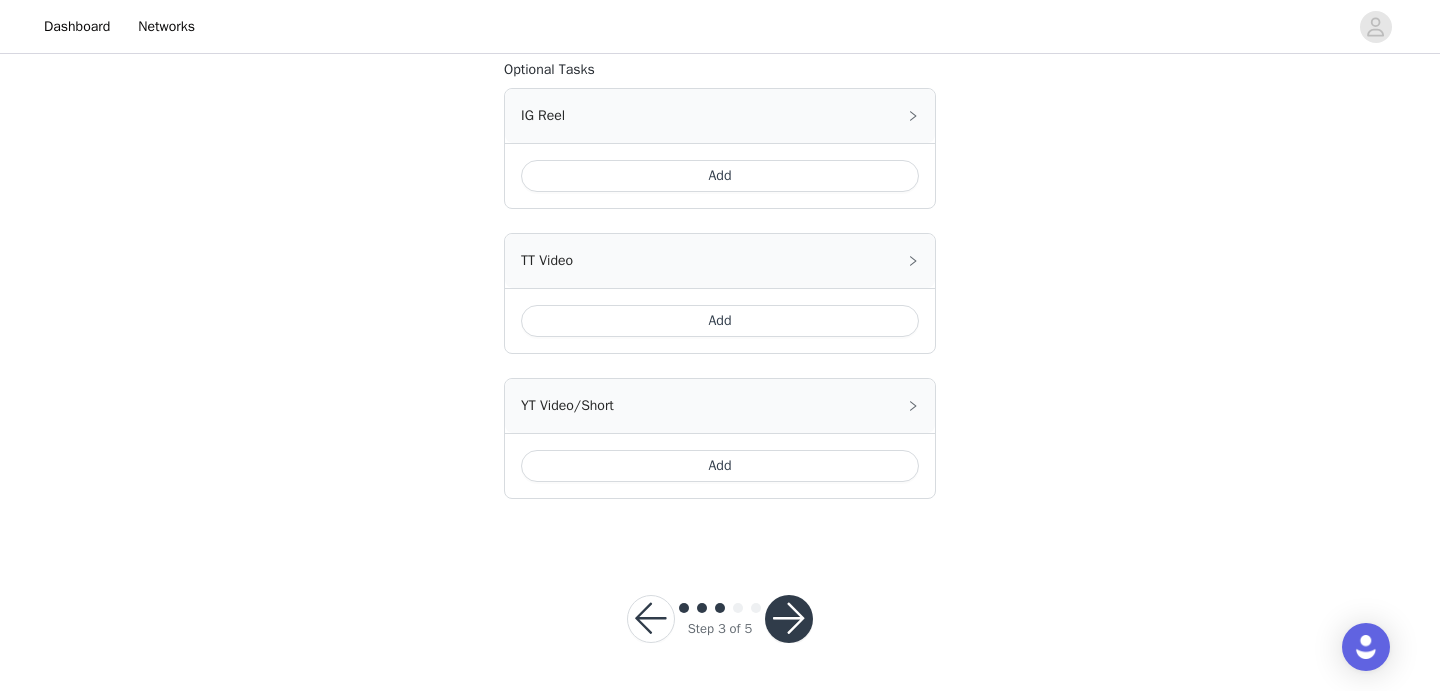 click at bounding box center [789, 619] 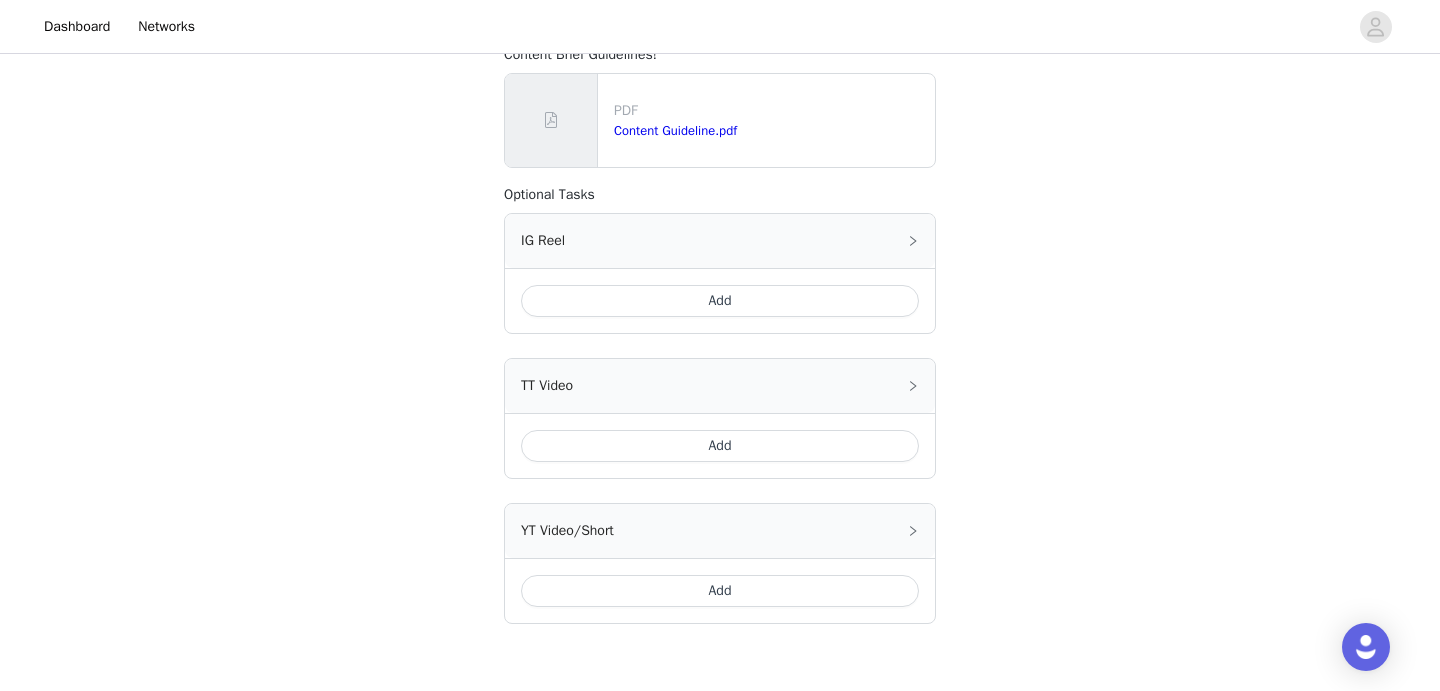scroll, scrollTop: 832, scrollLeft: 0, axis: vertical 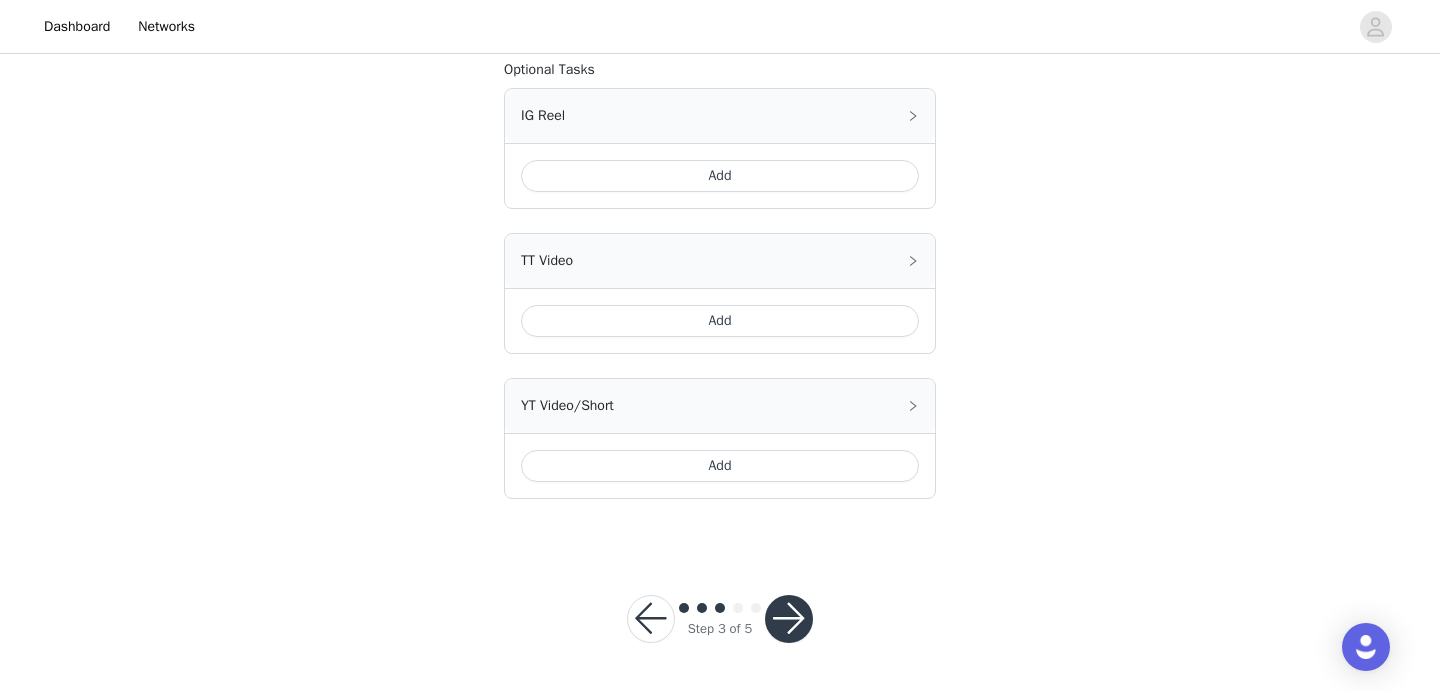 click at bounding box center (651, 619) 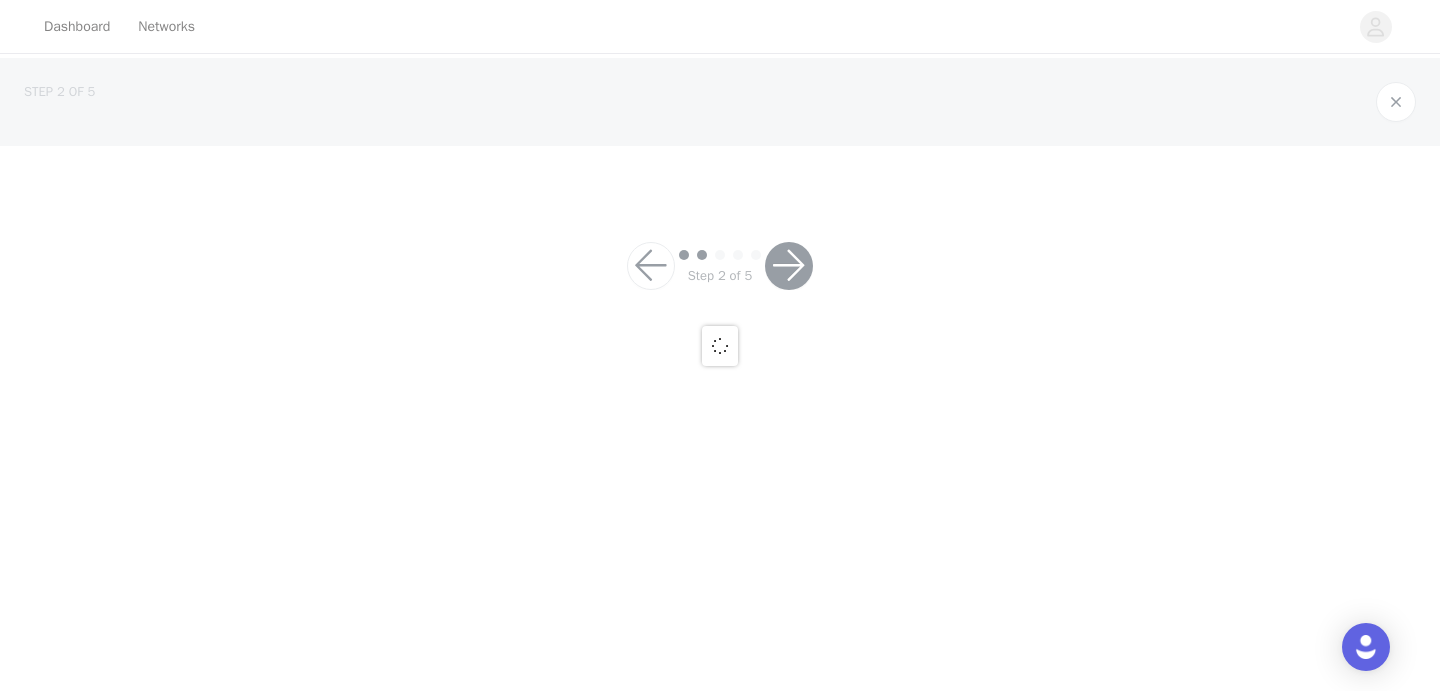 scroll, scrollTop: 0, scrollLeft: 0, axis: both 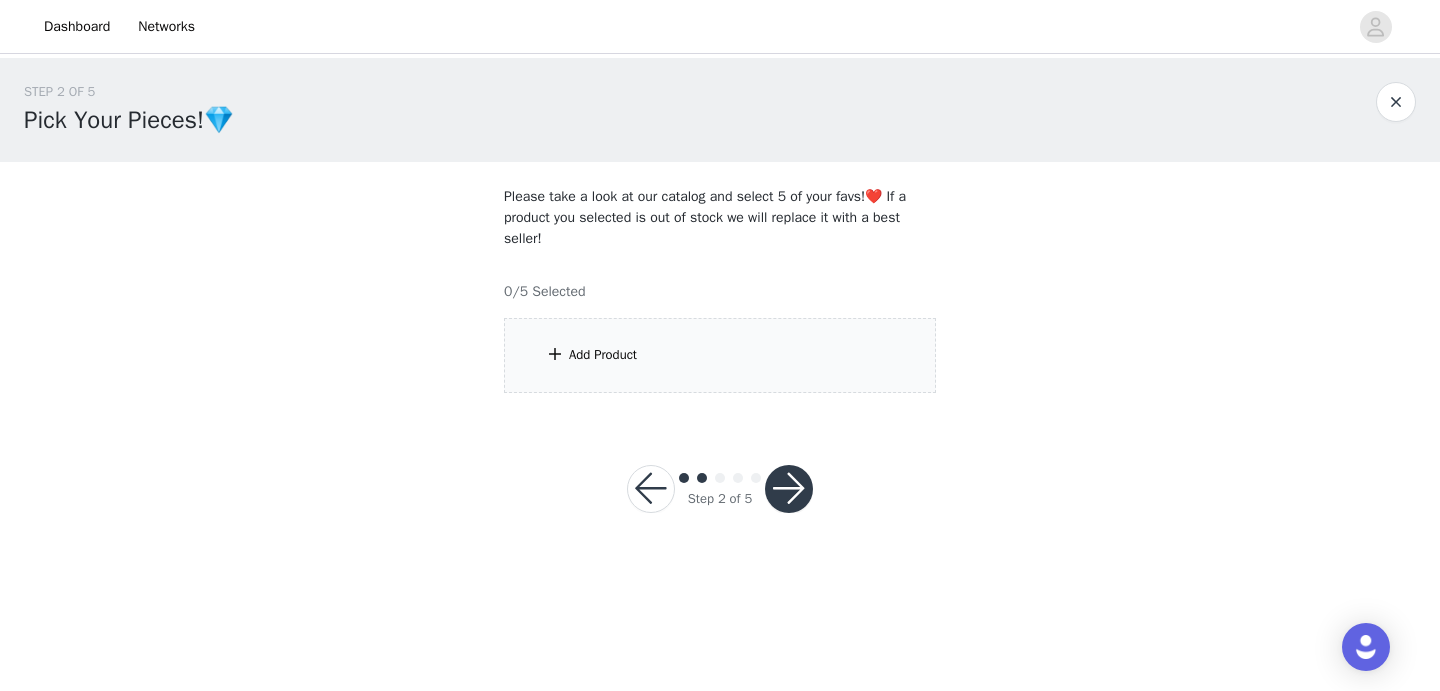 click on "Add Product" at bounding box center [720, 355] 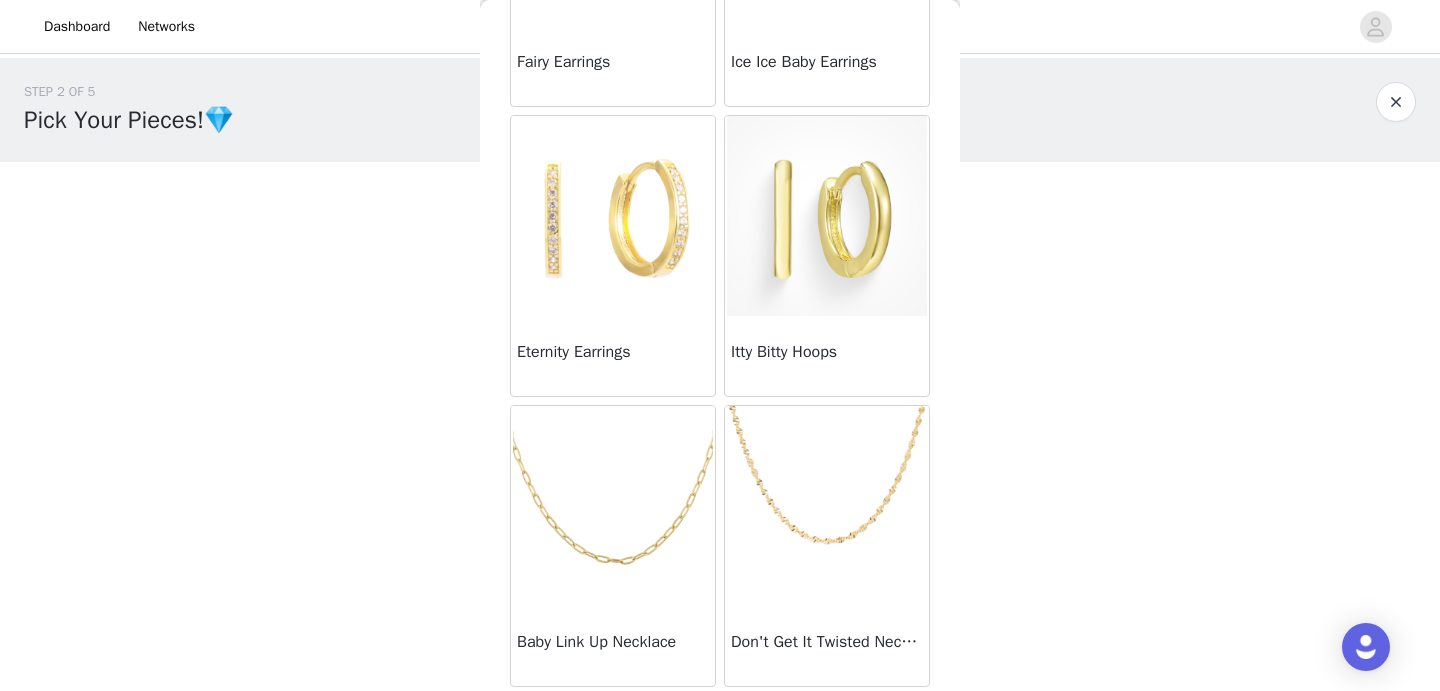 scroll, scrollTop: 0, scrollLeft: 0, axis: both 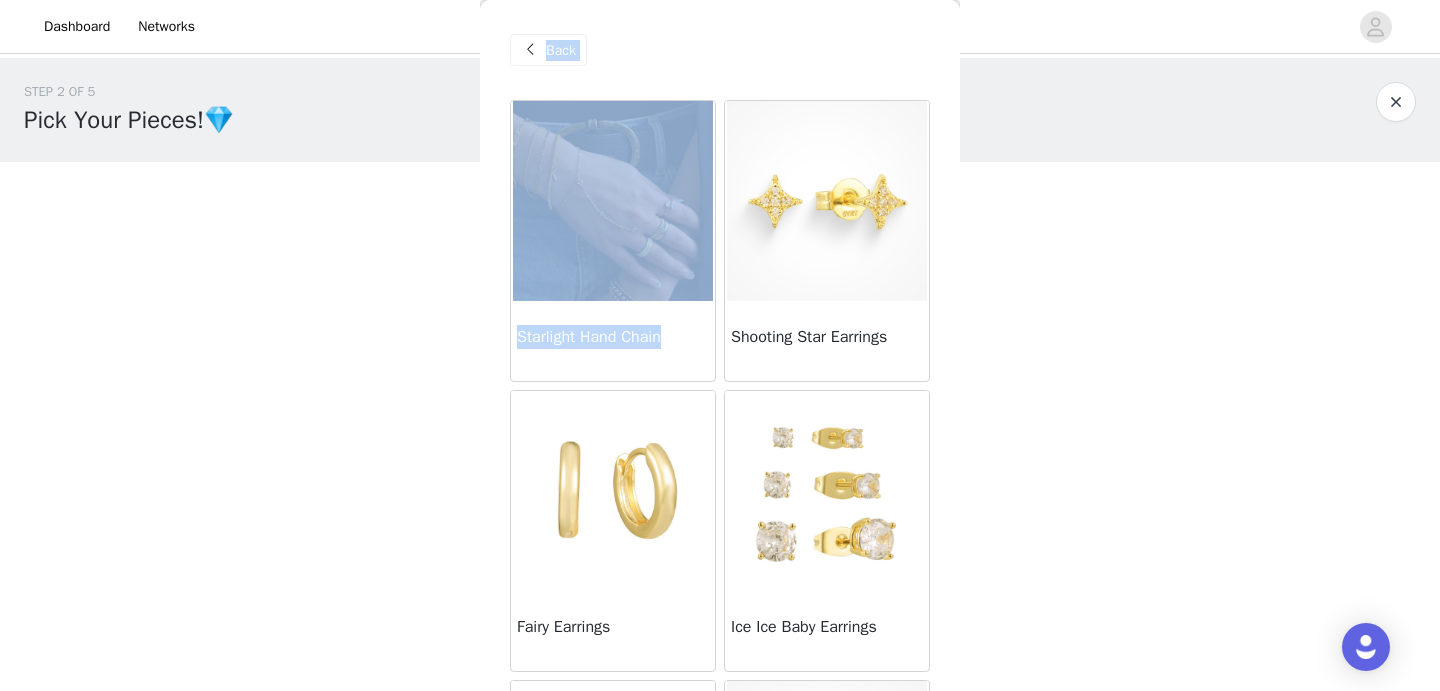drag, startPoint x: 624, startPoint y: 337, endPoint x: 479, endPoint y: 337, distance: 145 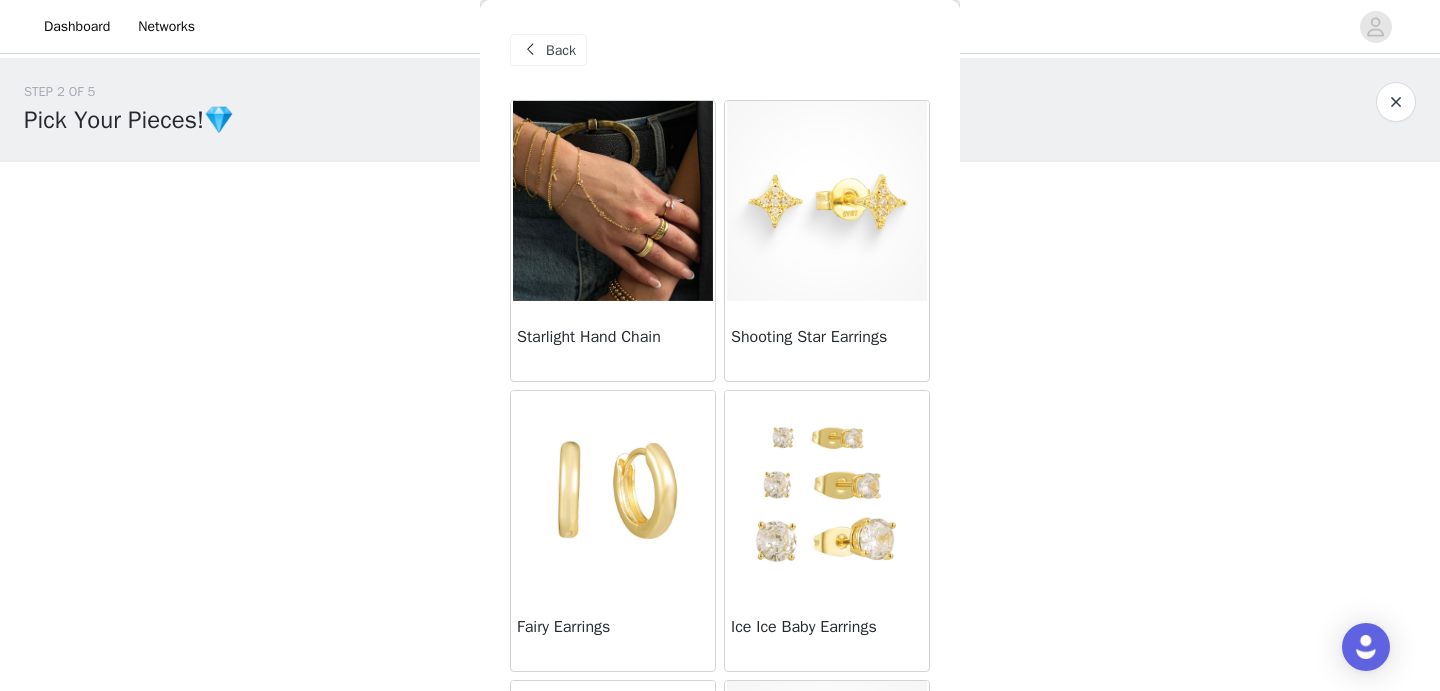 click on "Starlight Hand Chain" at bounding box center [613, 337] 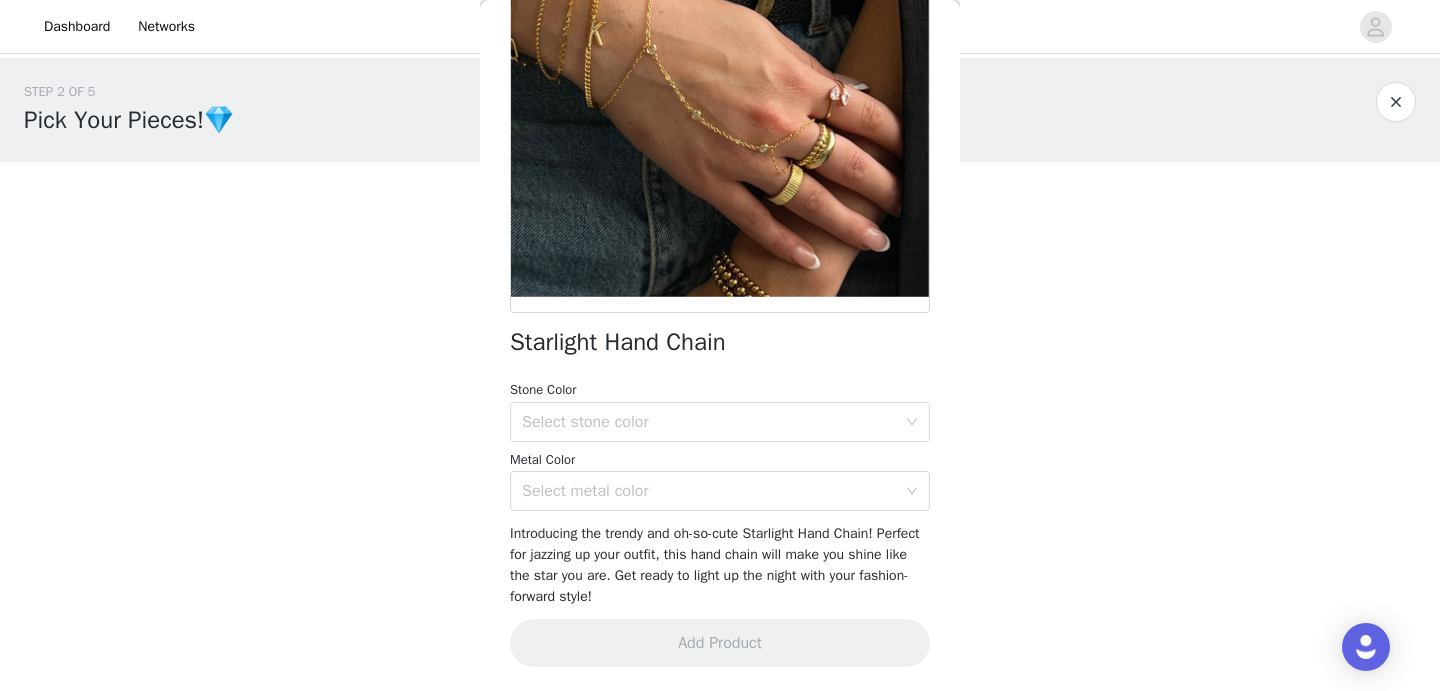 scroll, scrollTop: 0, scrollLeft: 0, axis: both 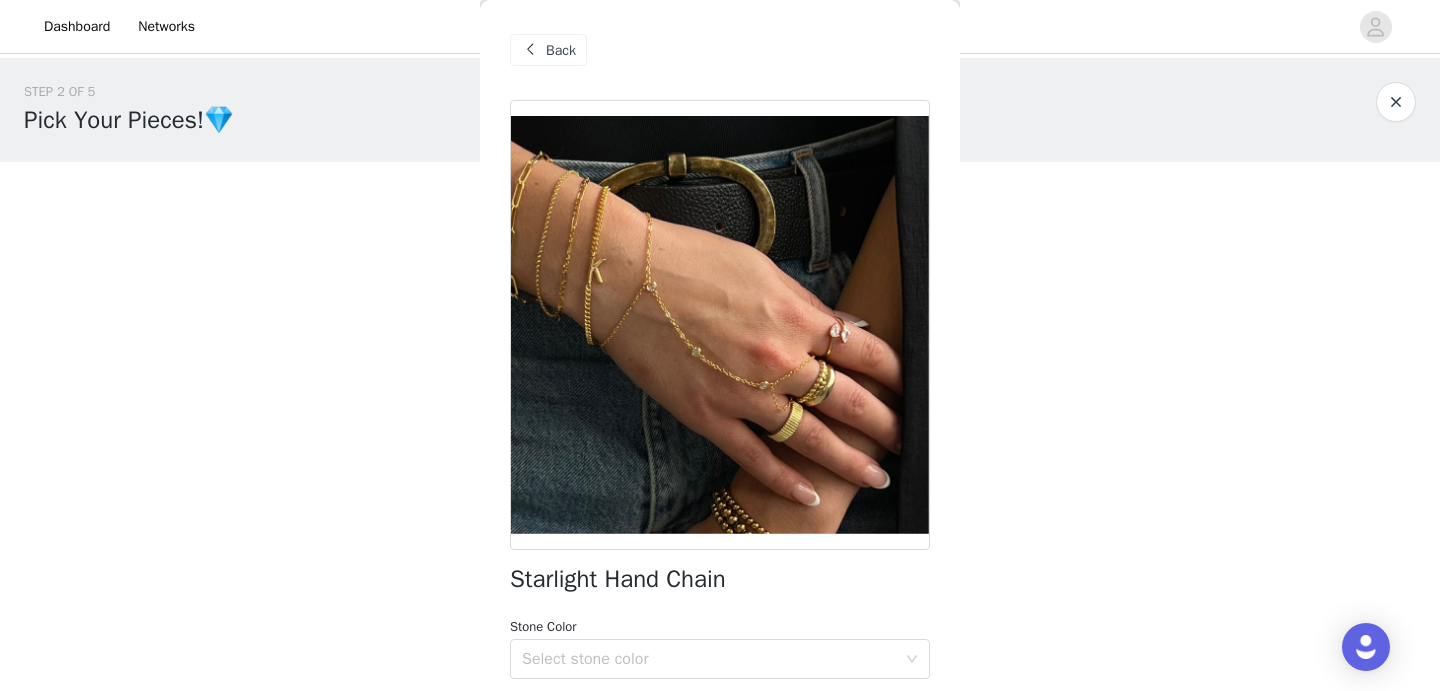 click at bounding box center [530, 50] 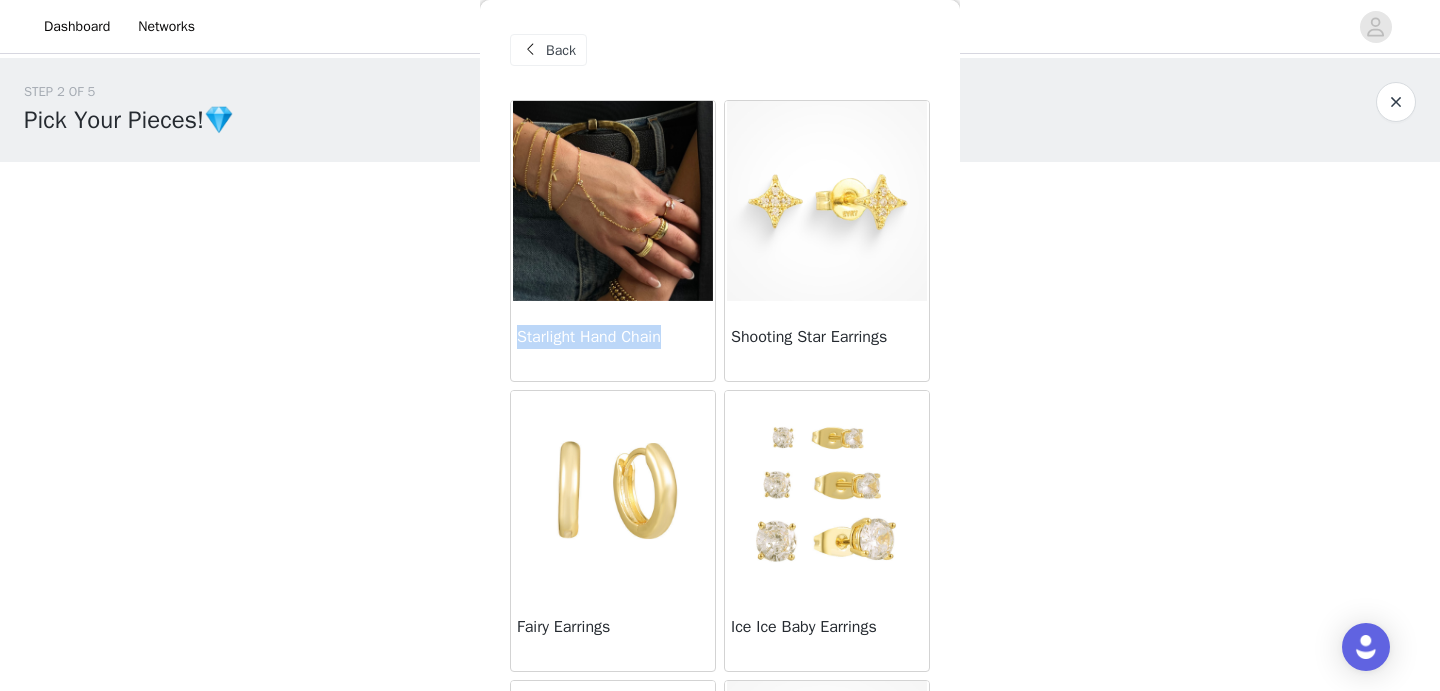 drag, startPoint x: 683, startPoint y: 341, endPoint x: 510, endPoint y: 338, distance: 173.02602 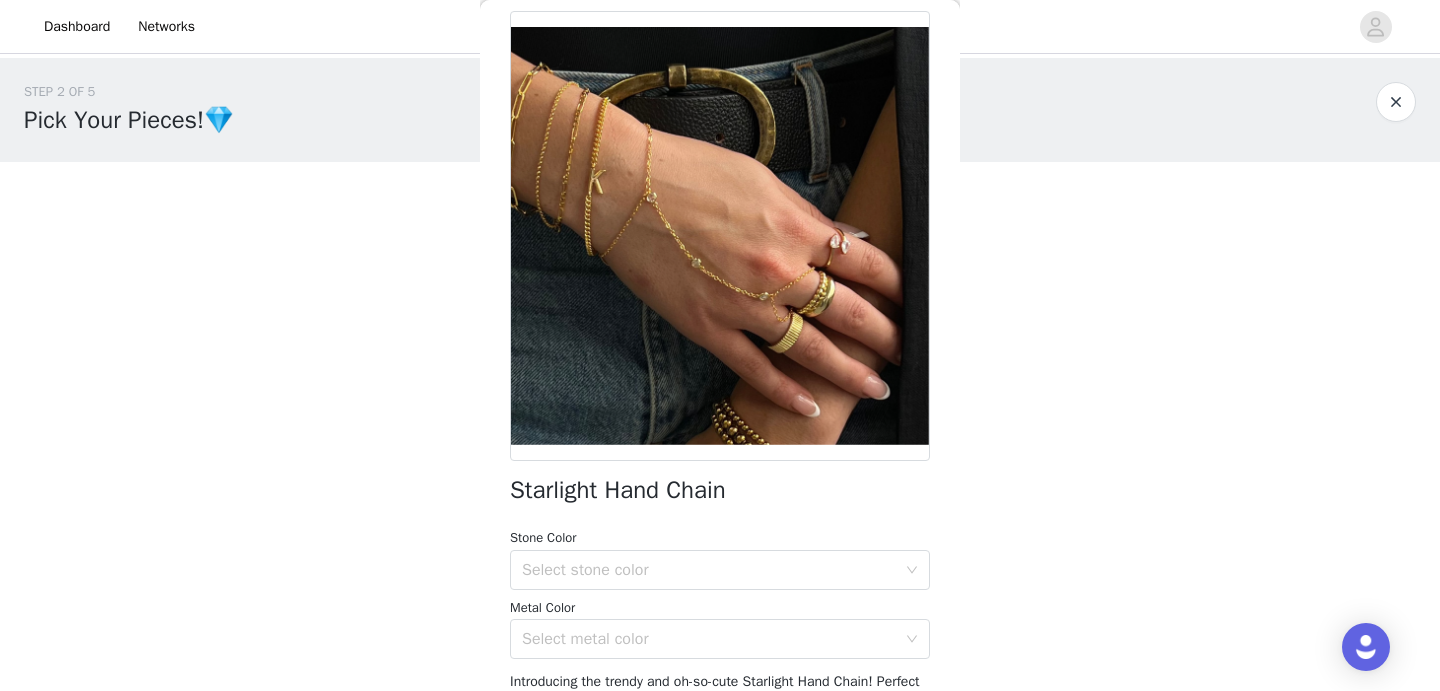 scroll, scrollTop: 108, scrollLeft: 0, axis: vertical 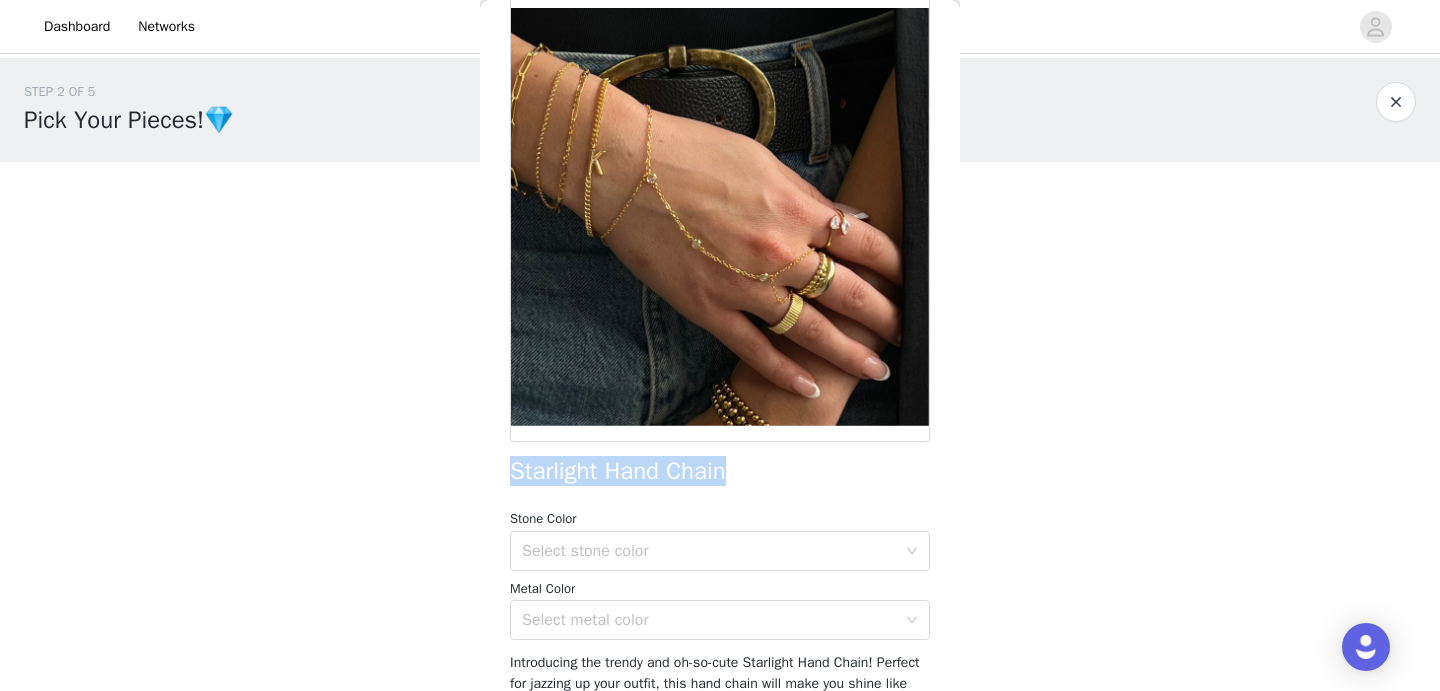 drag, startPoint x: 753, startPoint y: 480, endPoint x: 508, endPoint y: 479, distance: 245.00204 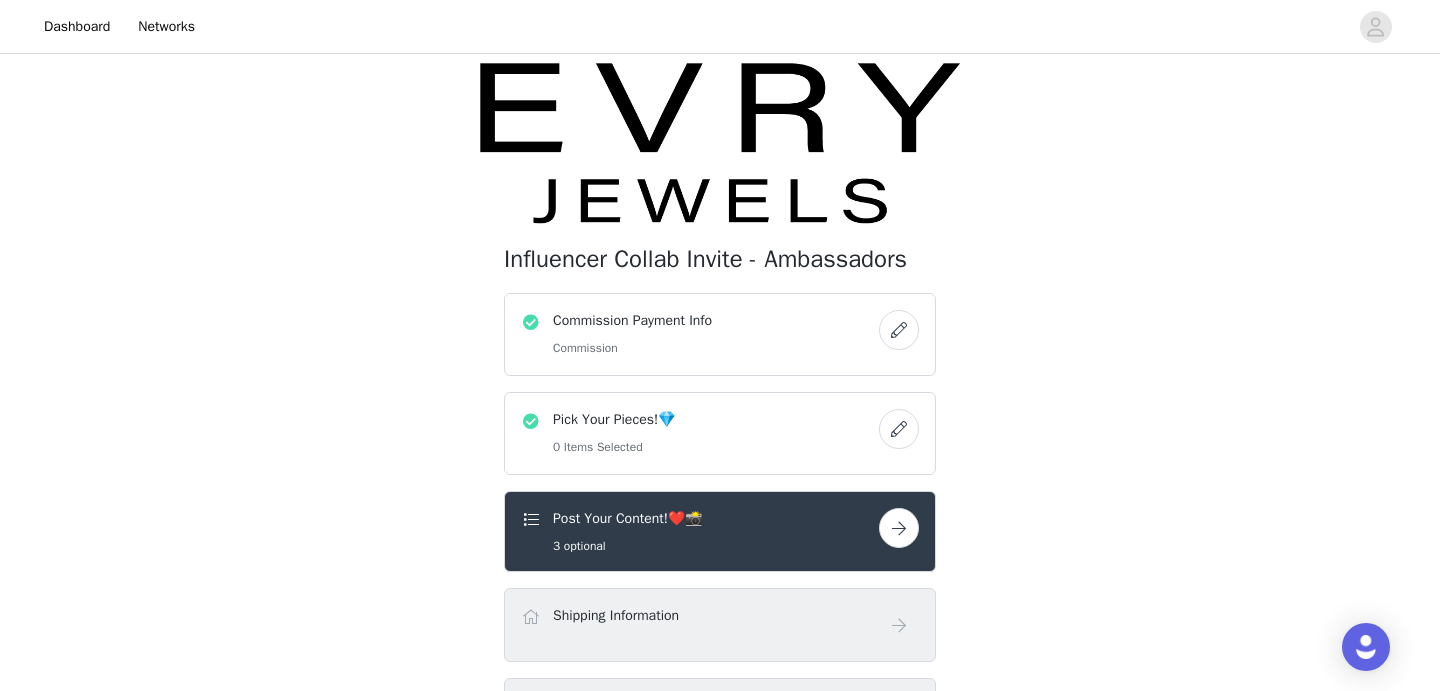 click at bounding box center (899, 429) 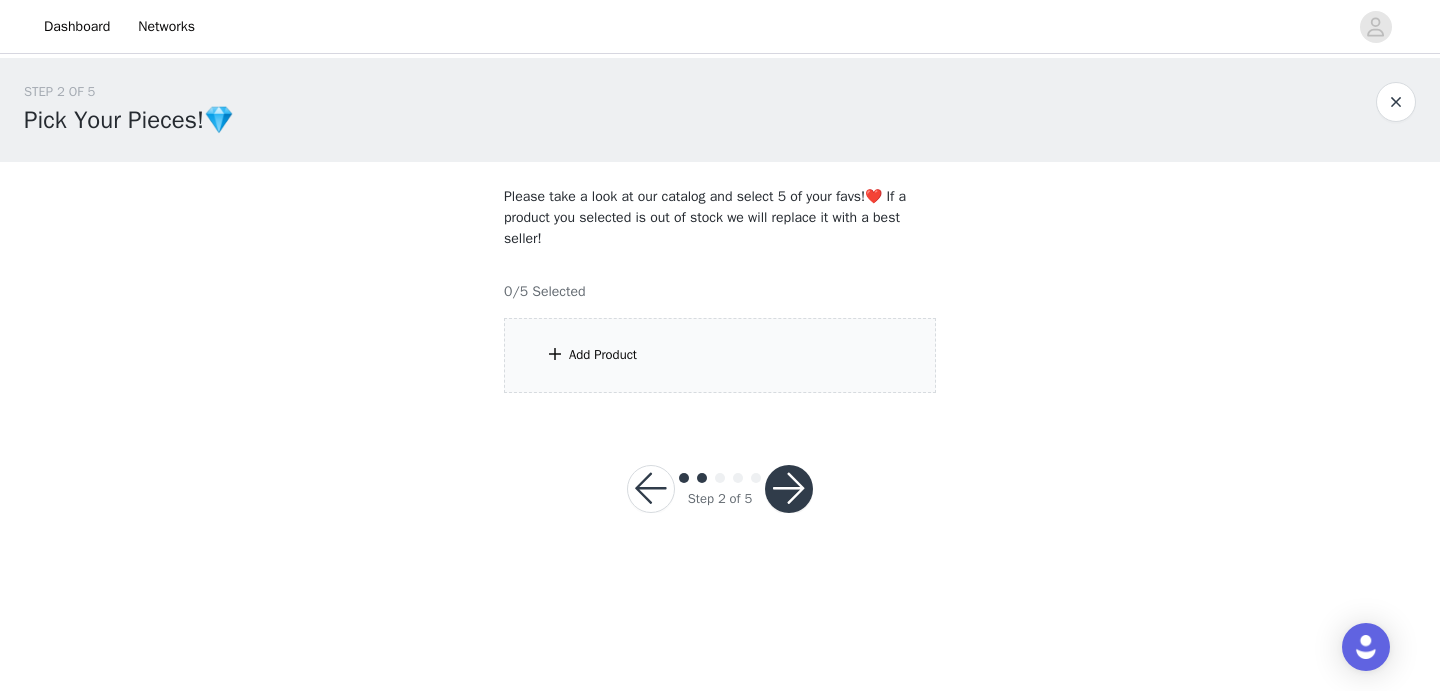 click on "Add Product" at bounding box center (720, 355) 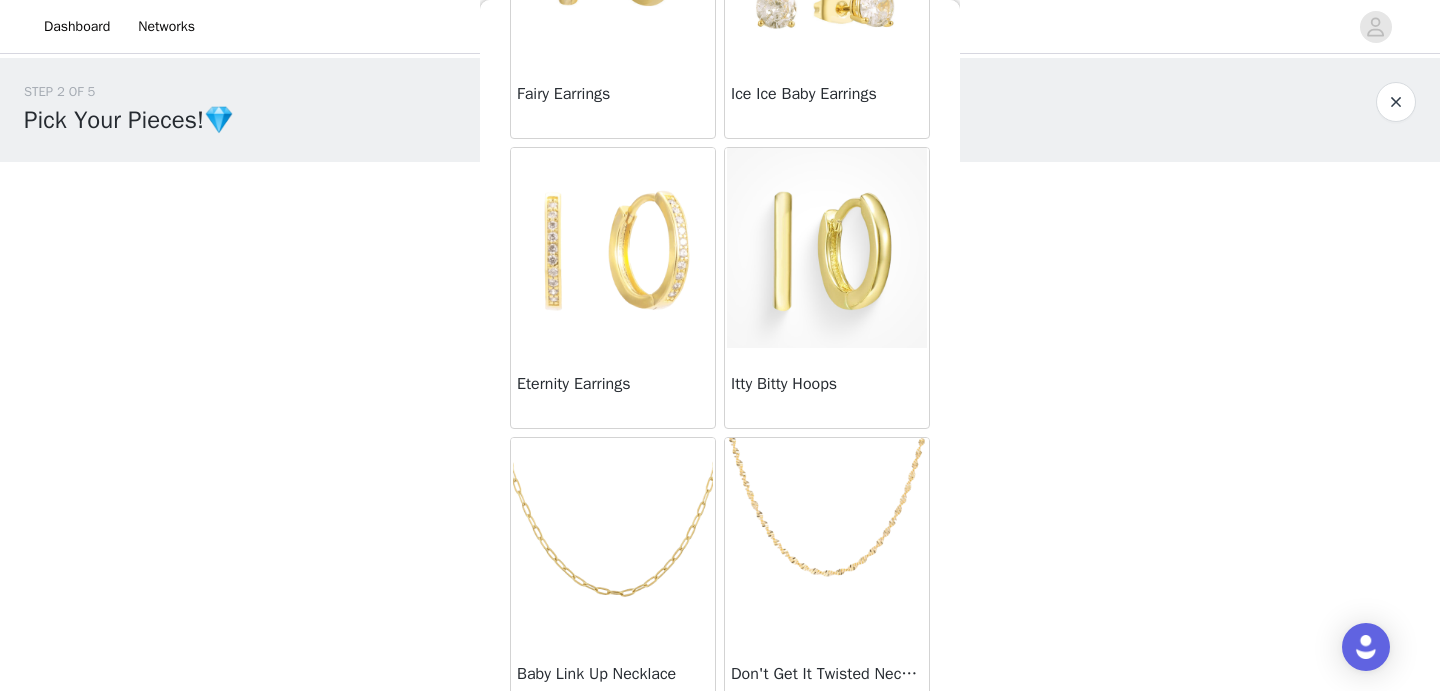 scroll, scrollTop: 565, scrollLeft: 0, axis: vertical 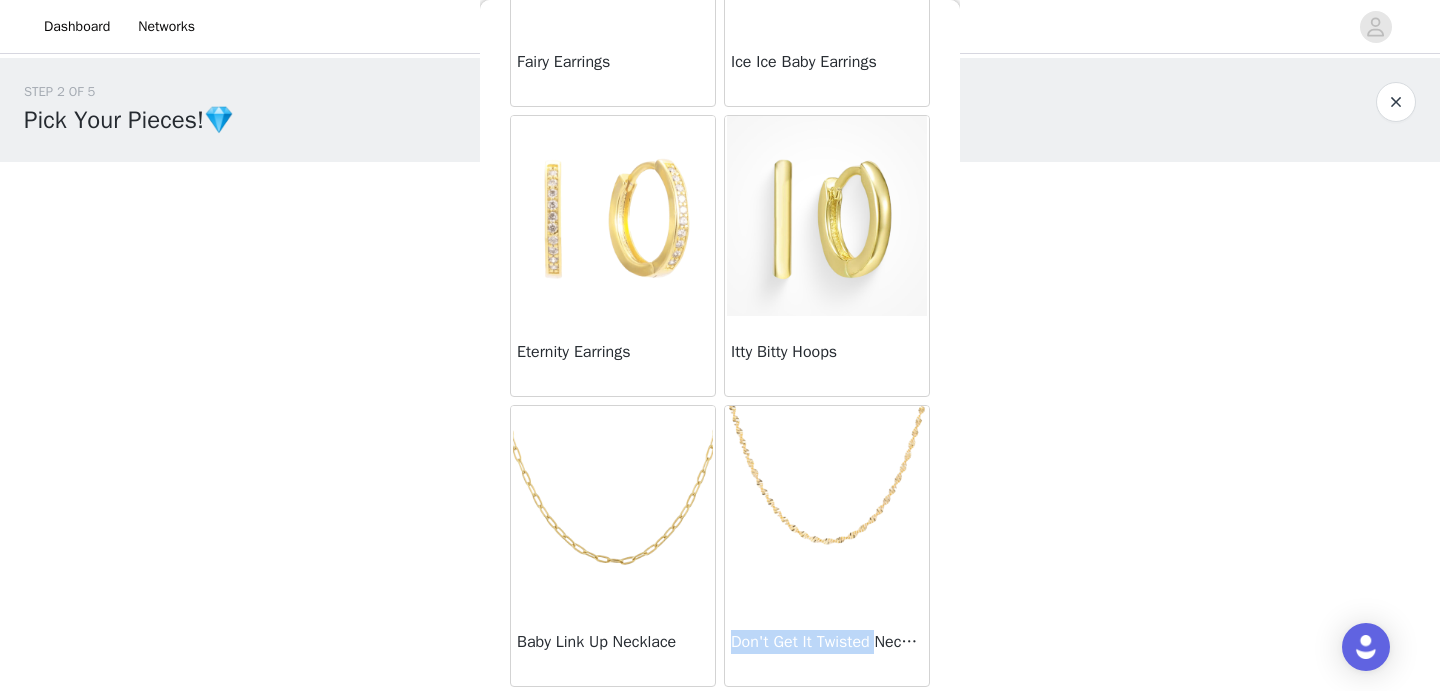 drag, startPoint x: 731, startPoint y: 639, endPoint x: 885, endPoint y: 646, distance: 154.15901 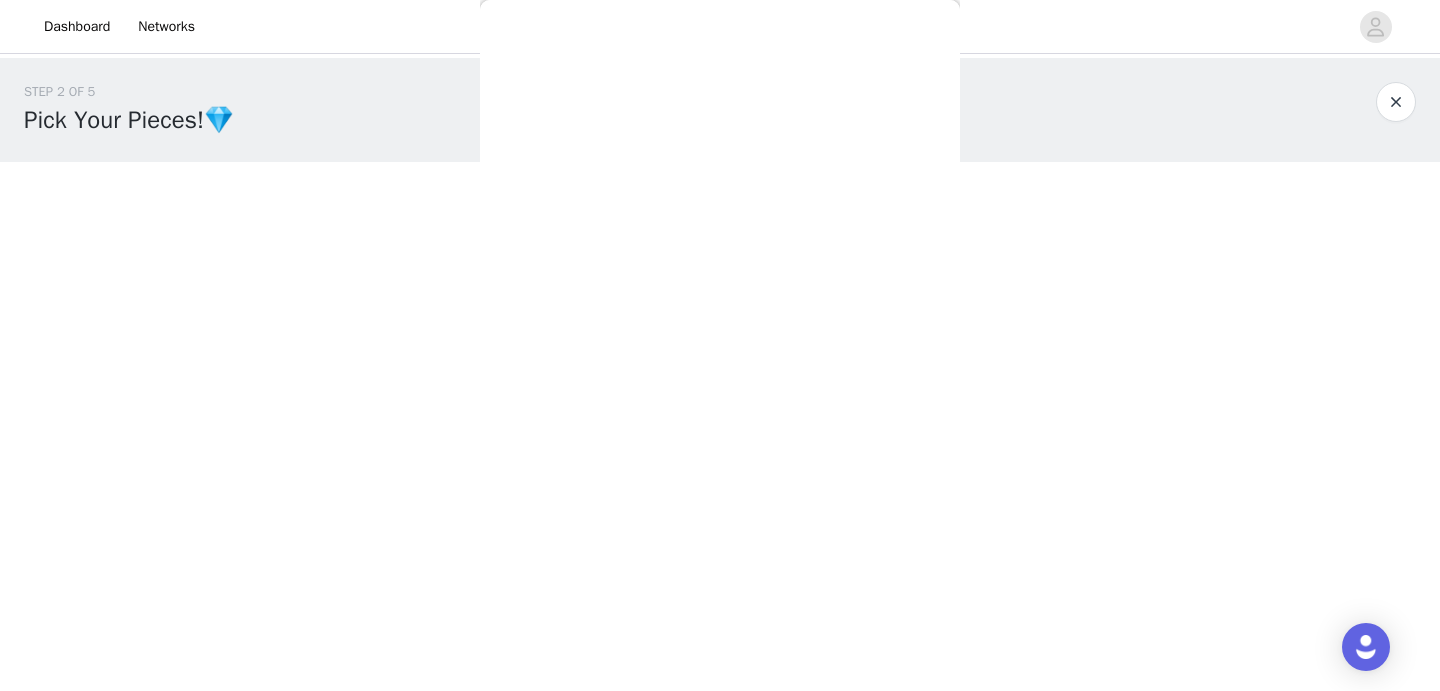 copy on "Don't Get It Twisted" 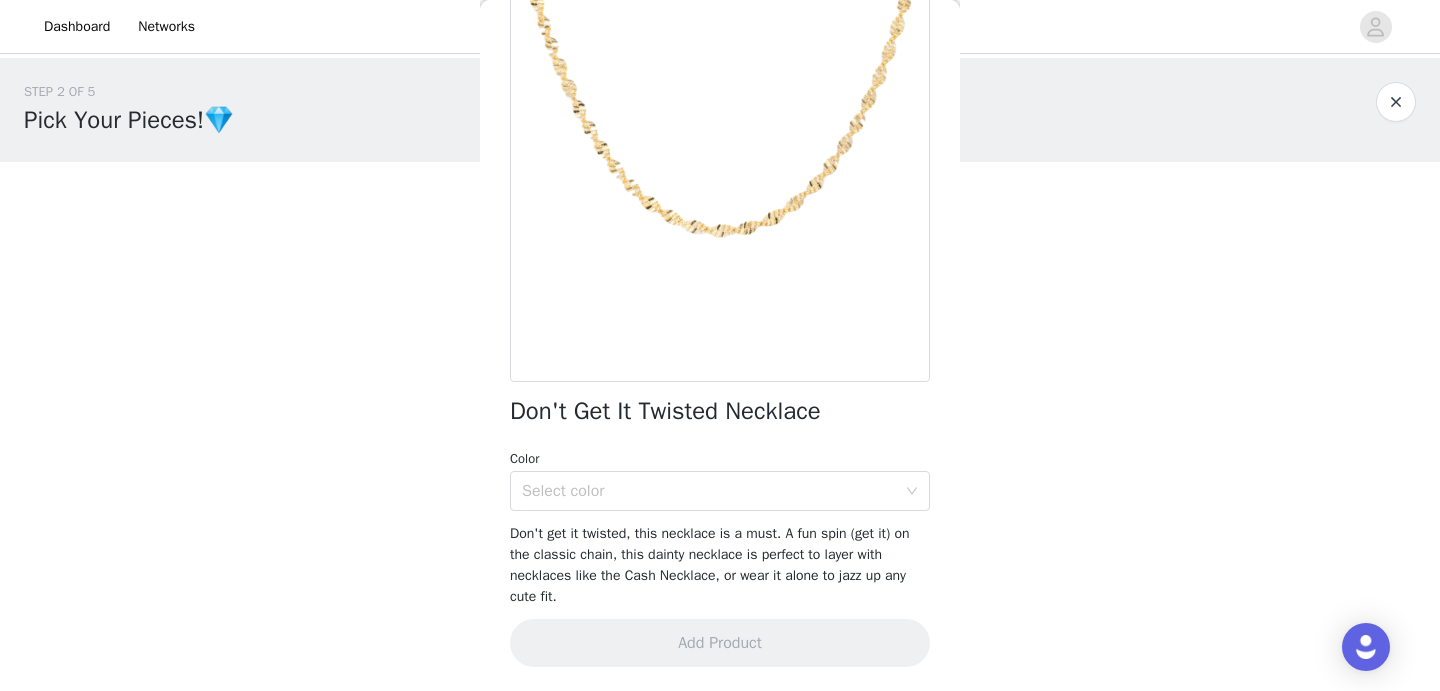 scroll, scrollTop: 167, scrollLeft: 0, axis: vertical 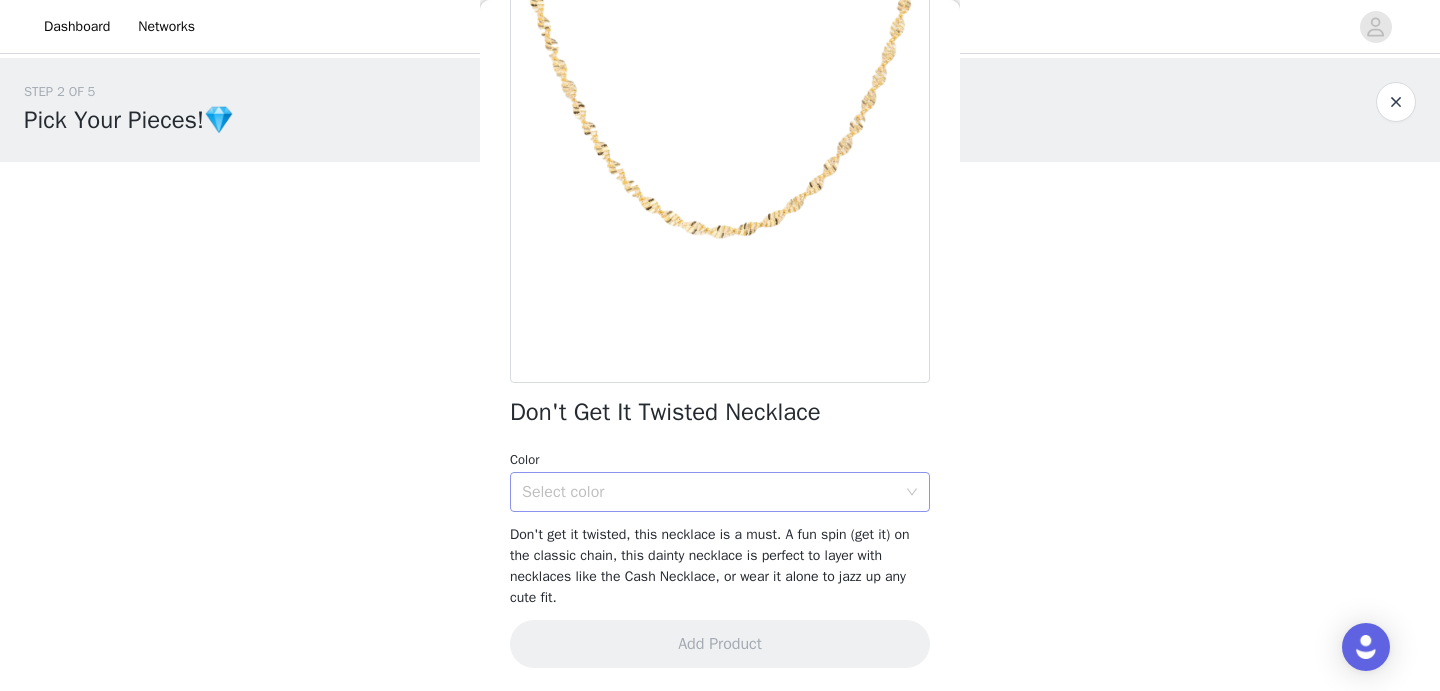 click on "Select color" at bounding box center [709, 492] 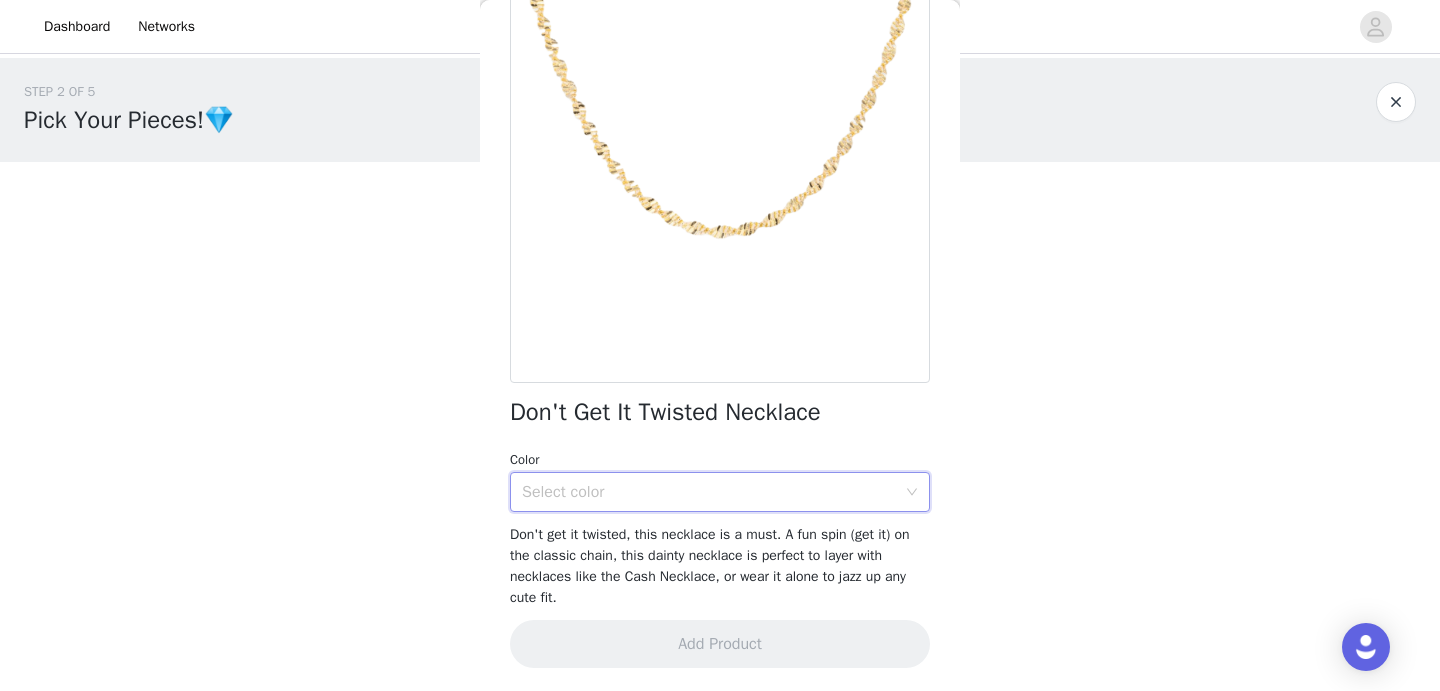 click on "Select color" at bounding box center [709, 492] 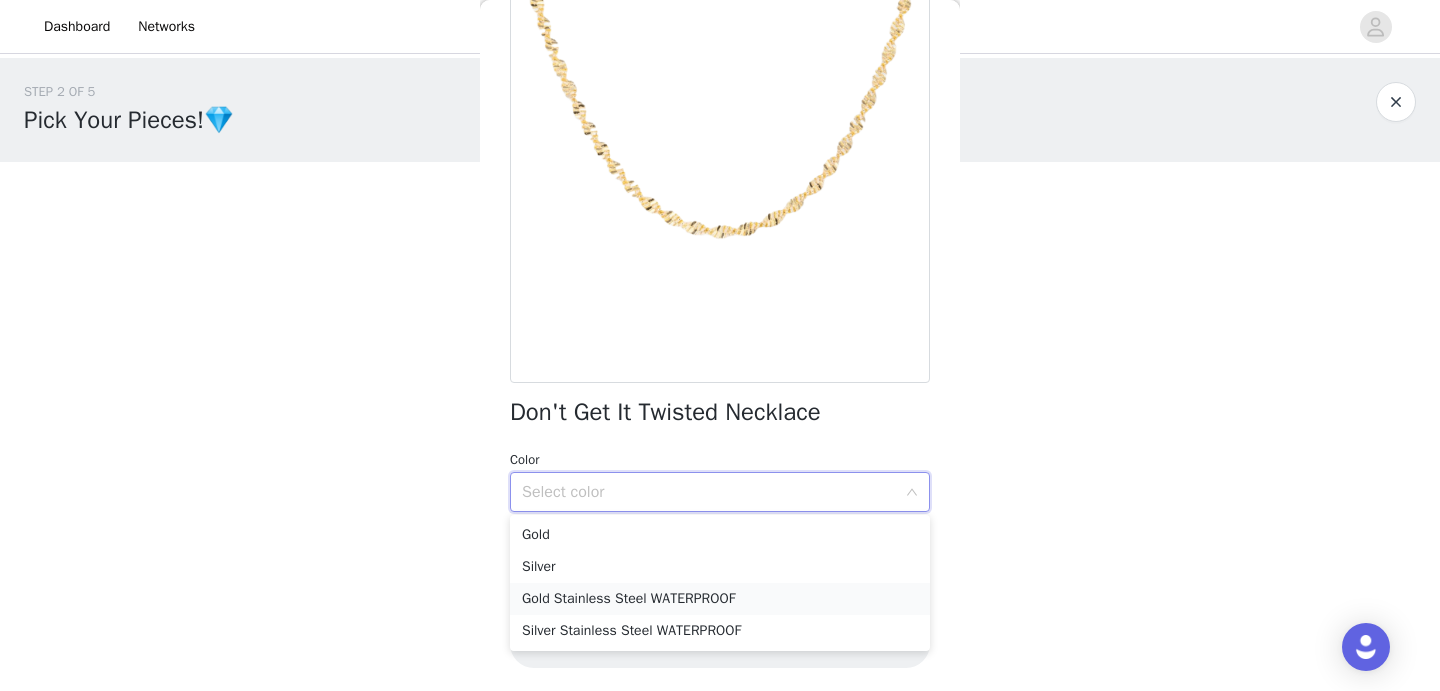 click on "Gold Stainless Steel WATERPROOF" at bounding box center (720, 599) 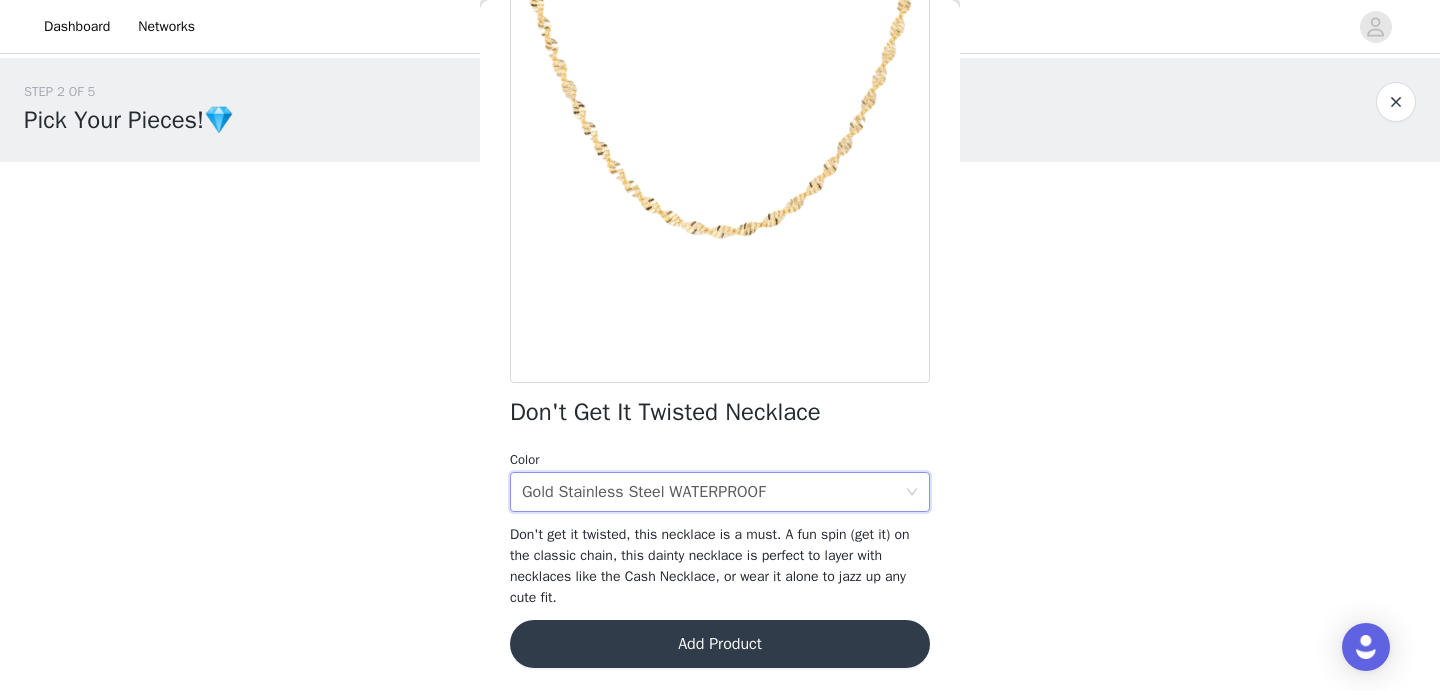 click on "Add Product" at bounding box center [720, 644] 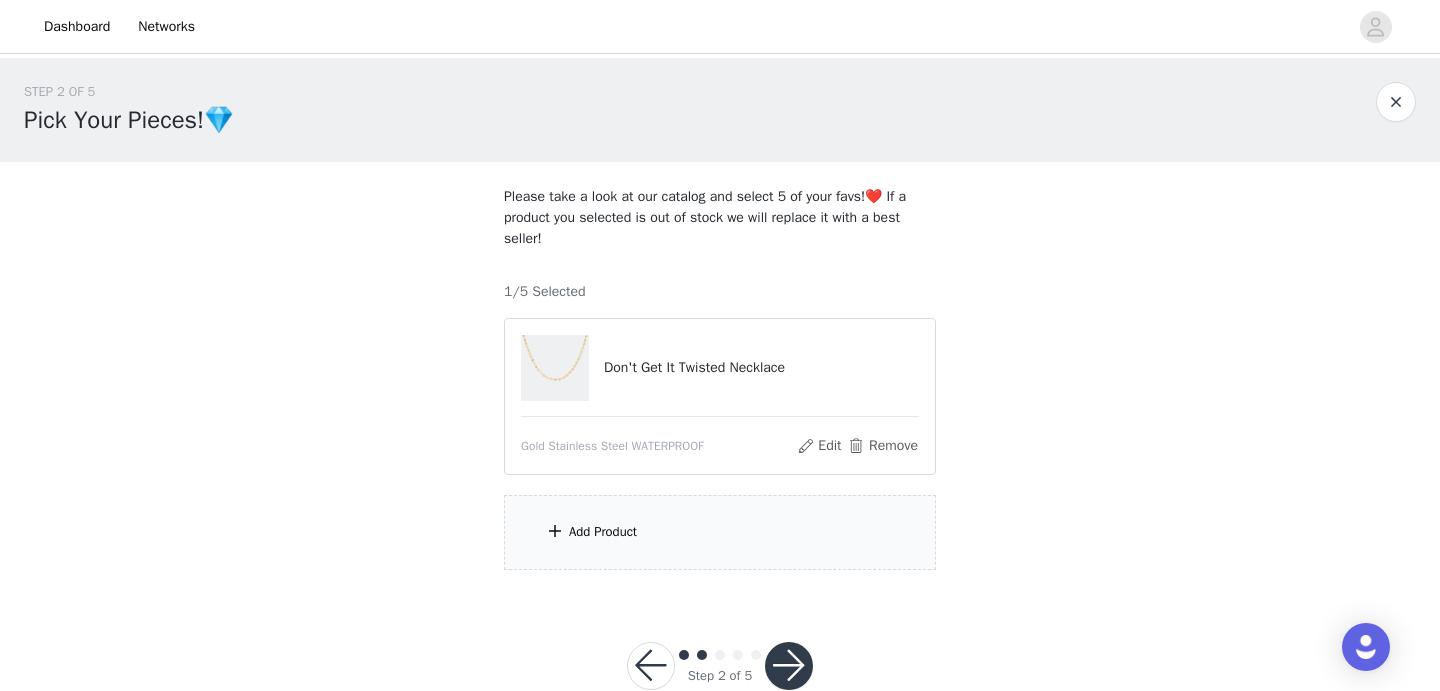 click on "Add Product" at bounding box center (720, 532) 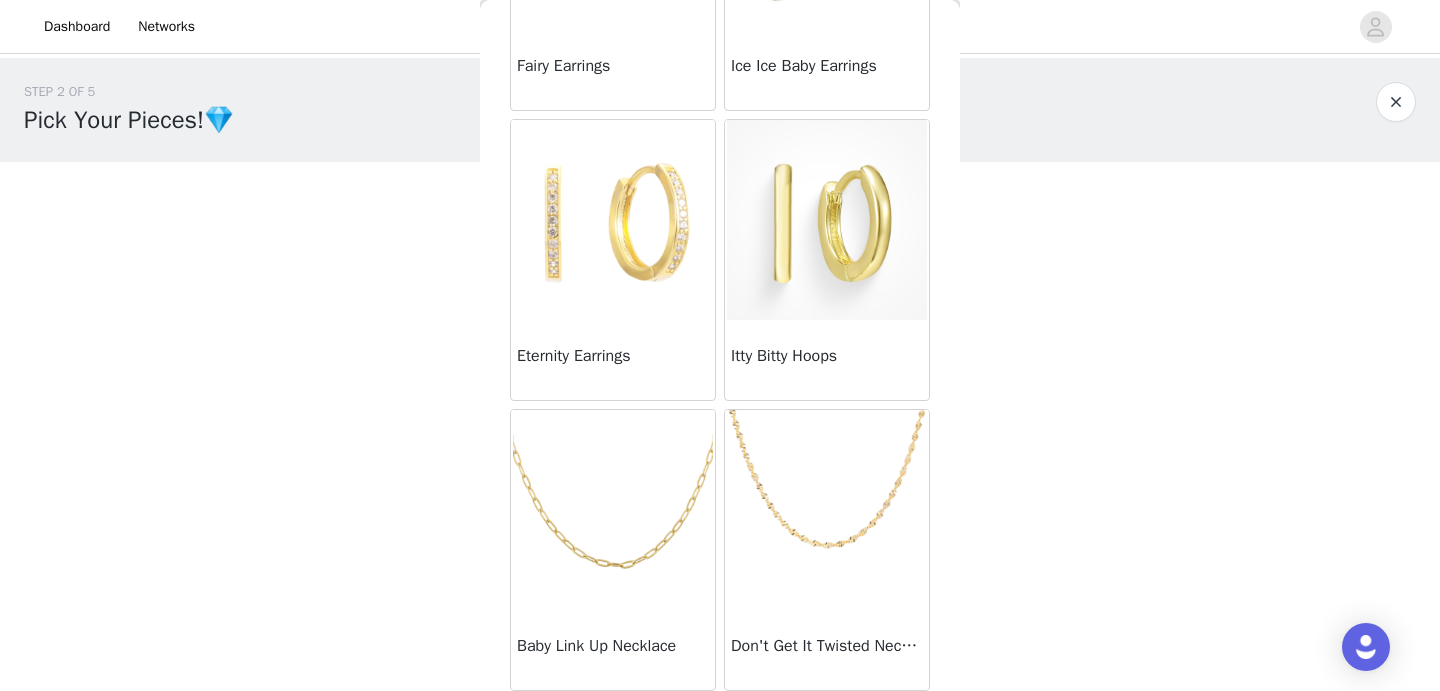 scroll, scrollTop: 565, scrollLeft: 0, axis: vertical 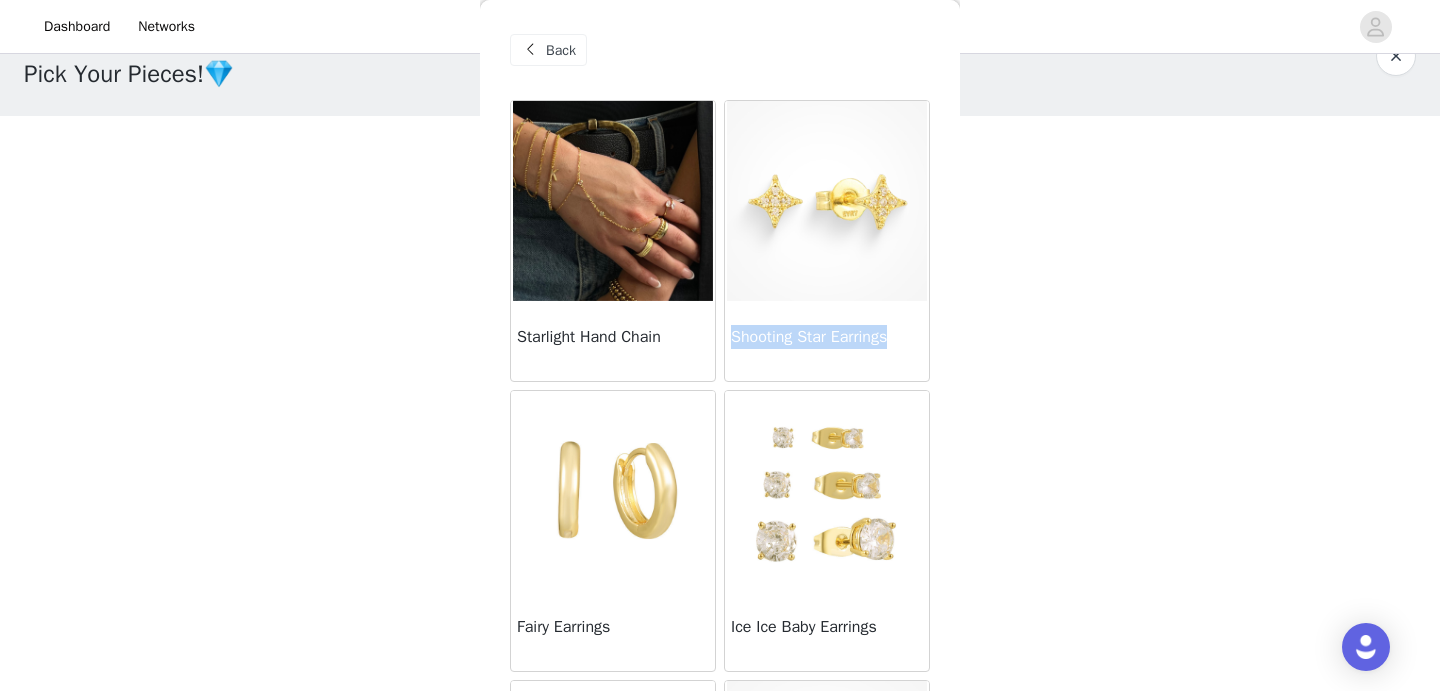 drag, startPoint x: 907, startPoint y: 333, endPoint x: 734, endPoint y: 330, distance: 173.02602 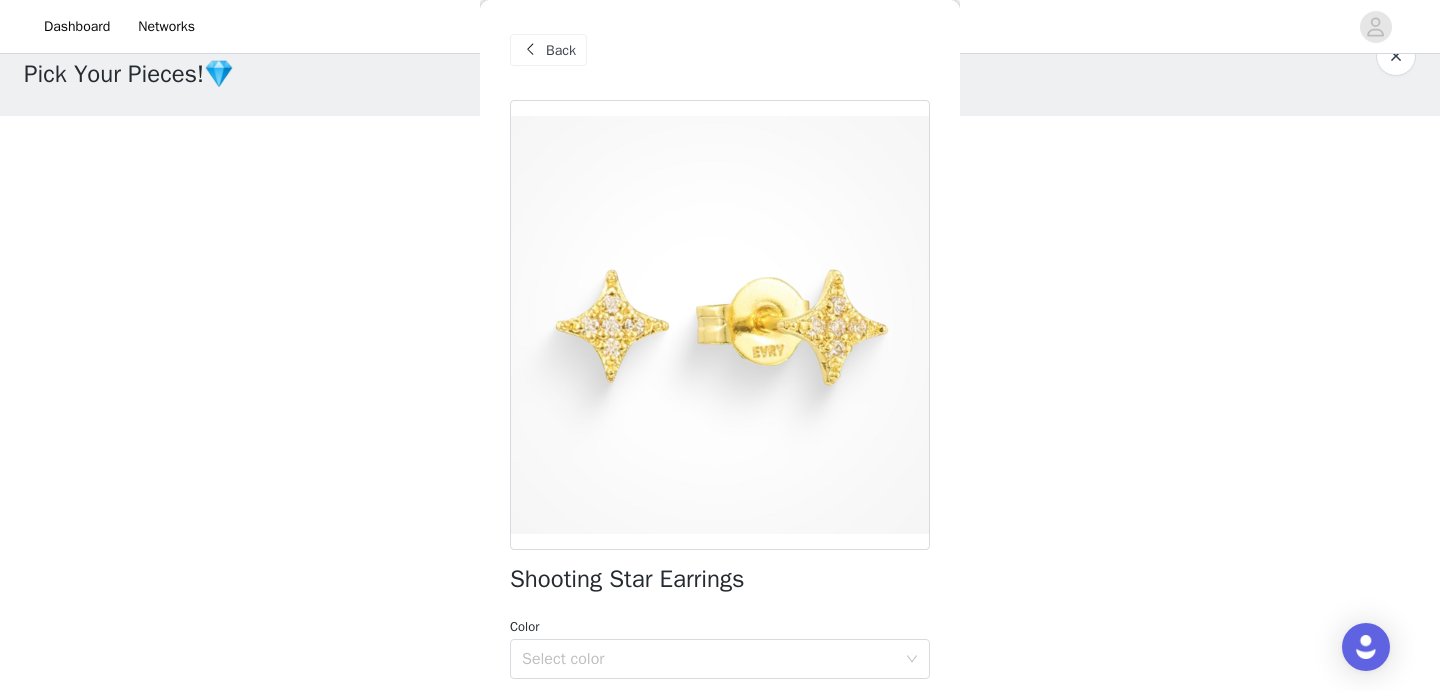 click at bounding box center (1396, 56) 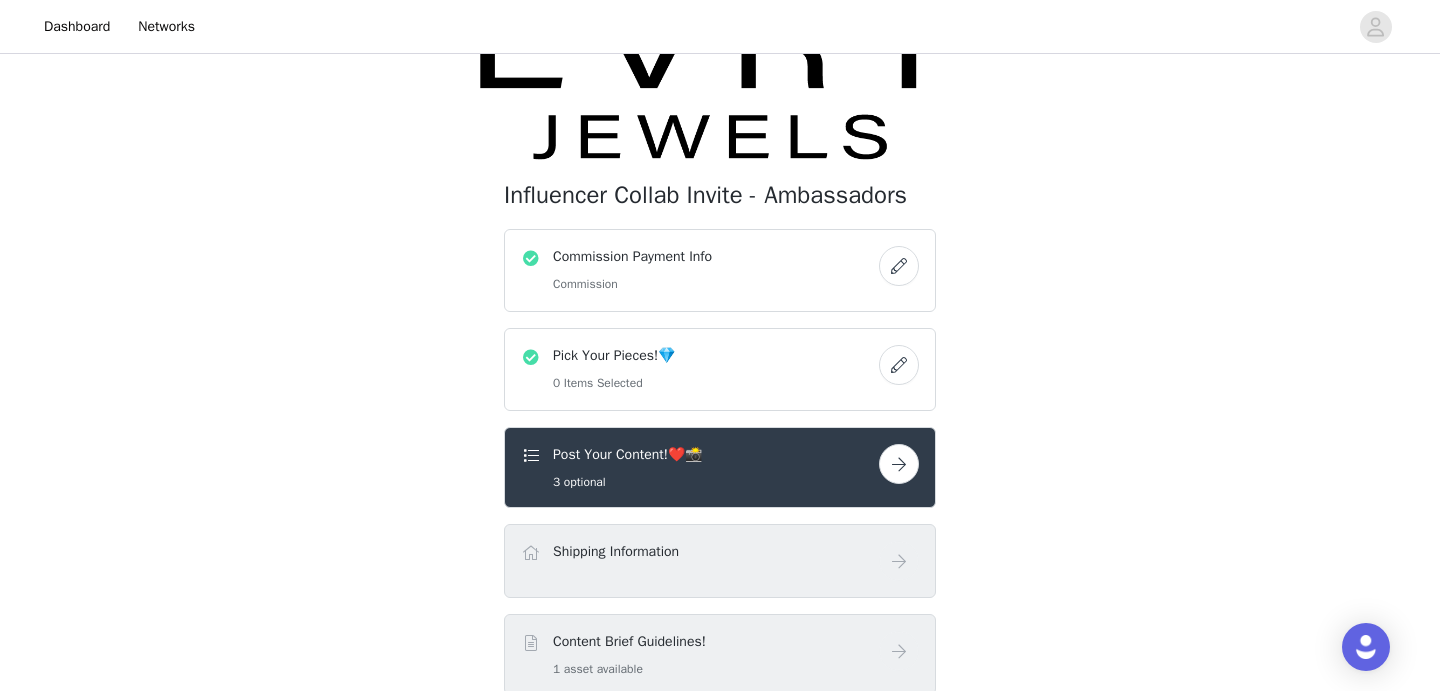 scroll, scrollTop: 69, scrollLeft: 0, axis: vertical 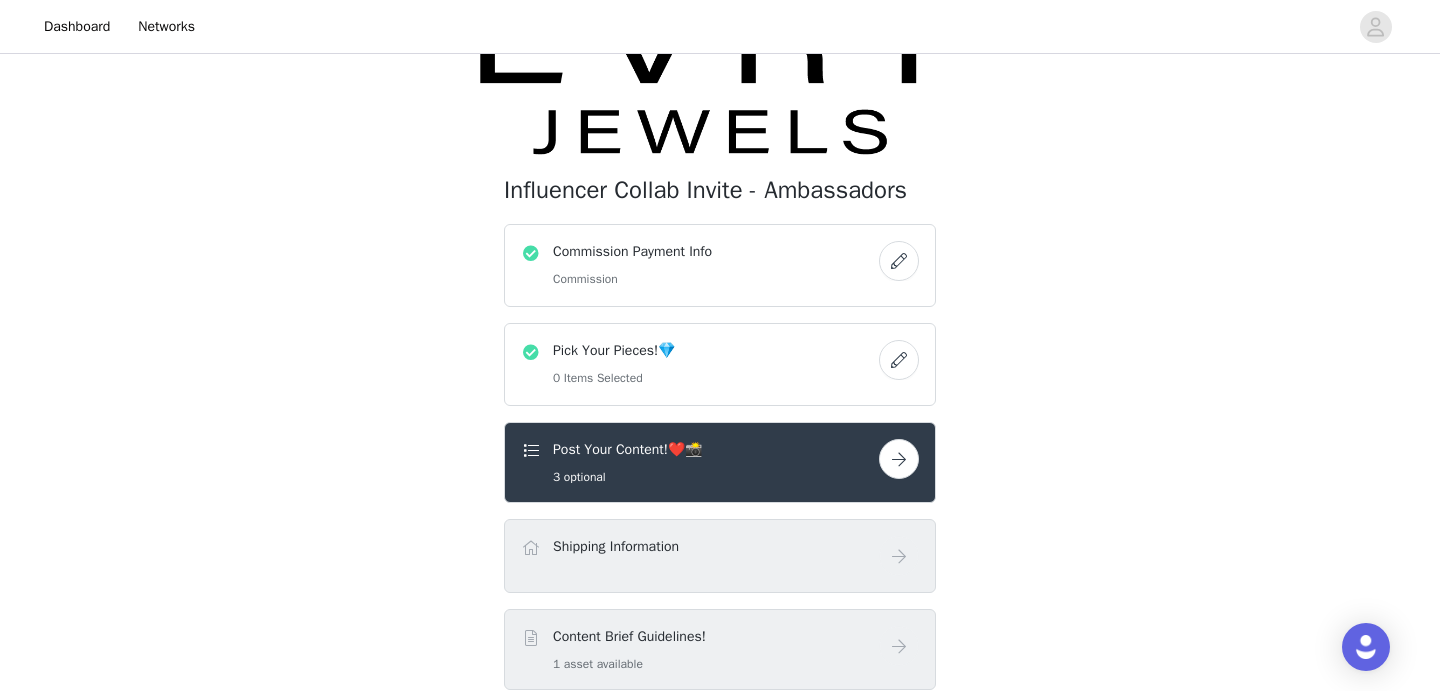 click at bounding box center (899, 360) 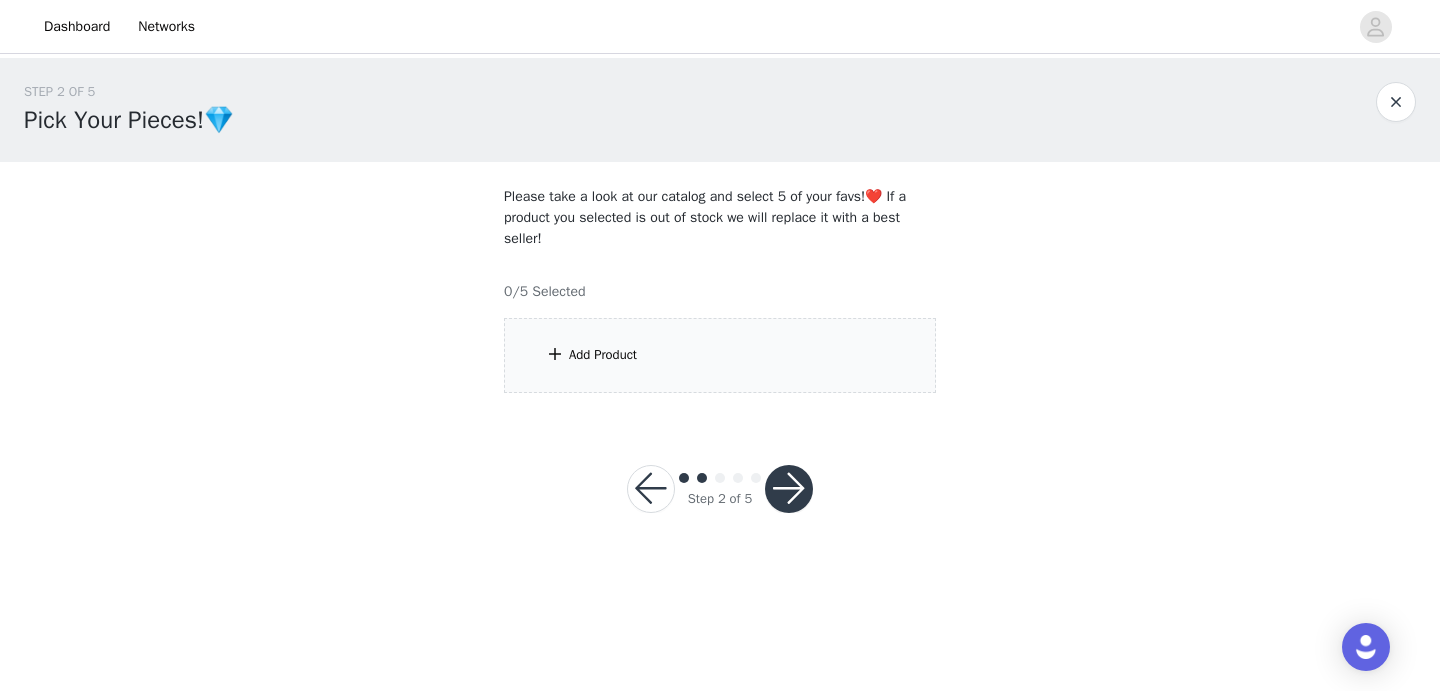click on "Add Product" at bounding box center [720, 355] 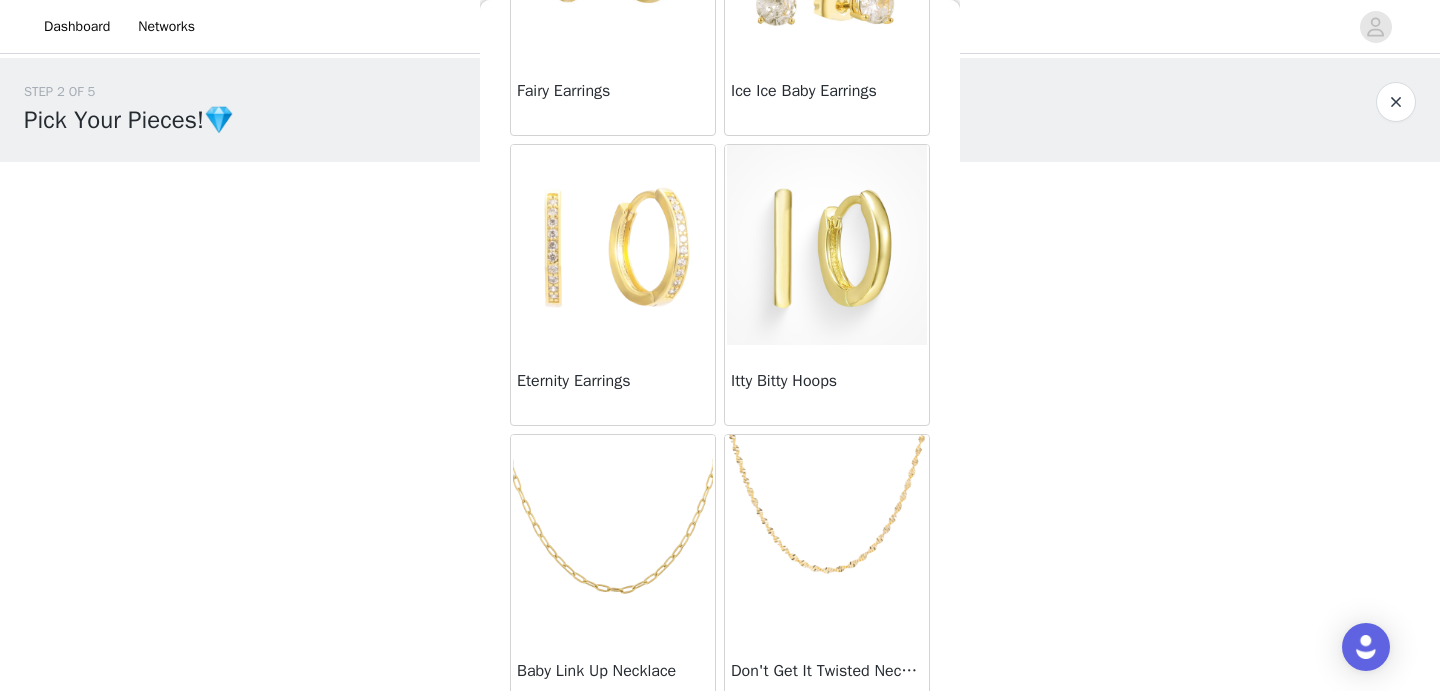 scroll, scrollTop: 542, scrollLeft: 0, axis: vertical 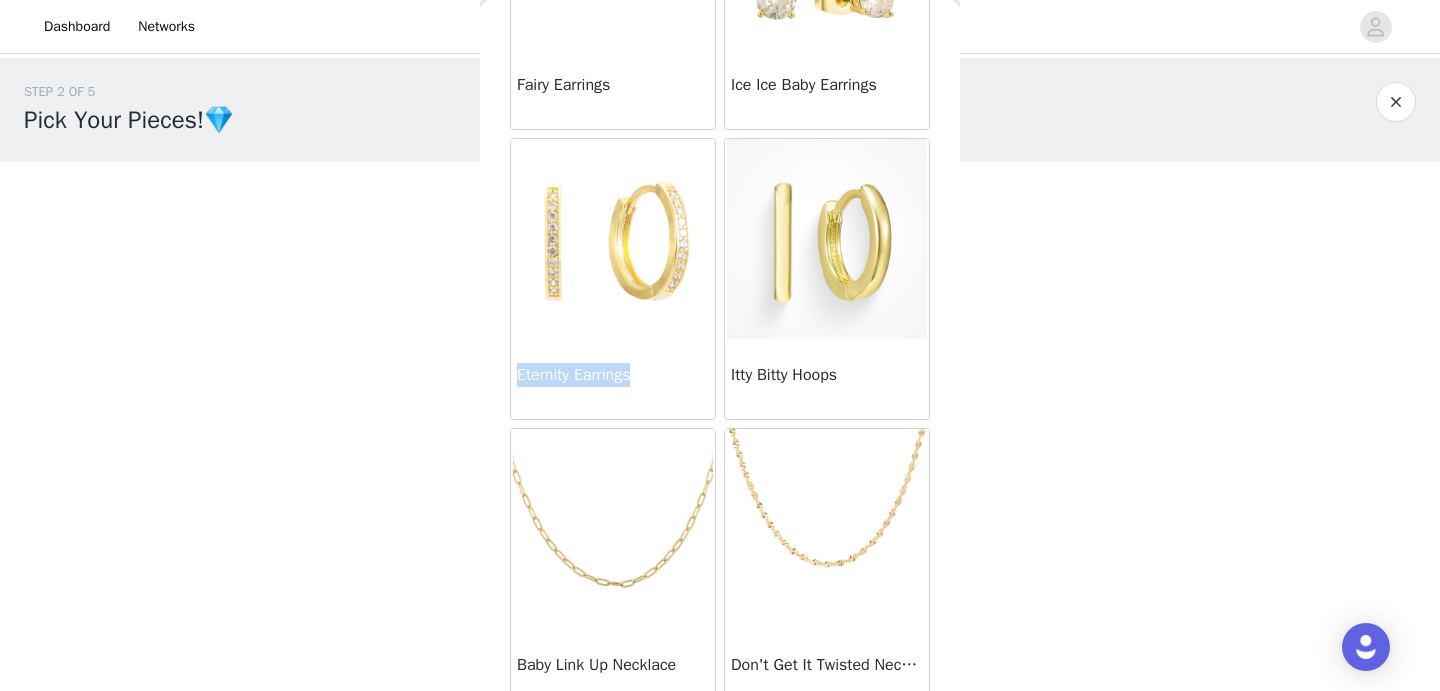 drag, startPoint x: 671, startPoint y: 374, endPoint x: 512, endPoint y: 374, distance: 159 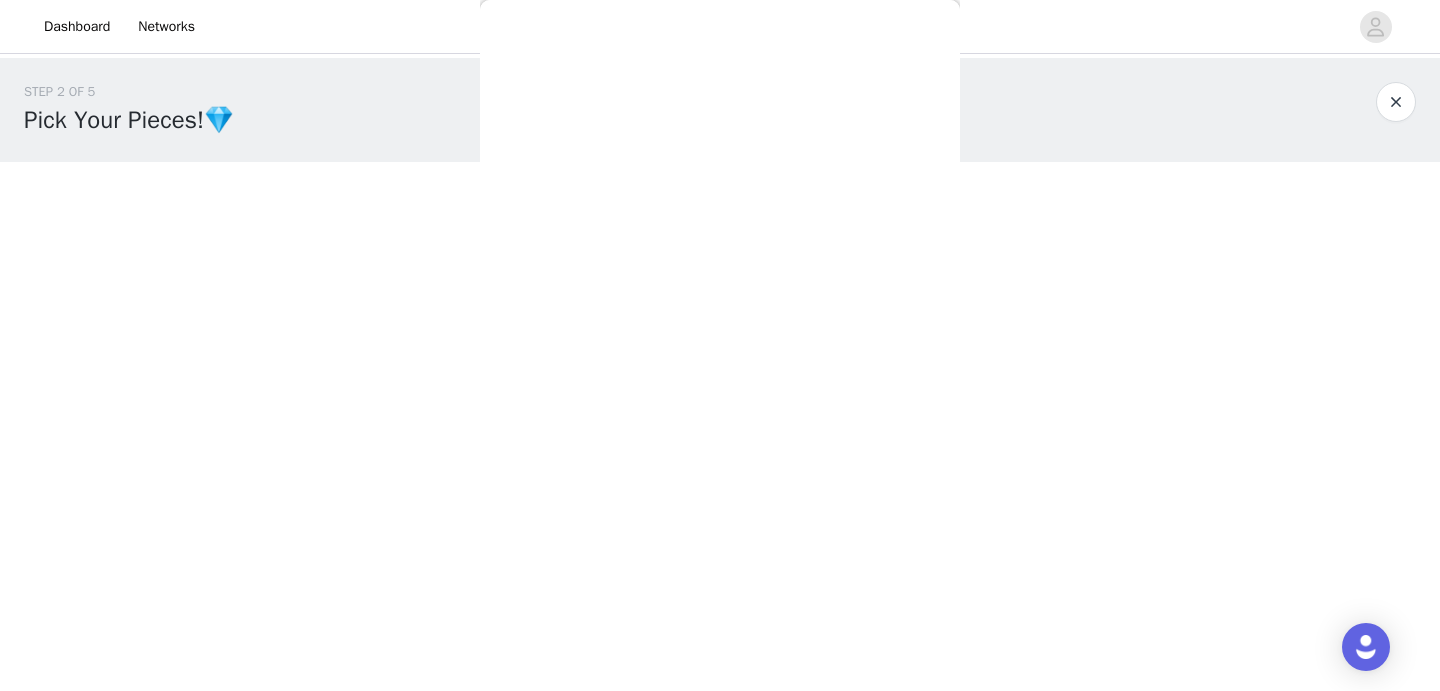 copy on "Eternity Earrings" 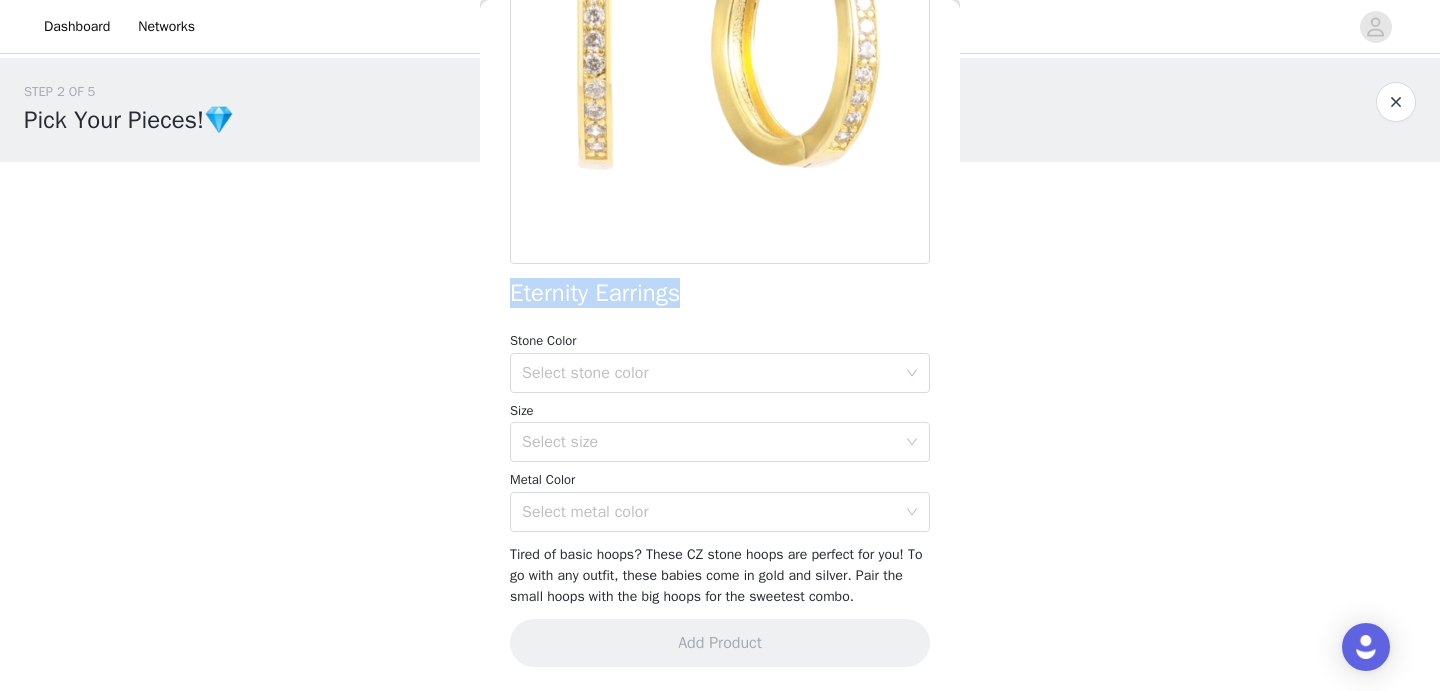 drag, startPoint x: 644, startPoint y: 270, endPoint x: 515, endPoint y: 270, distance: 129 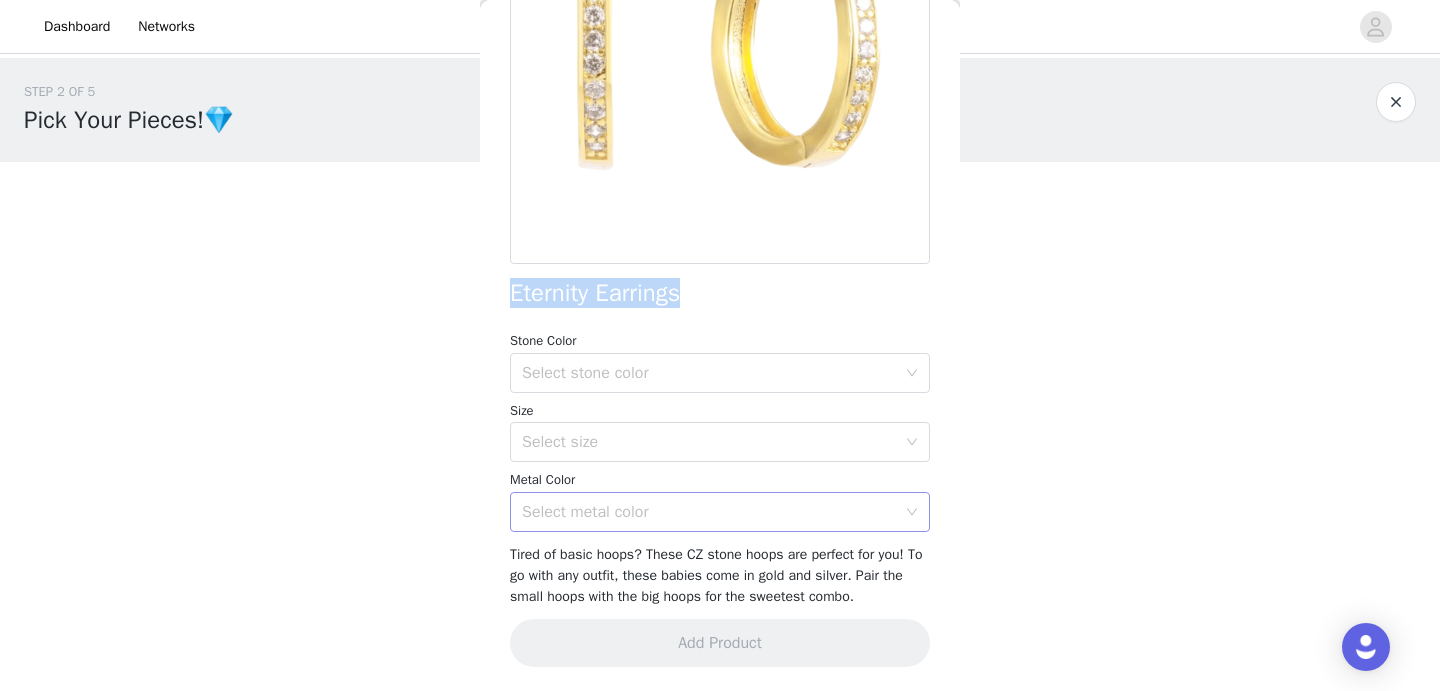 click on "Select metal color" at bounding box center [709, 512] 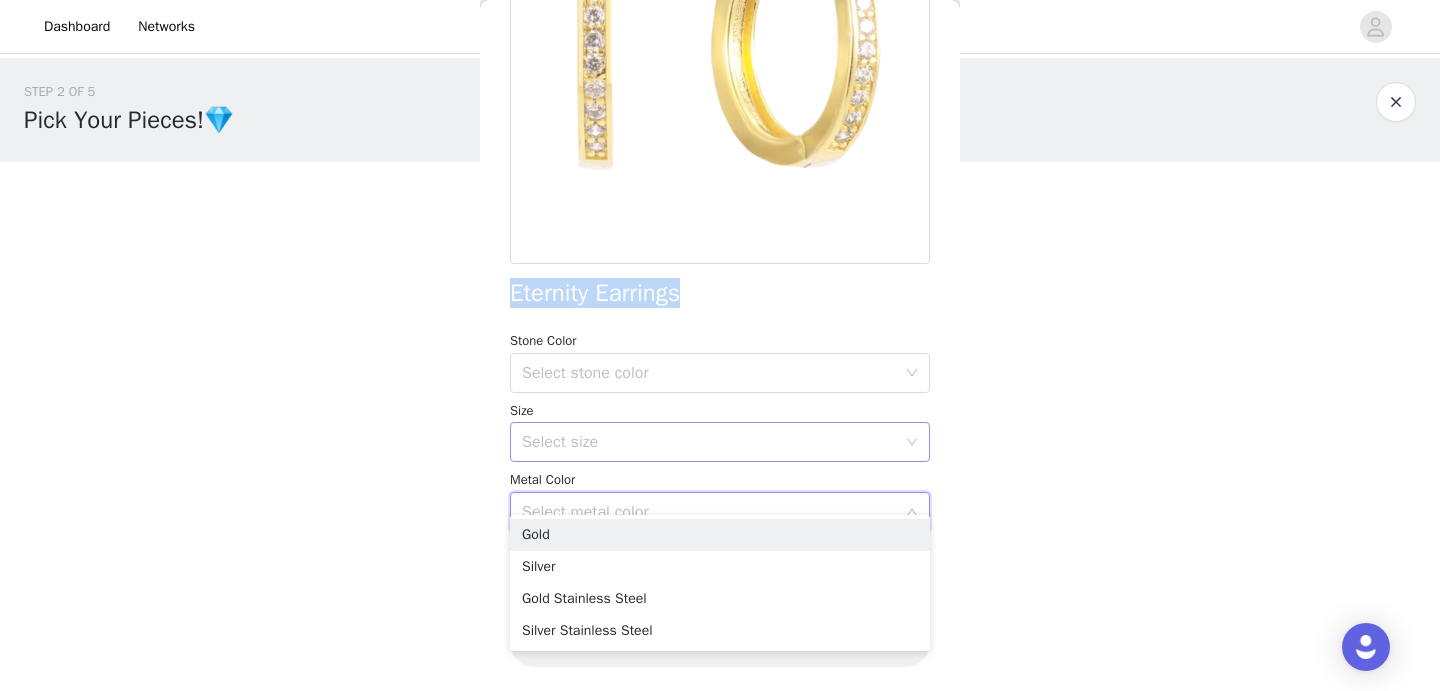 click on "Select size" at bounding box center (713, 442) 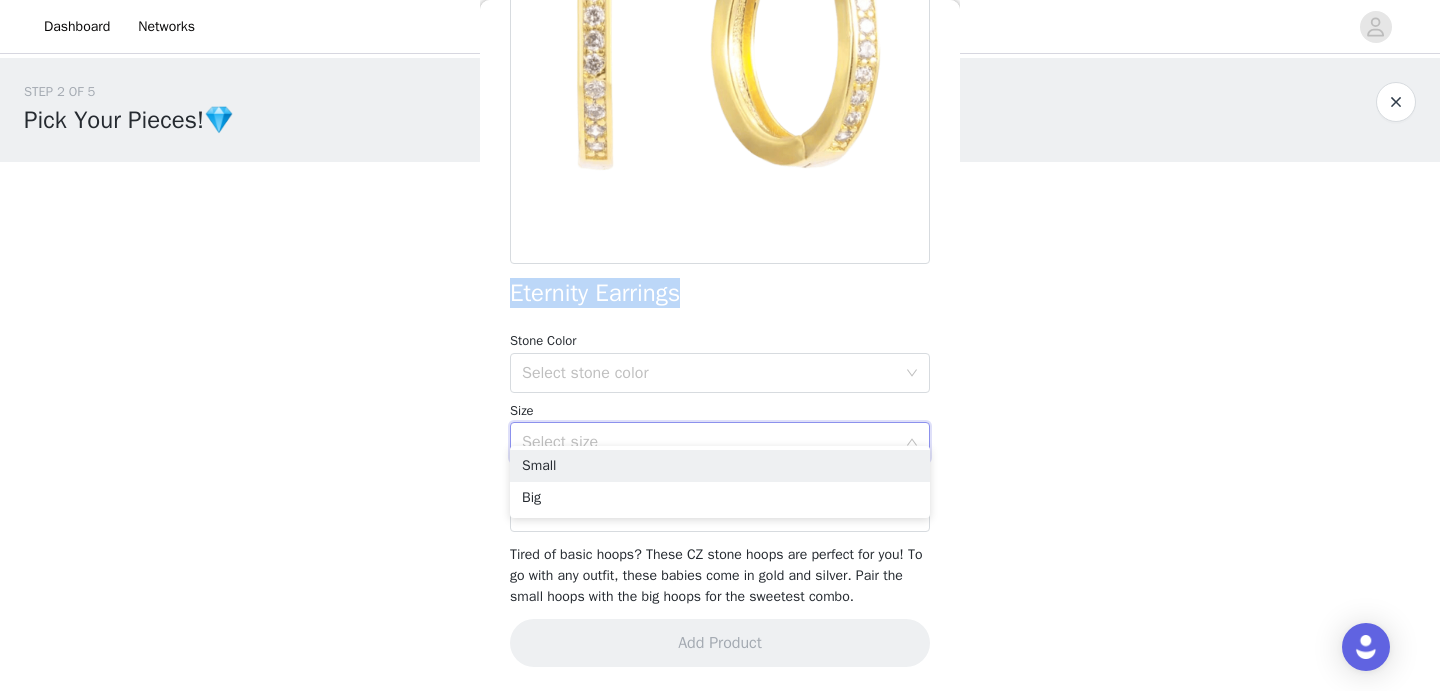 copy on "Eternity Earrings" 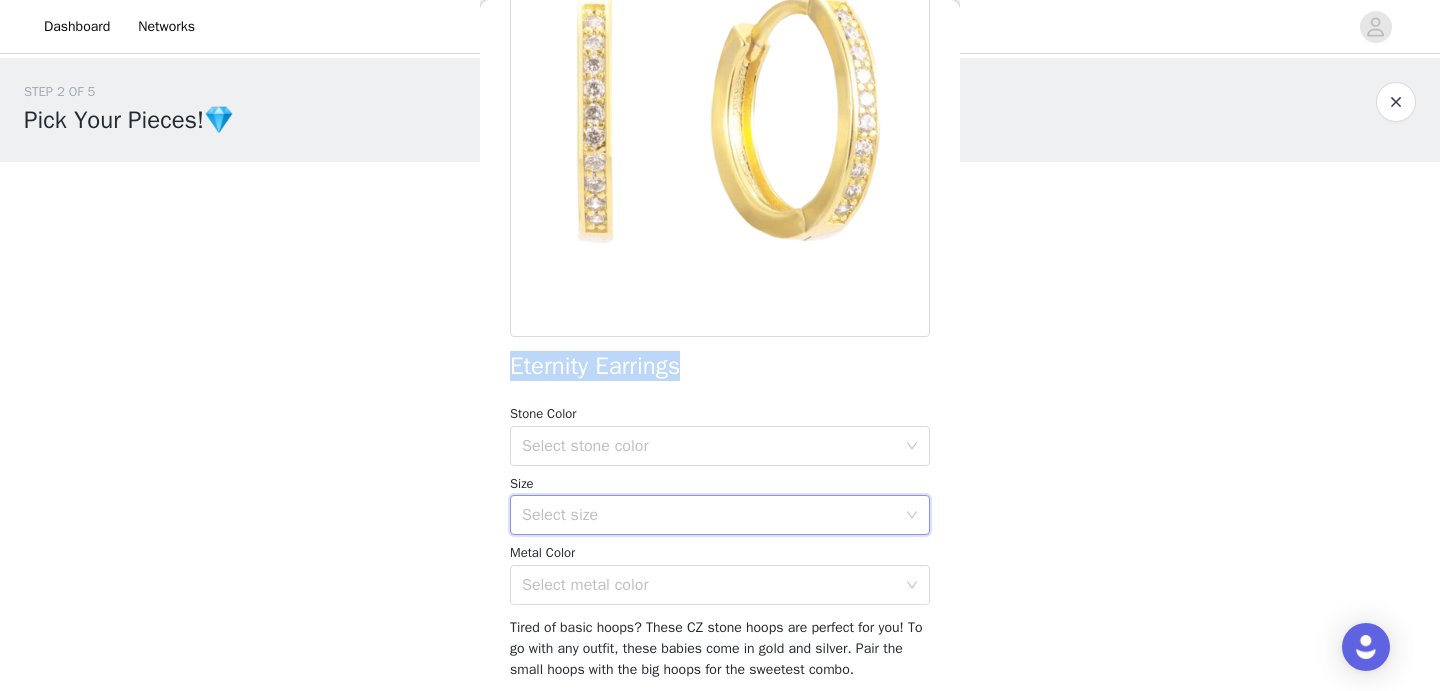 scroll, scrollTop: 190, scrollLeft: 0, axis: vertical 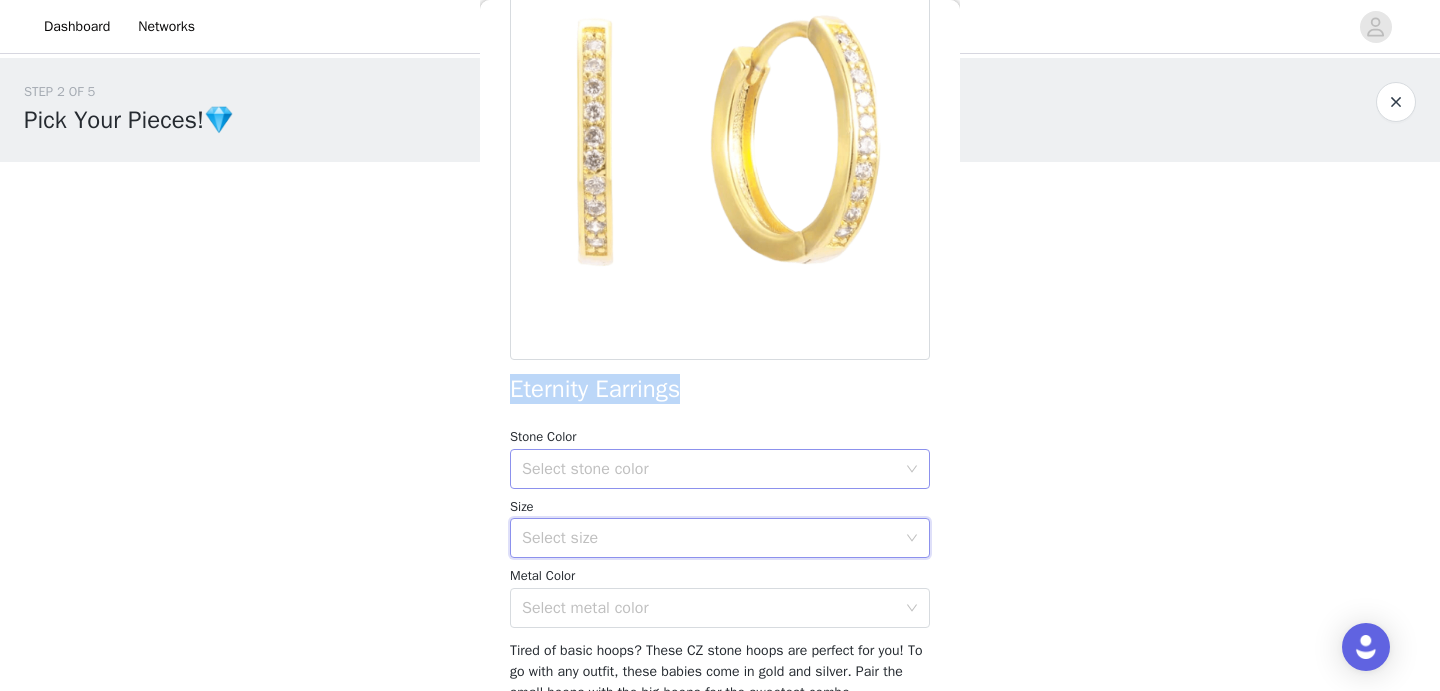 click on "Select stone color" at bounding box center [709, 469] 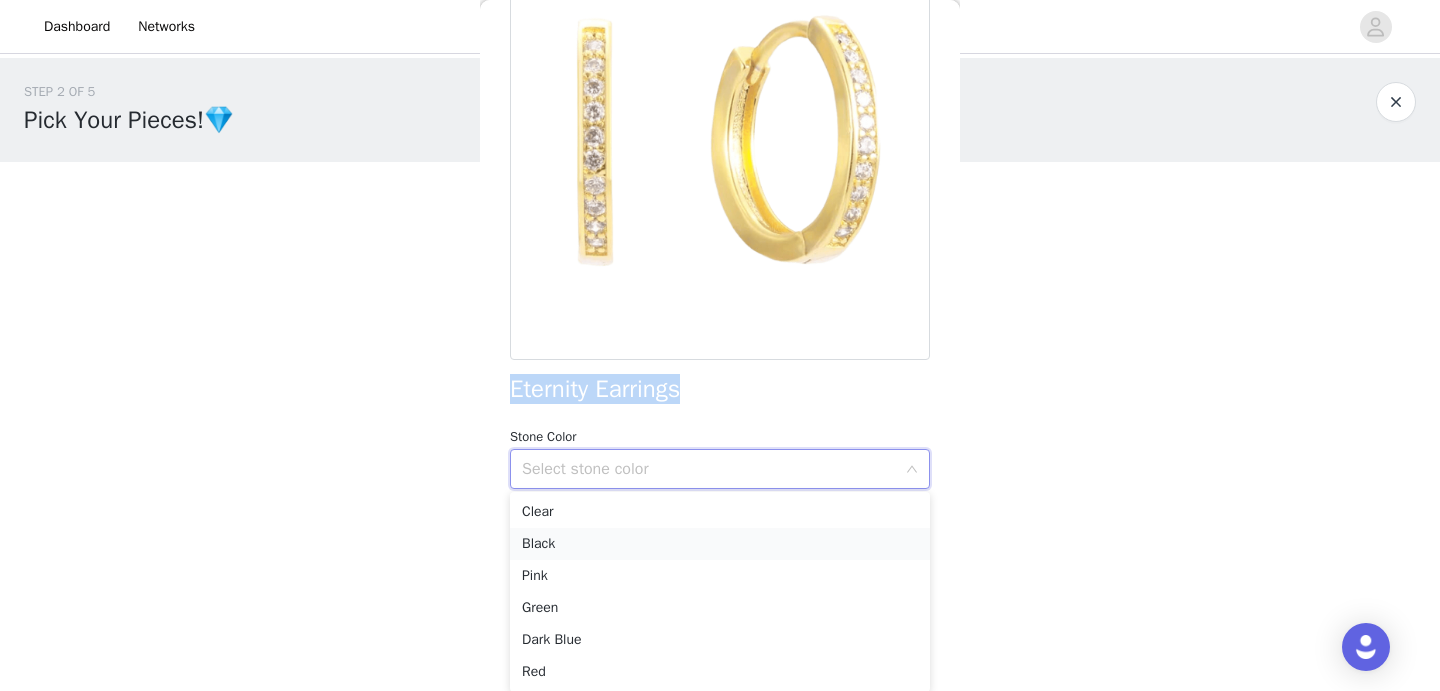 scroll, scrollTop: 1, scrollLeft: 0, axis: vertical 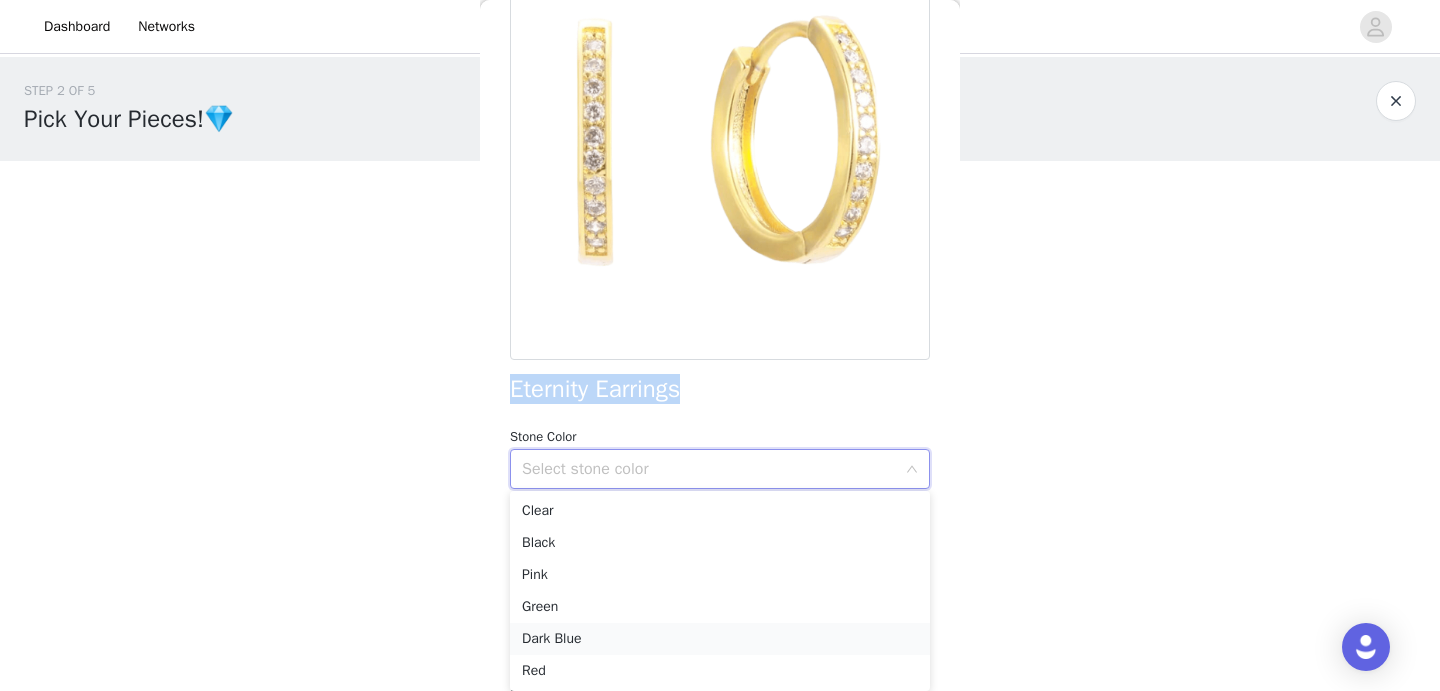 click on "Dark Blue" at bounding box center (720, 639) 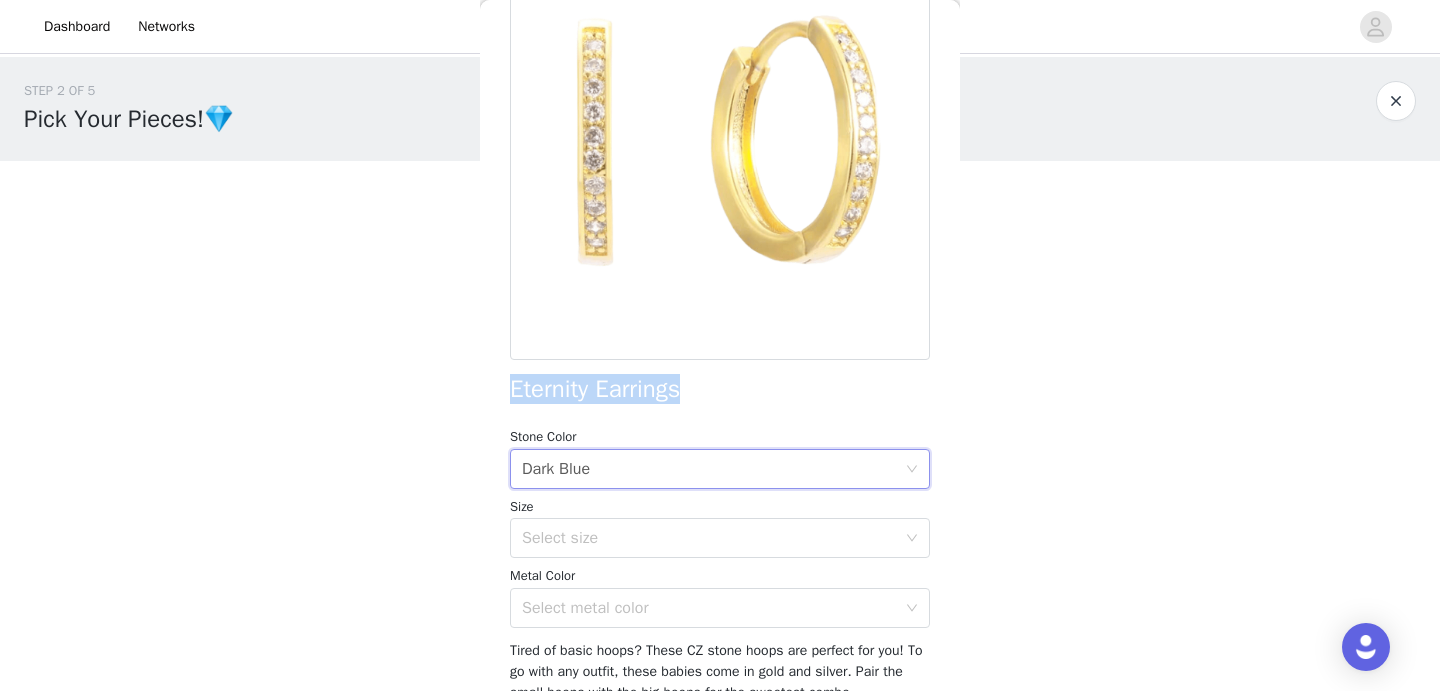 scroll, scrollTop: 0, scrollLeft: 0, axis: both 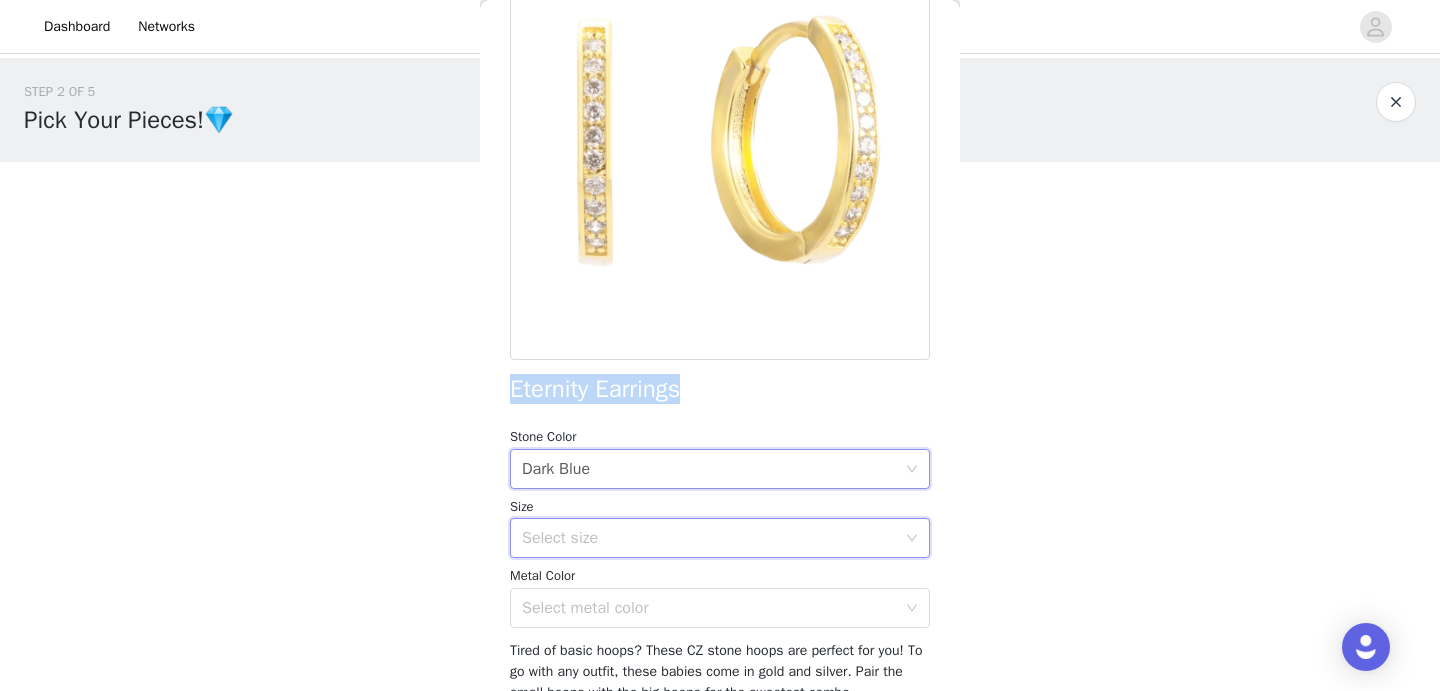 click on "Select size" at bounding box center [713, 538] 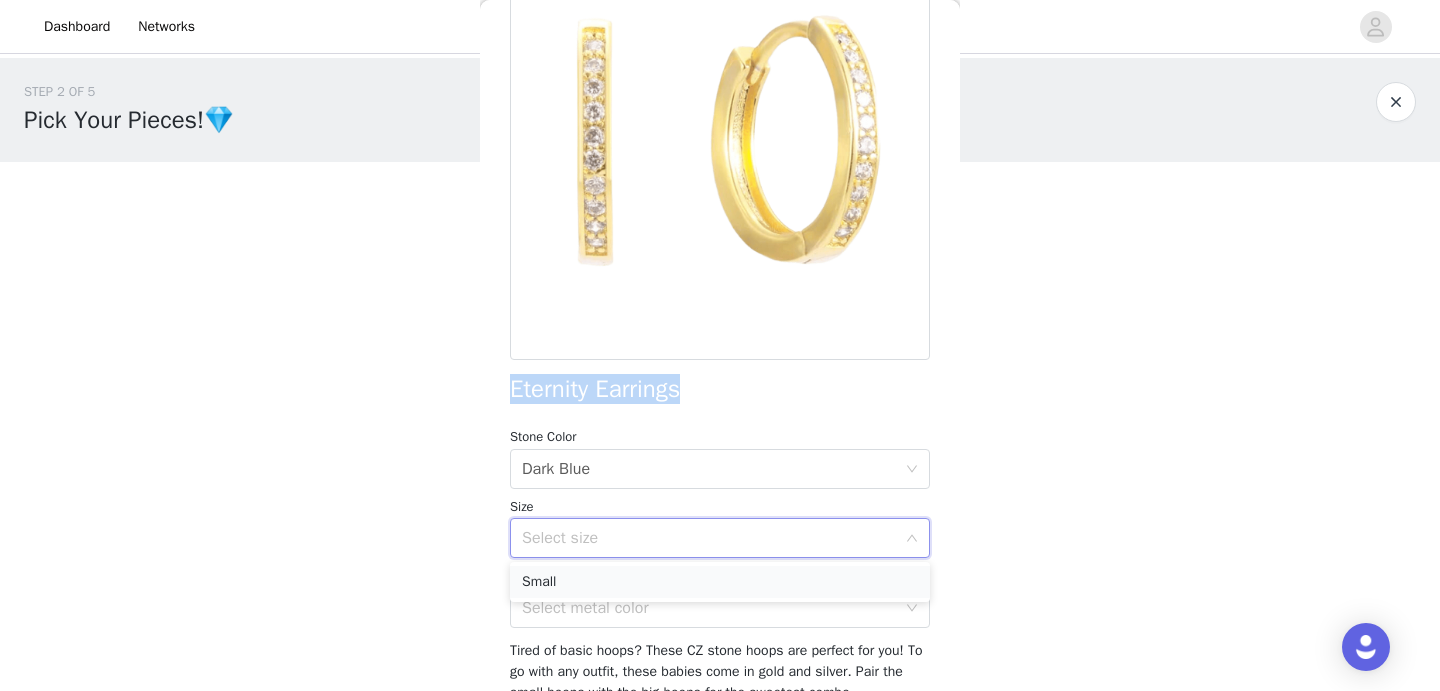 click on "Small" at bounding box center [720, 582] 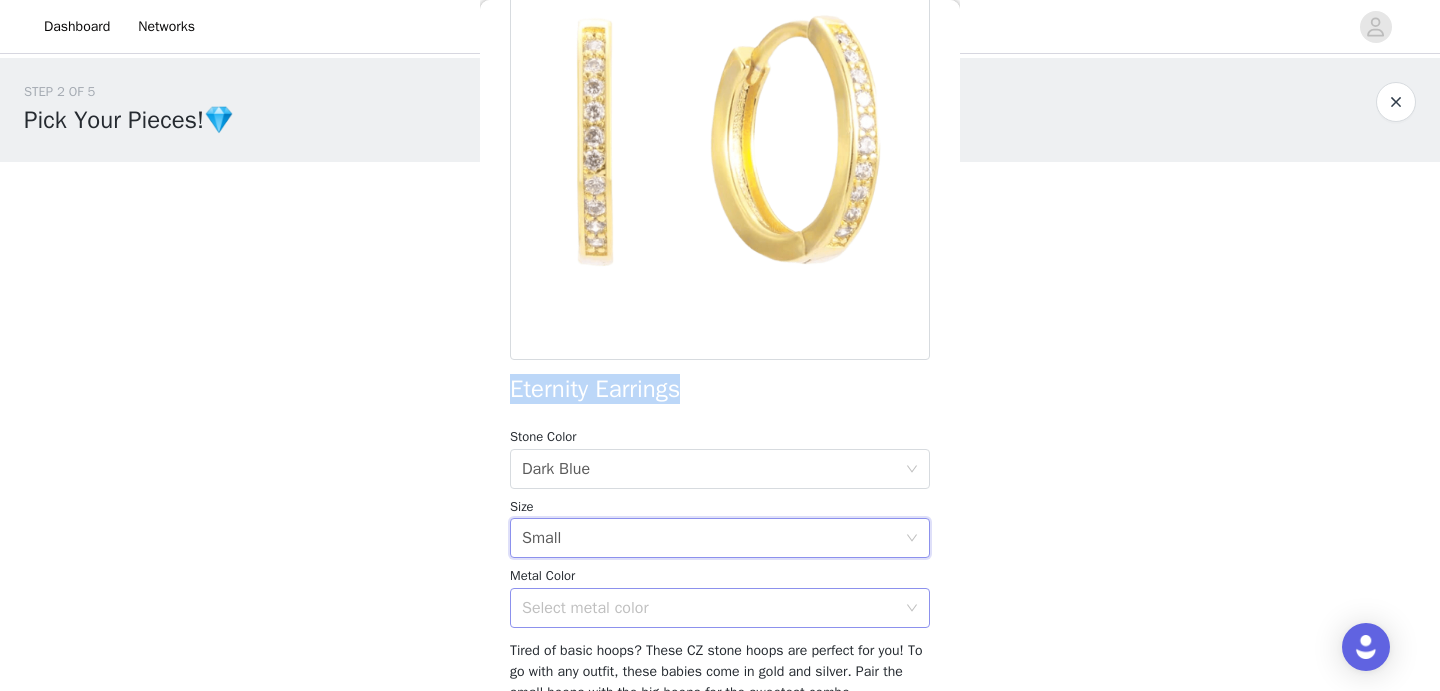 click on "Select metal color" at bounding box center [709, 608] 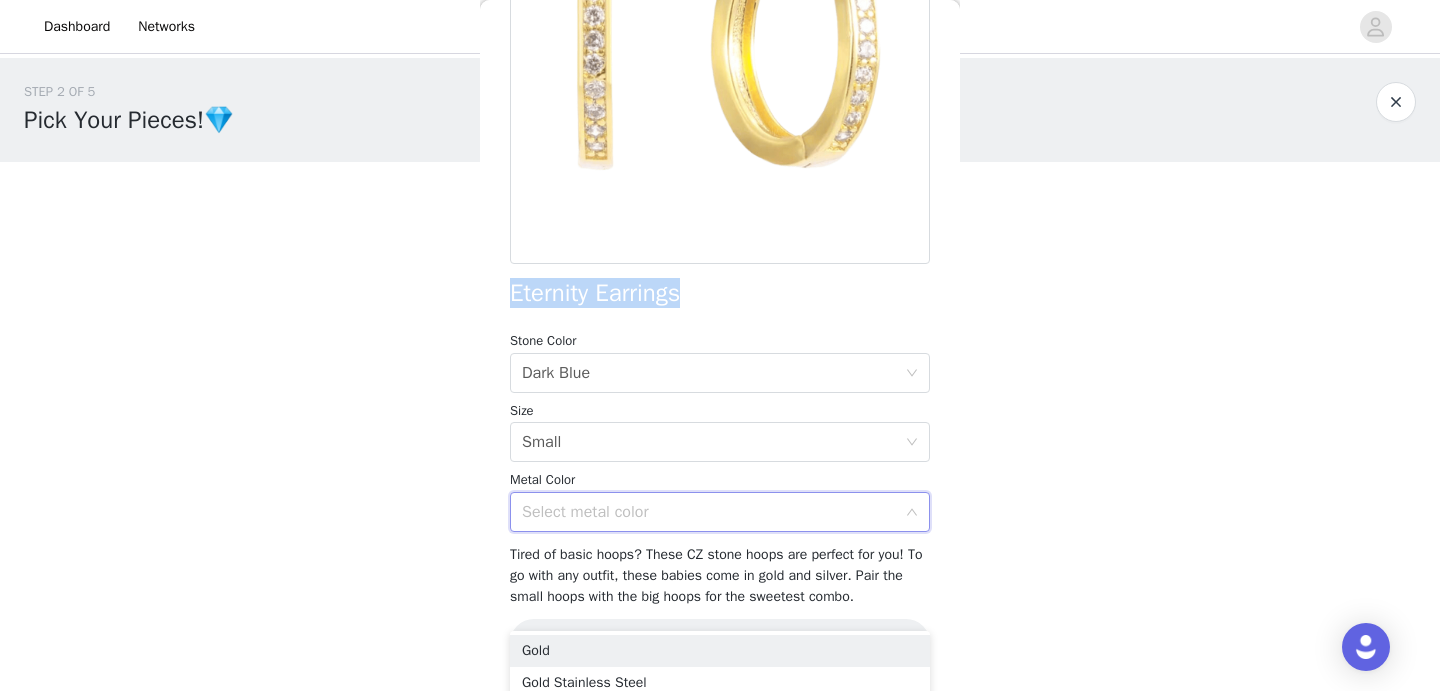 scroll, scrollTop: 306, scrollLeft: 0, axis: vertical 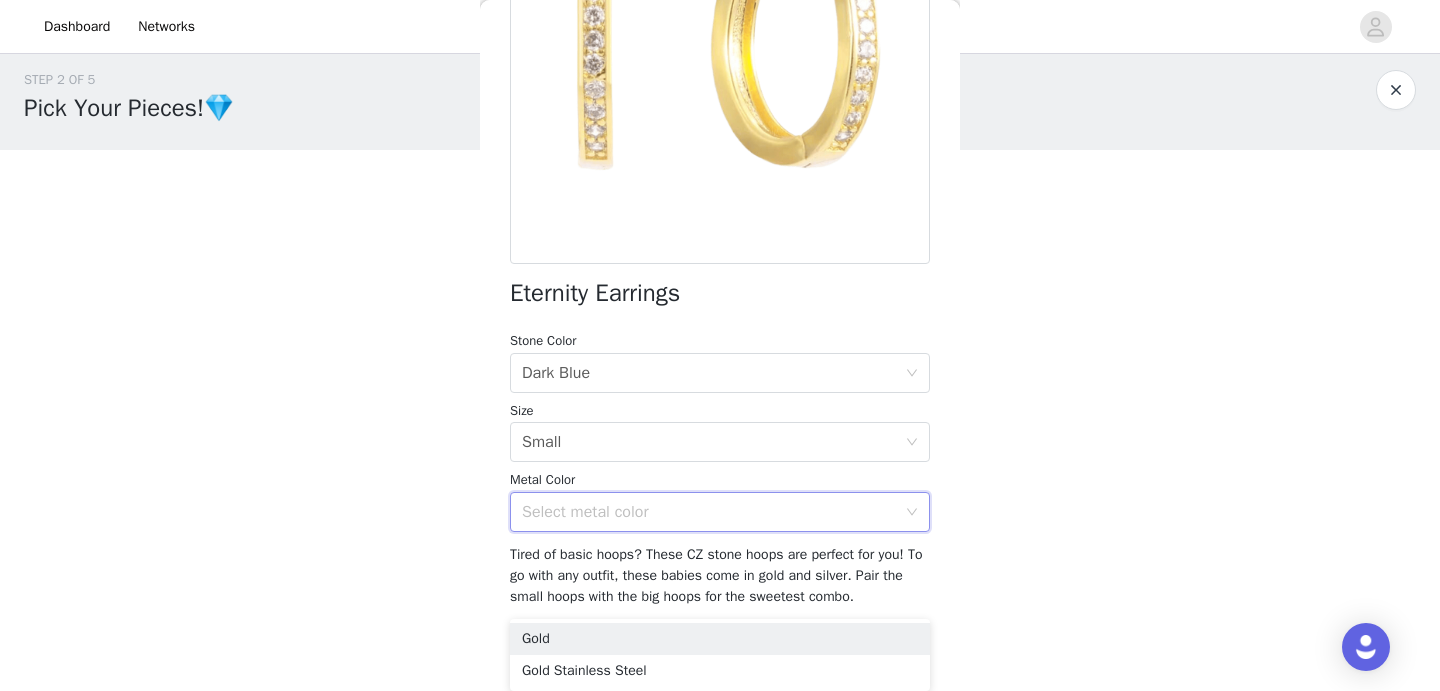 click on "STEP 2 OF 5
Pick Your Pieces!💎
Please take a look at our catalog and select 5 of your favs!❤️  If a product you selected is out of stock we will replace it with a best seller!       0/5 Selected           Add Product       Back     Eternity Earrings               Stone Color   Select stone color Dark Blue Size   Select size Small Metal Color   Select metal color     Tired of basic hoops? These CZ stone hoops are perfect for you! To go with any outfit, these babies come in gold and silver. Pair the small hoops with the big hoops for the sweetest combo.     Add Product
Step 2 of 5" at bounding box center (720, 297) 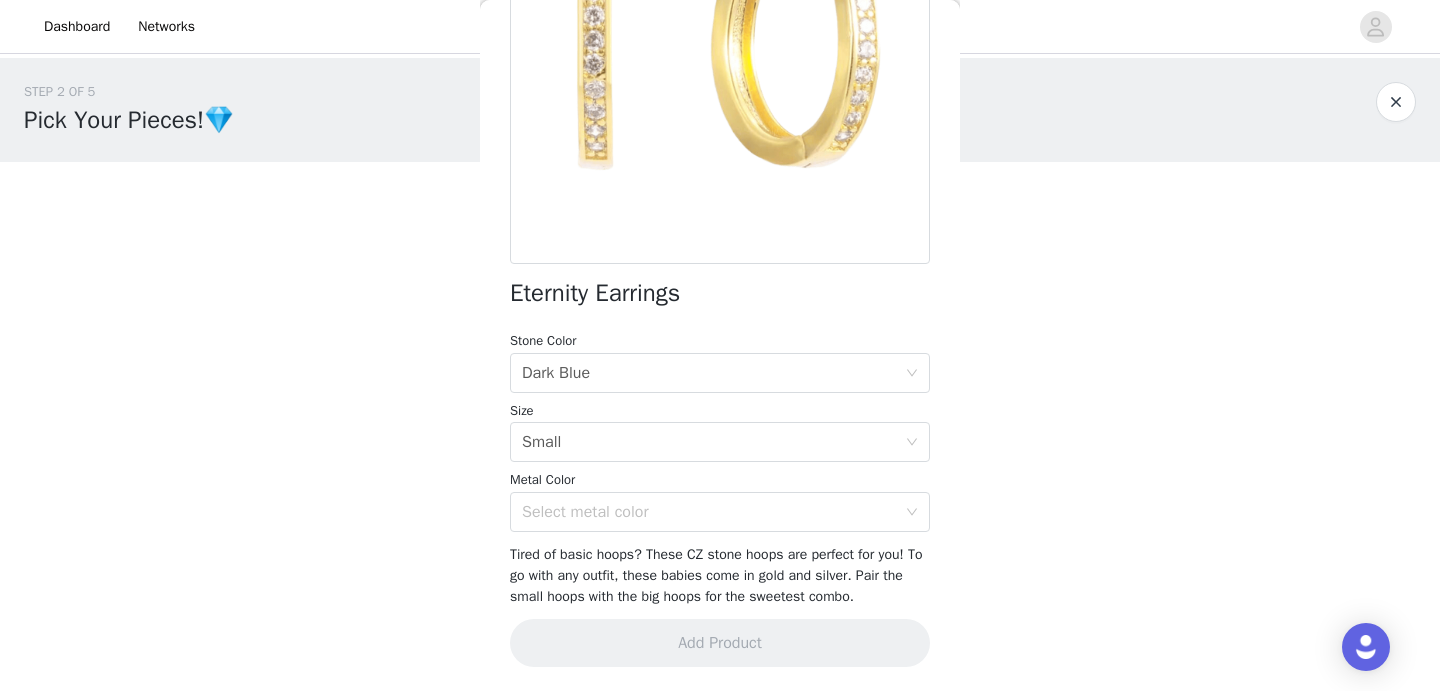 scroll, scrollTop: 0, scrollLeft: 0, axis: both 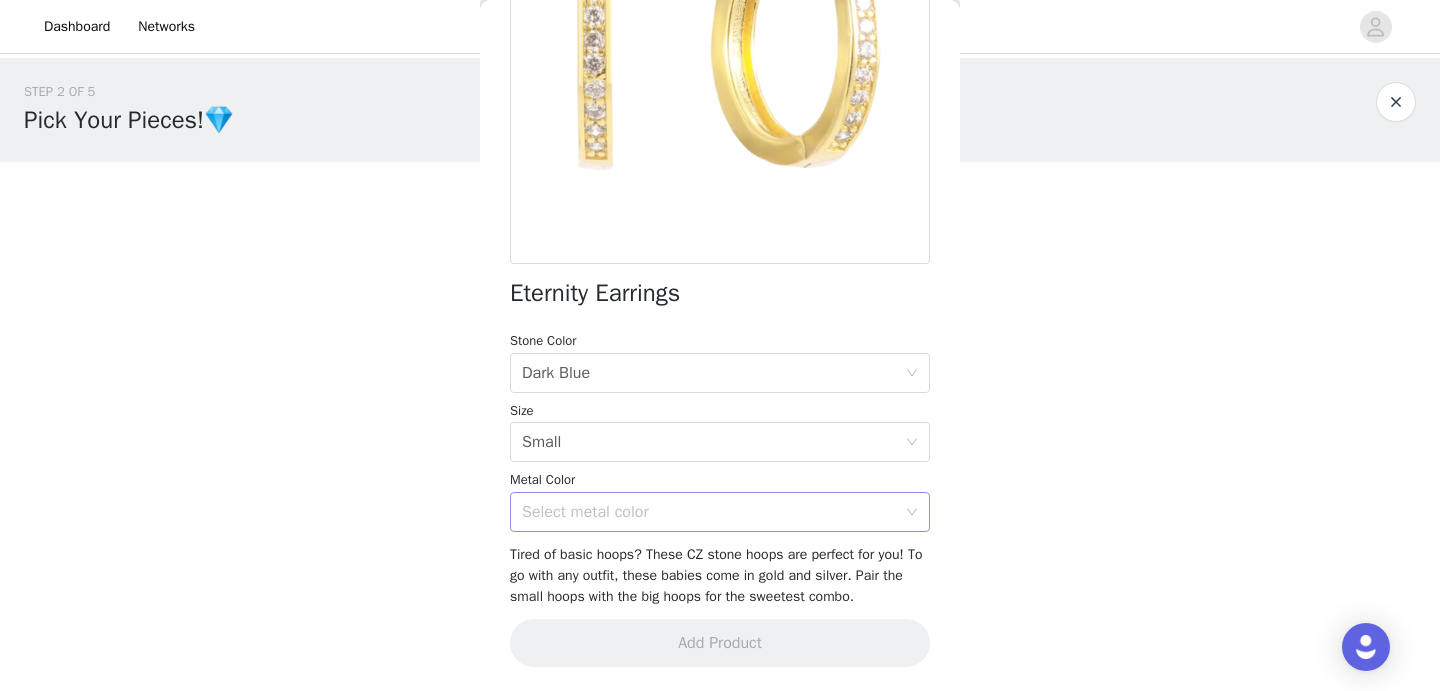 click on "Select metal color" at bounding box center (709, 512) 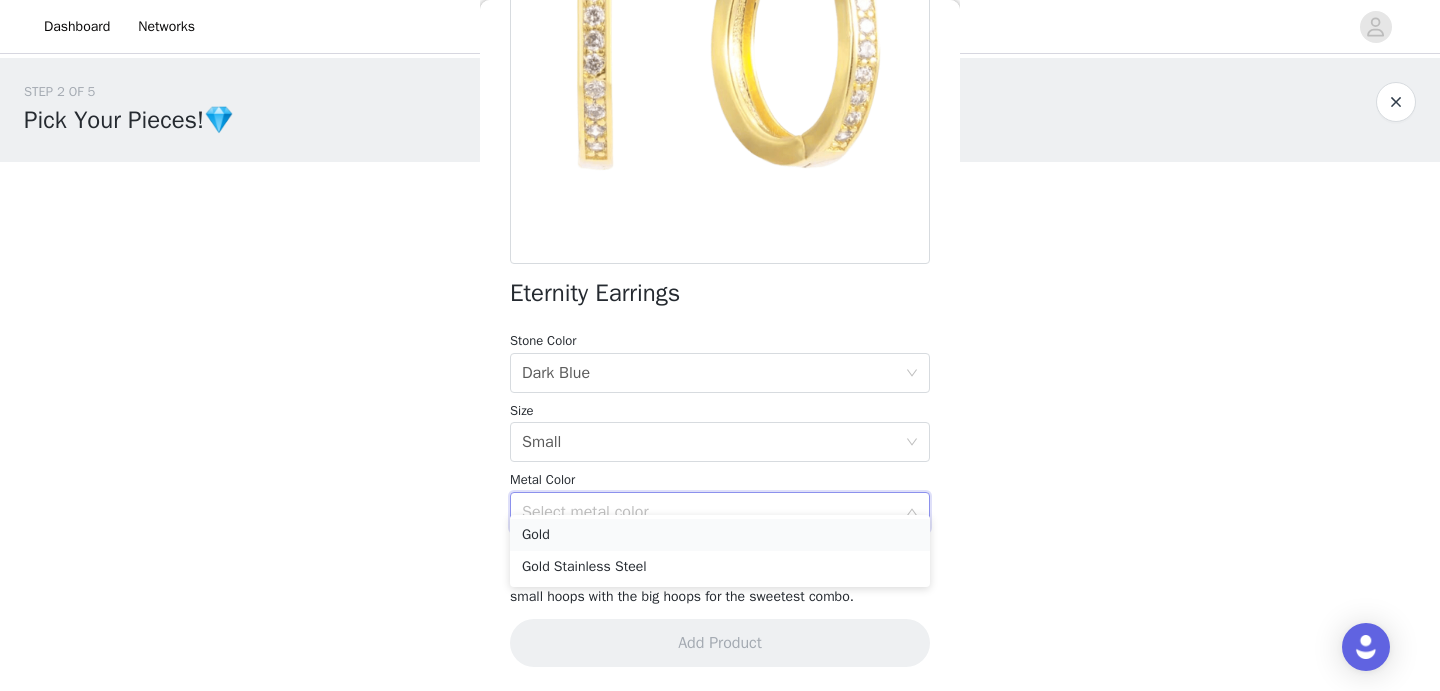 click on "Gold" at bounding box center (720, 535) 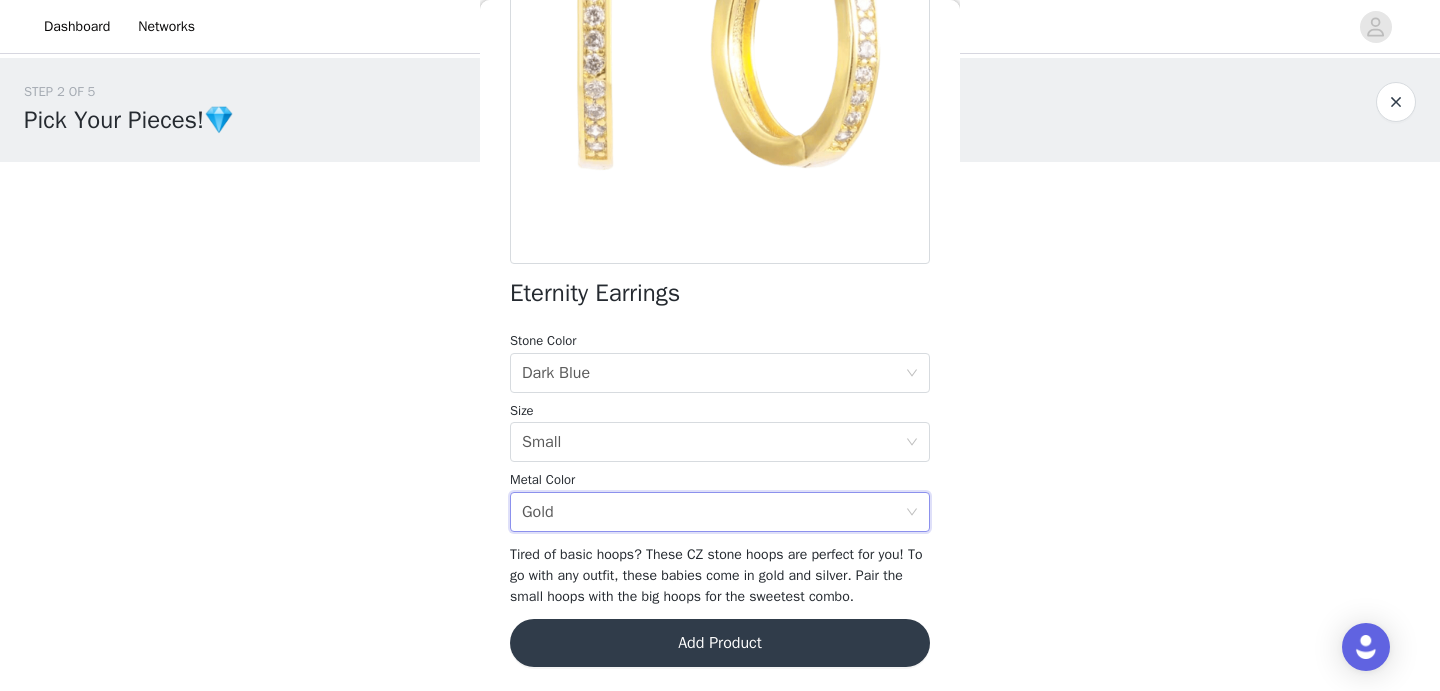 click on "Add Product" at bounding box center [720, 643] 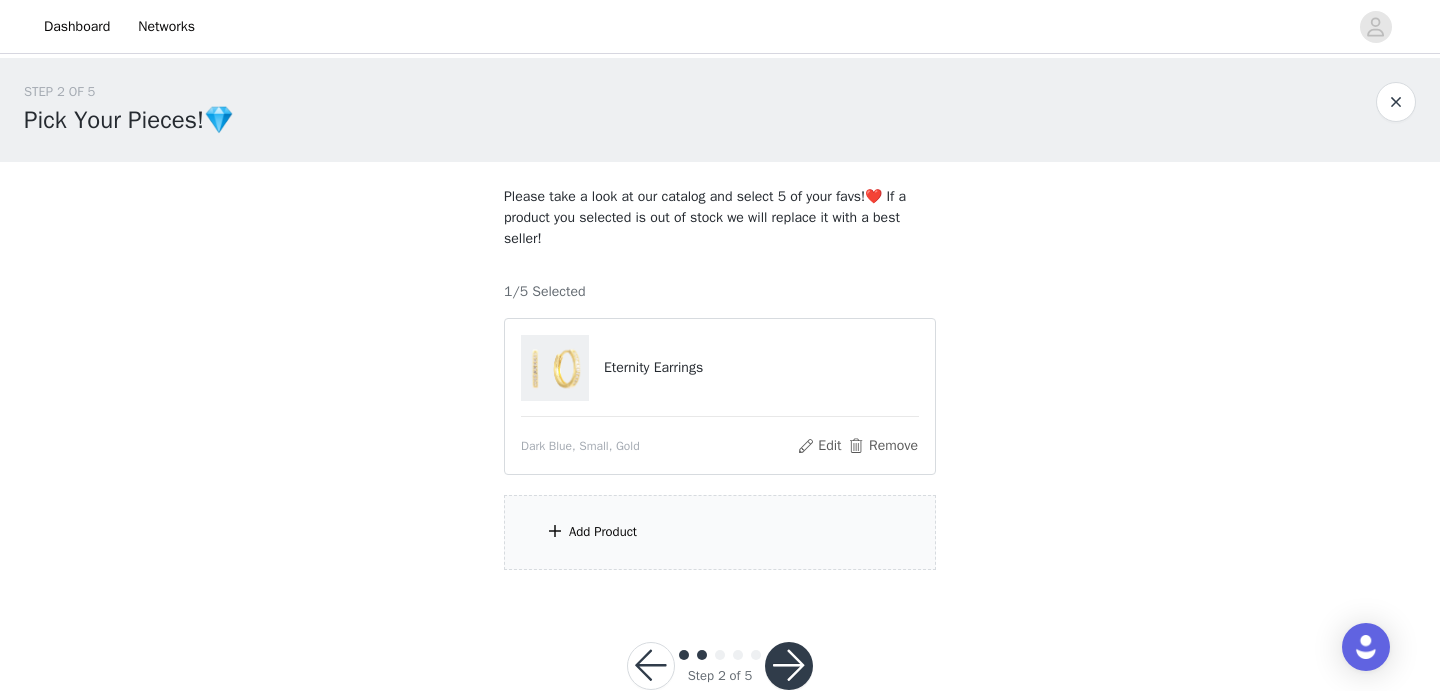 click on "Add Product" at bounding box center (720, 532) 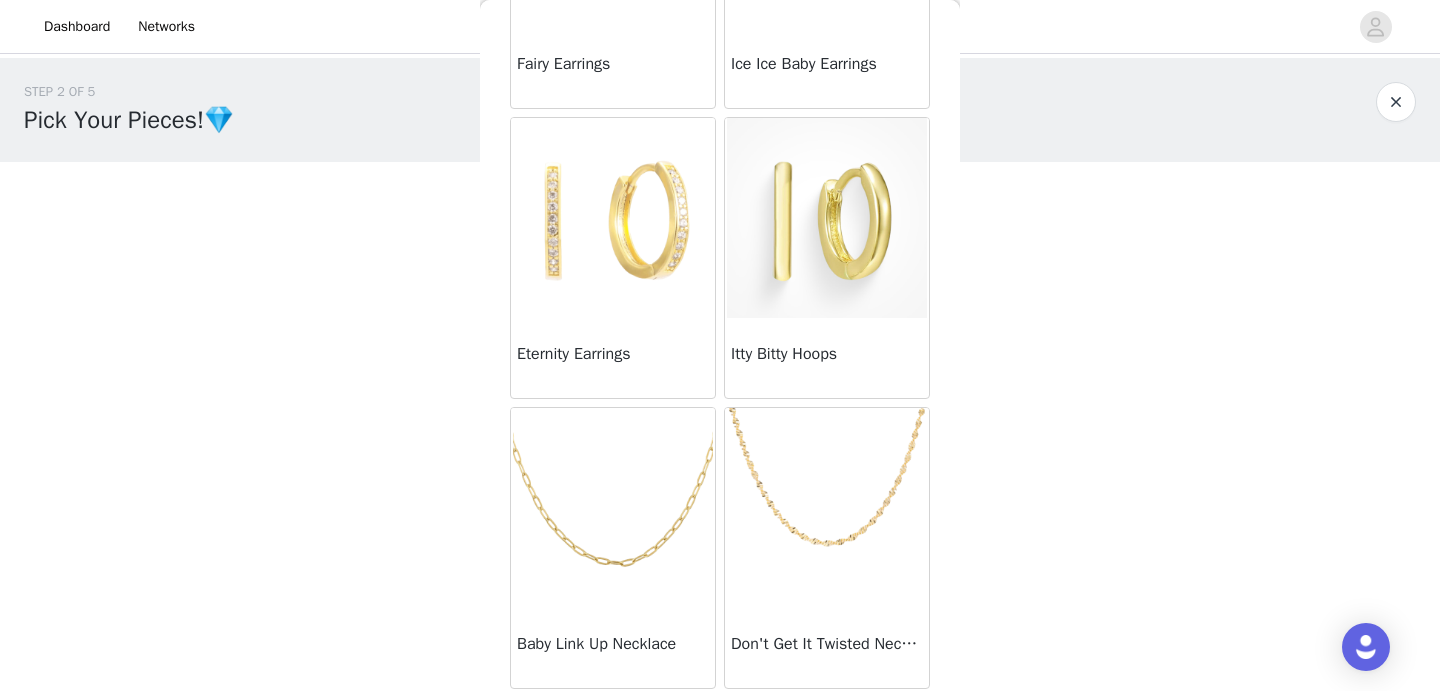 scroll, scrollTop: 565, scrollLeft: 0, axis: vertical 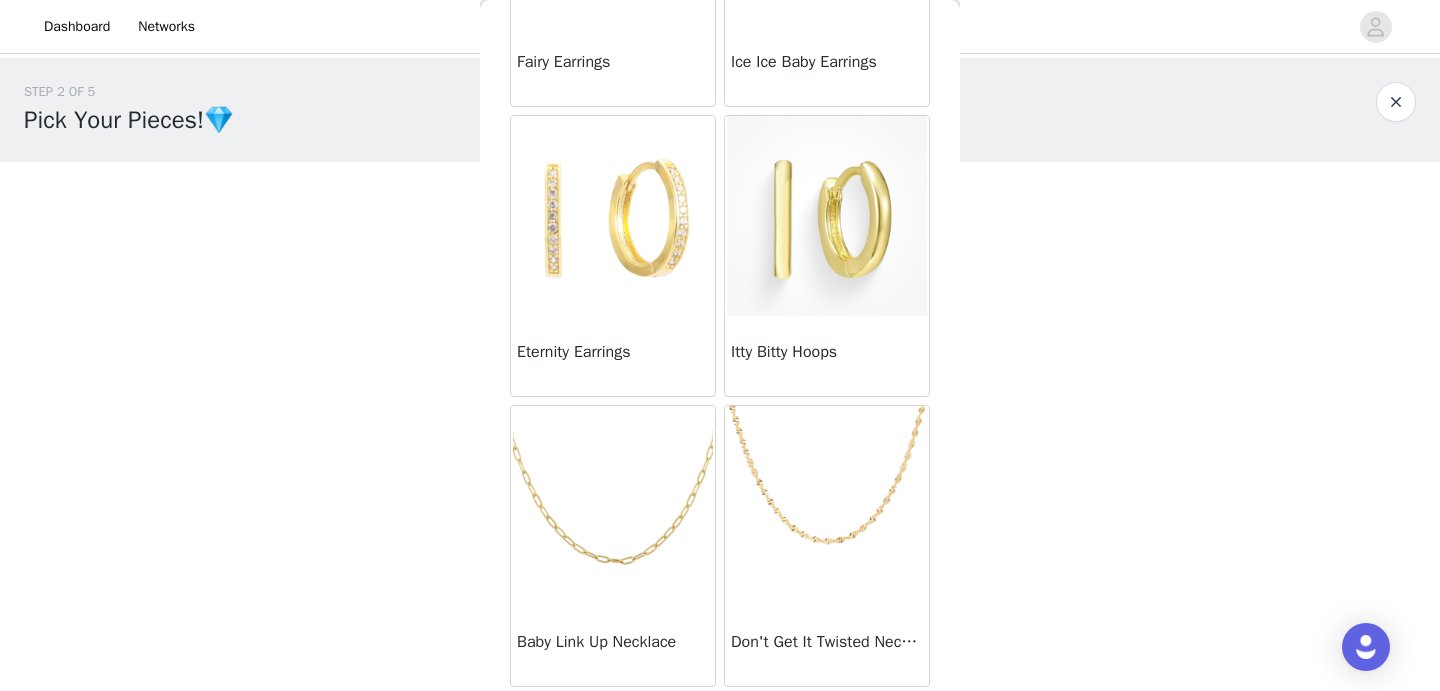 click on "Don't Get It Twisted Necklace" at bounding box center [827, 642] 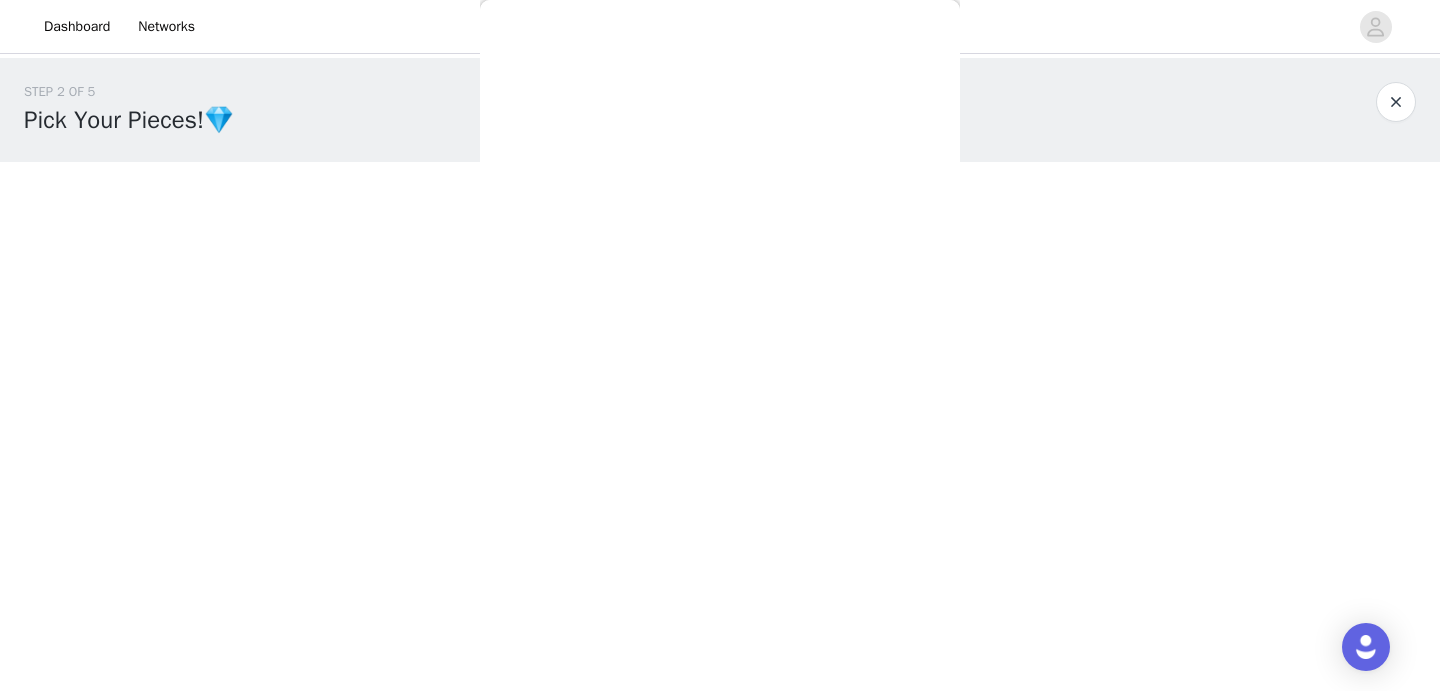 scroll, scrollTop: 167, scrollLeft: 0, axis: vertical 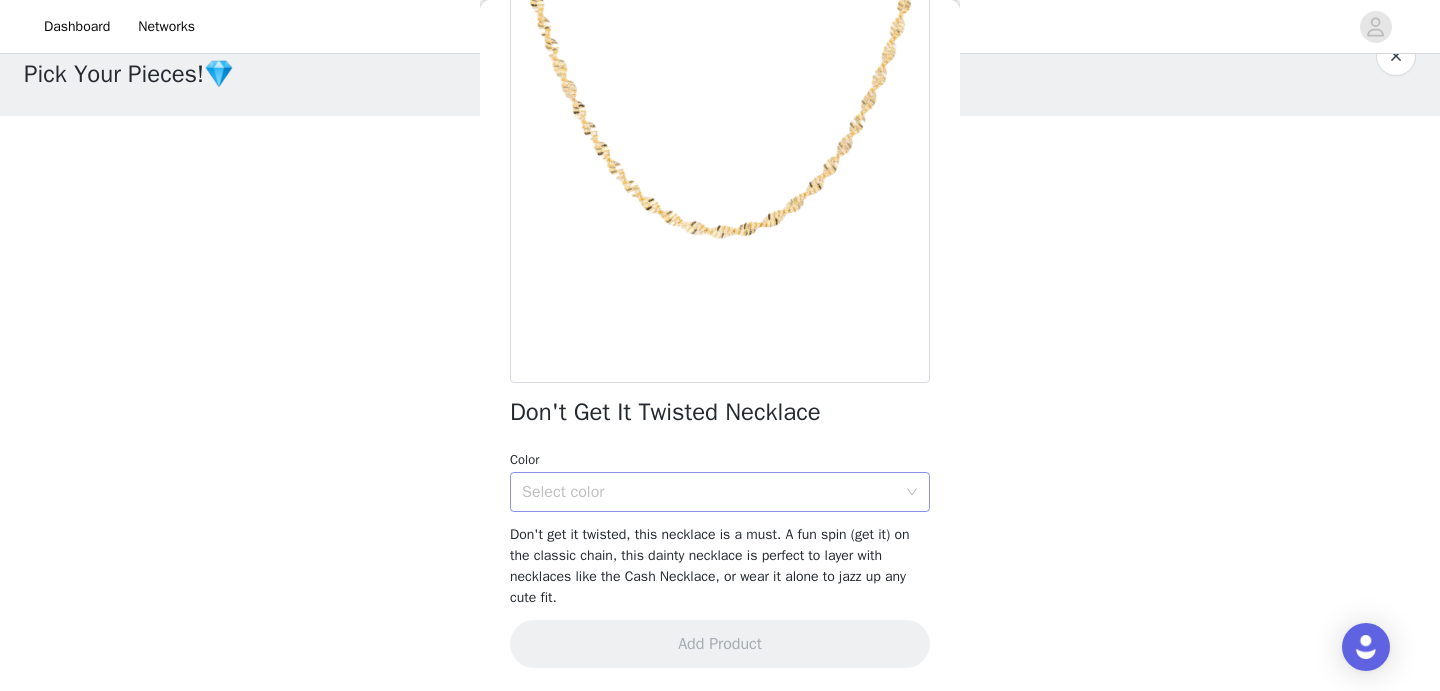 click on "Select color" at bounding box center [713, 492] 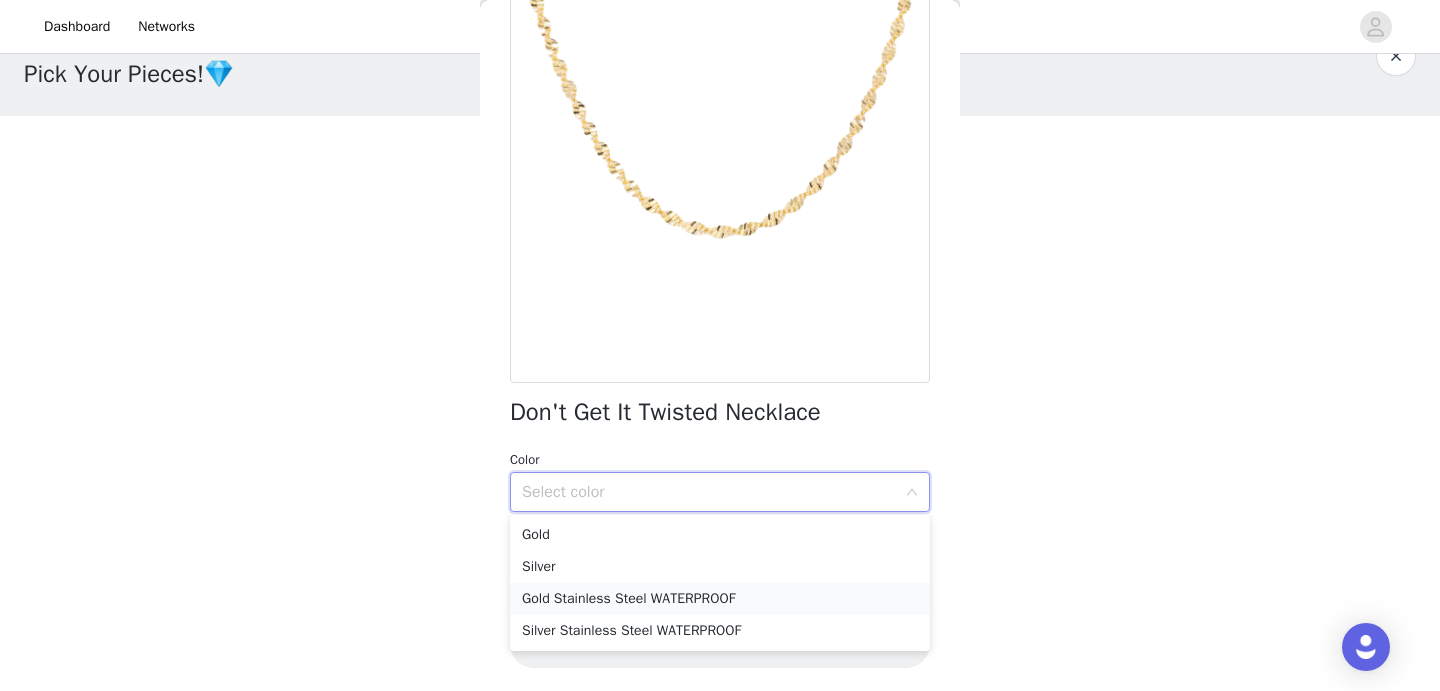 click on "Gold Stainless Steel WATERPROOF" at bounding box center [720, 599] 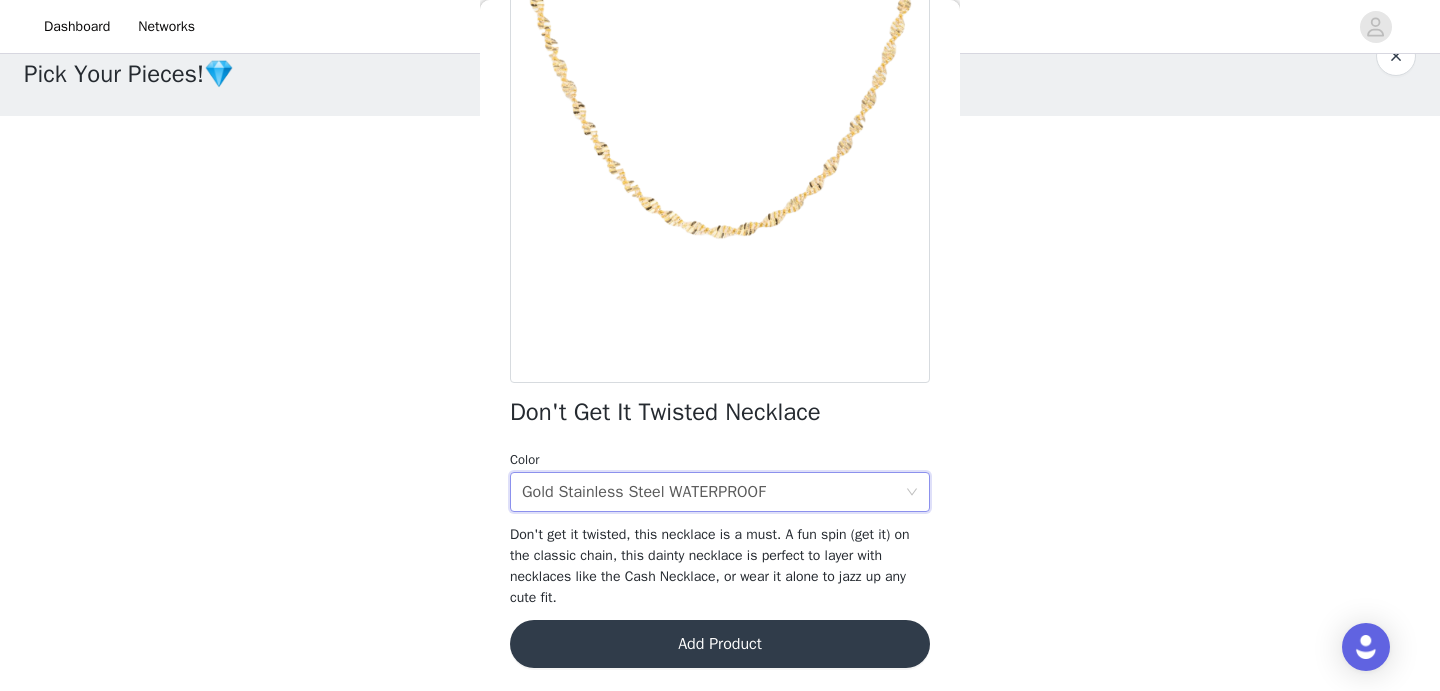 click on "Add Product" at bounding box center (720, 644) 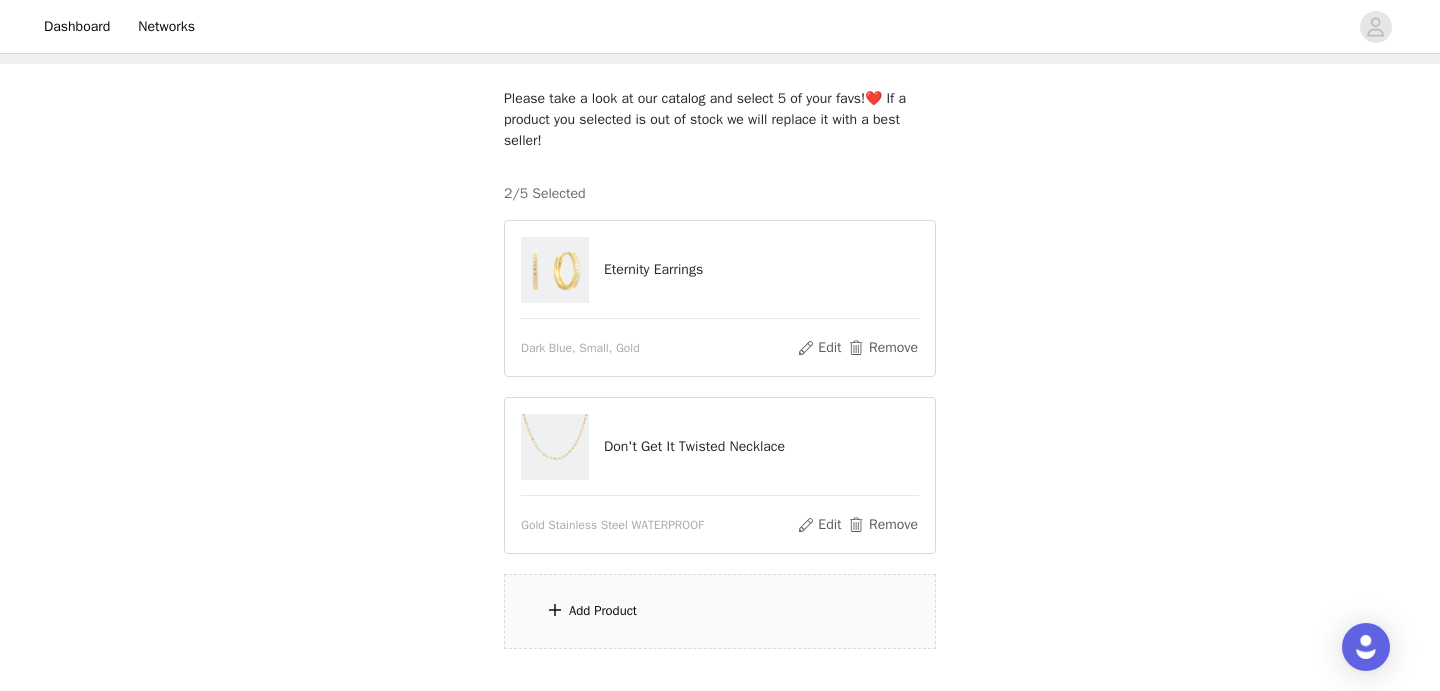 scroll, scrollTop: 101, scrollLeft: 0, axis: vertical 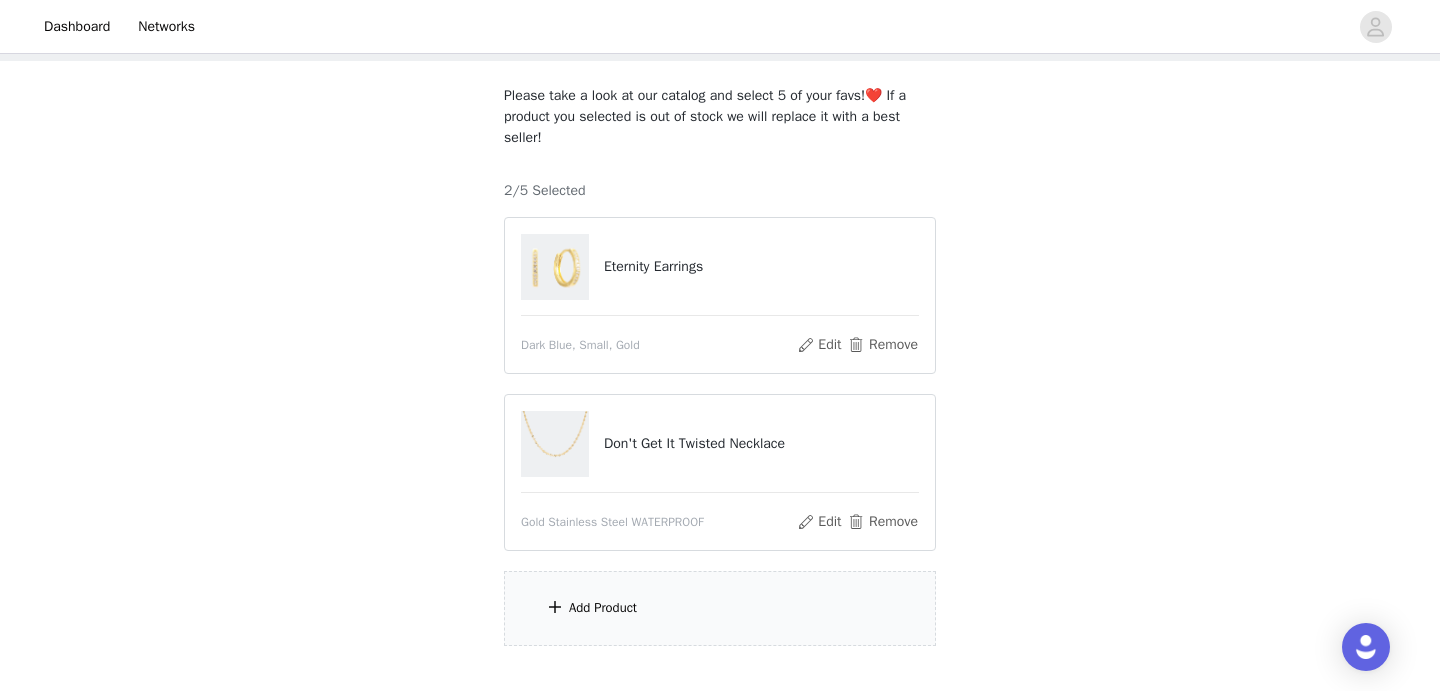 click on "Add Product" at bounding box center [720, 608] 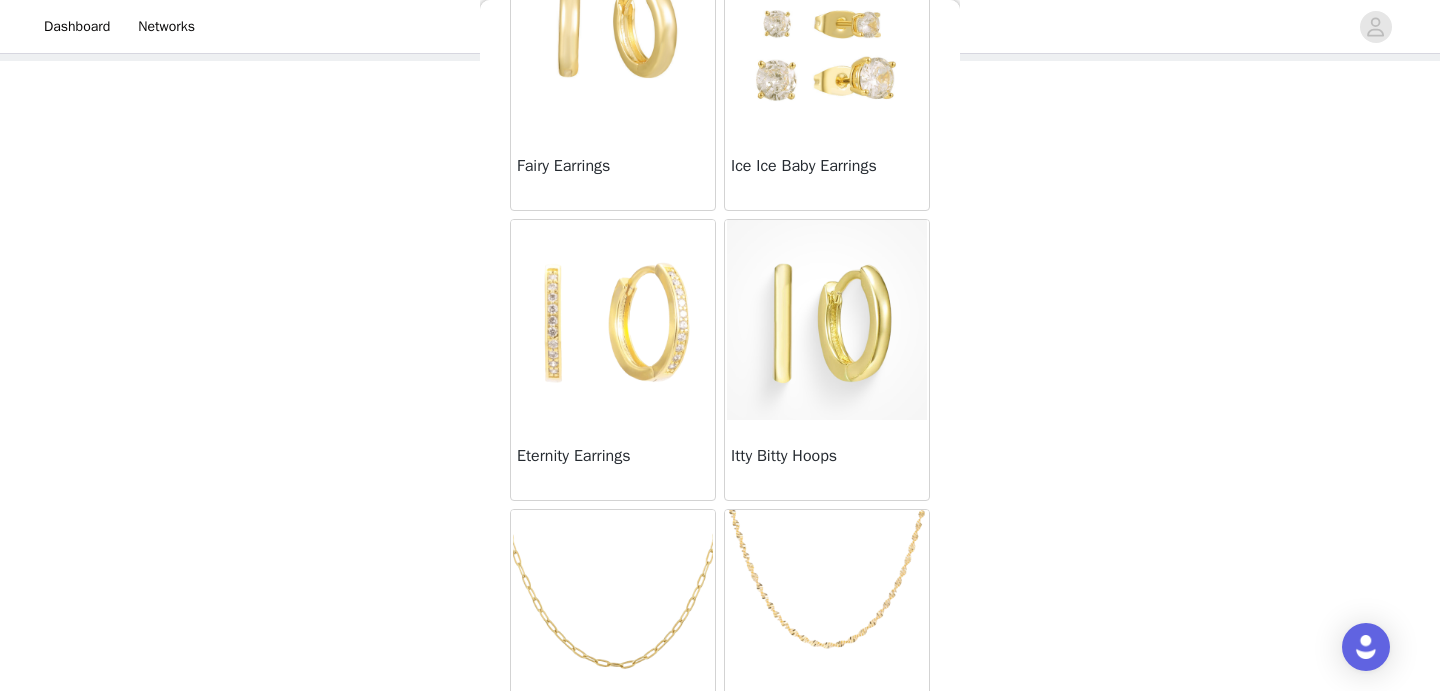 scroll, scrollTop: 565, scrollLeft: 0, axis: vertical 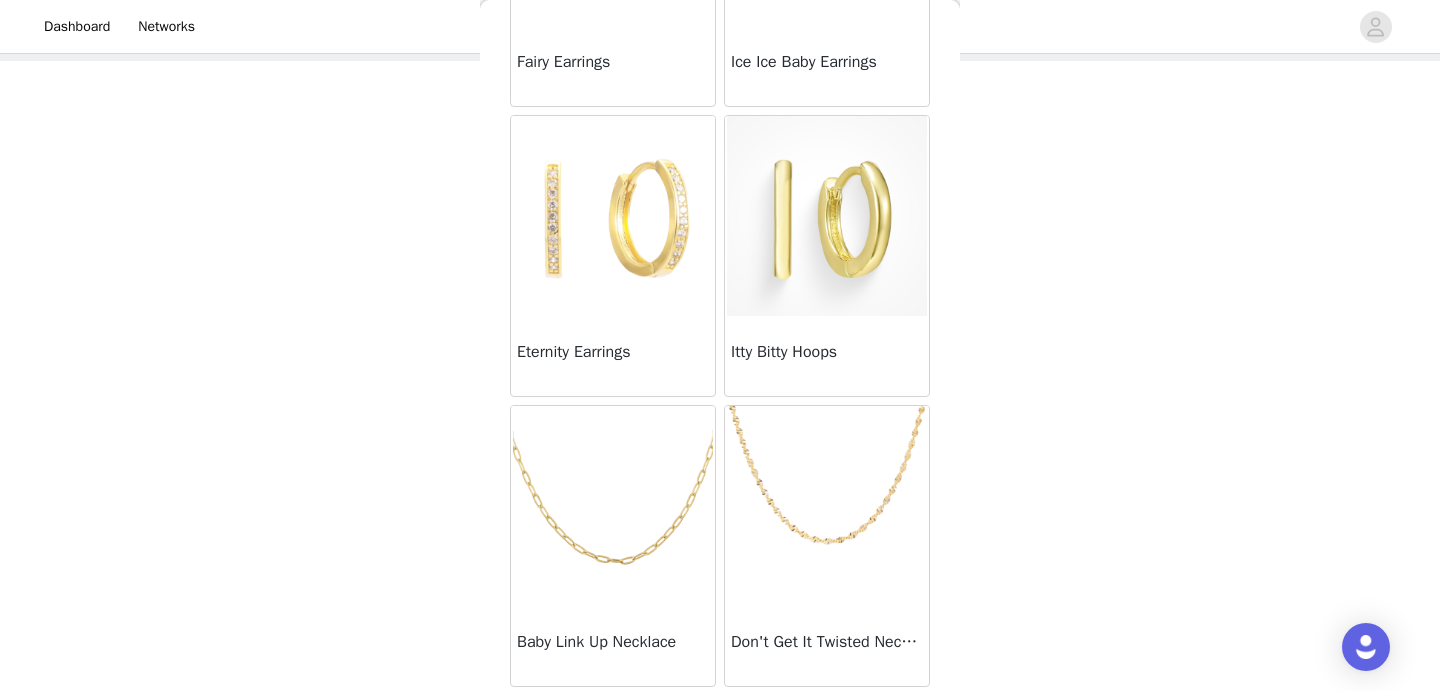 click at bounding box center [827, 506] 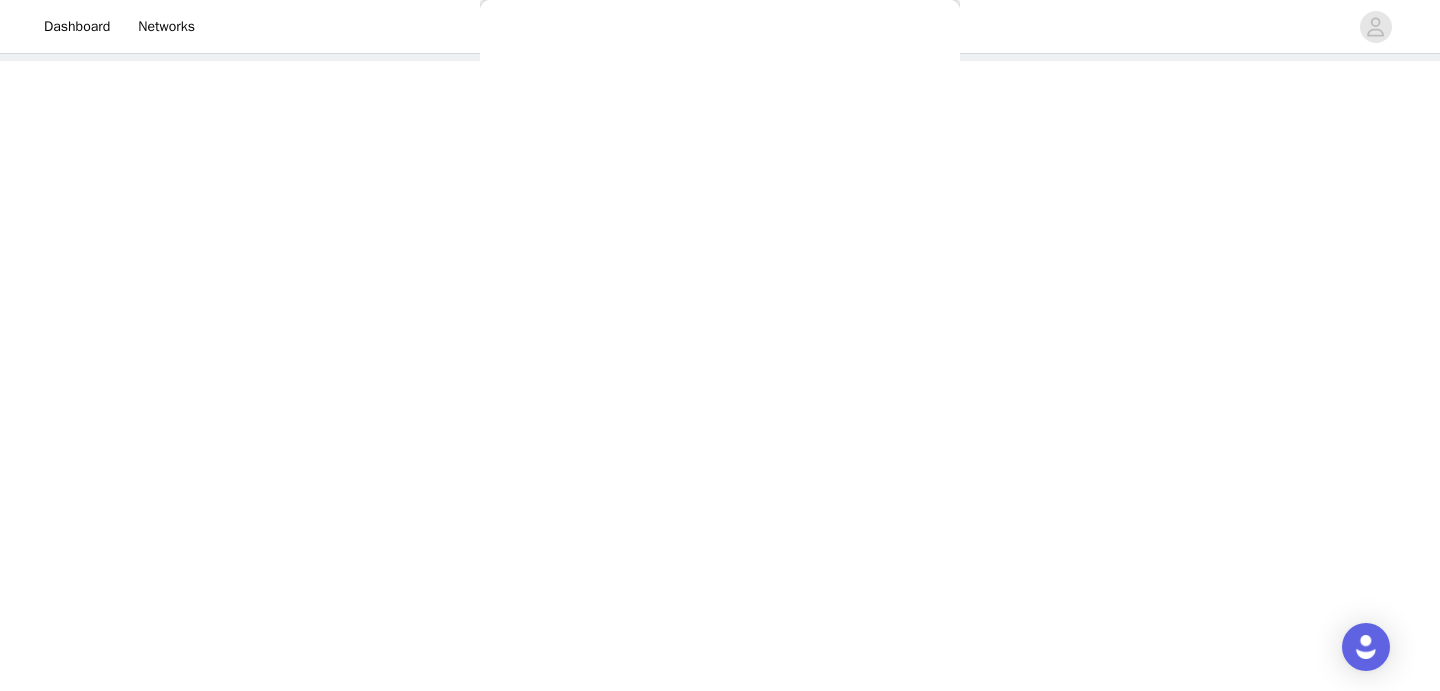 scroll, scrollTop: 167, scrollLeft: 0, axis: vertical 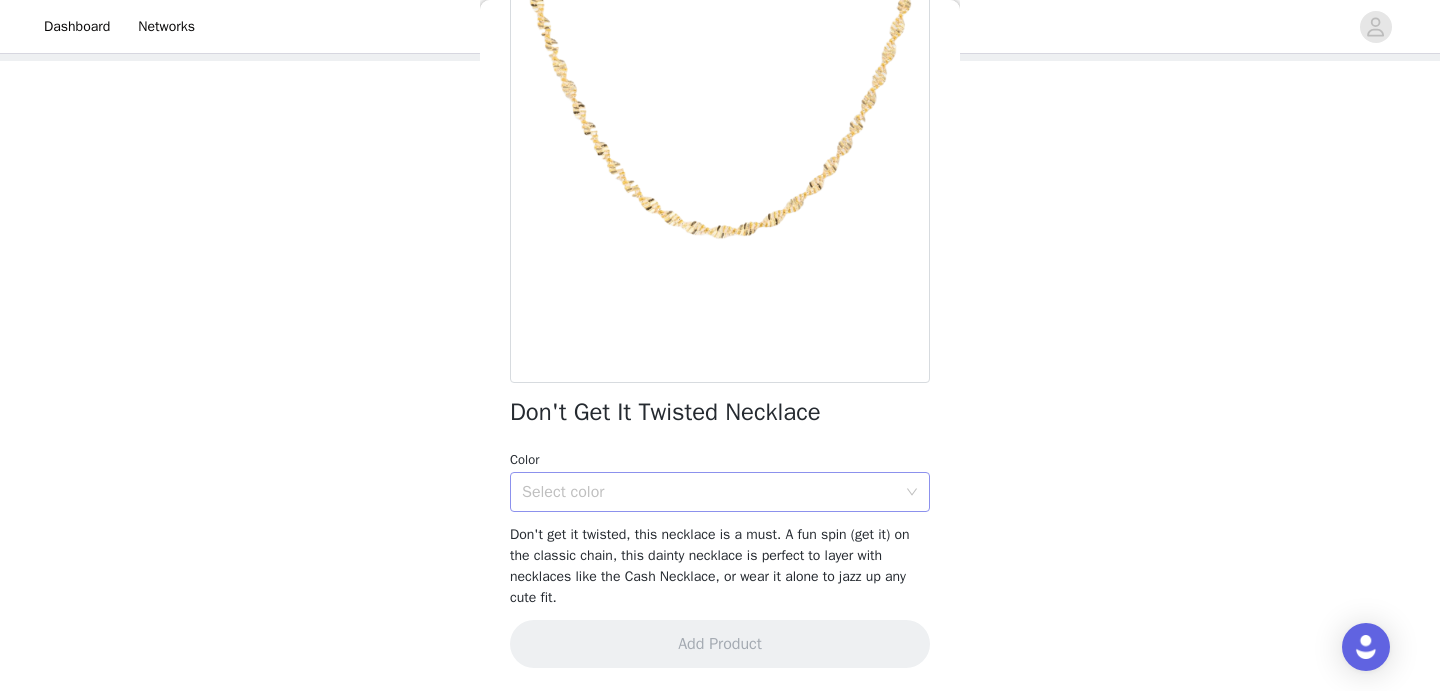 click on "Select color" at bounding box center (713, 492) 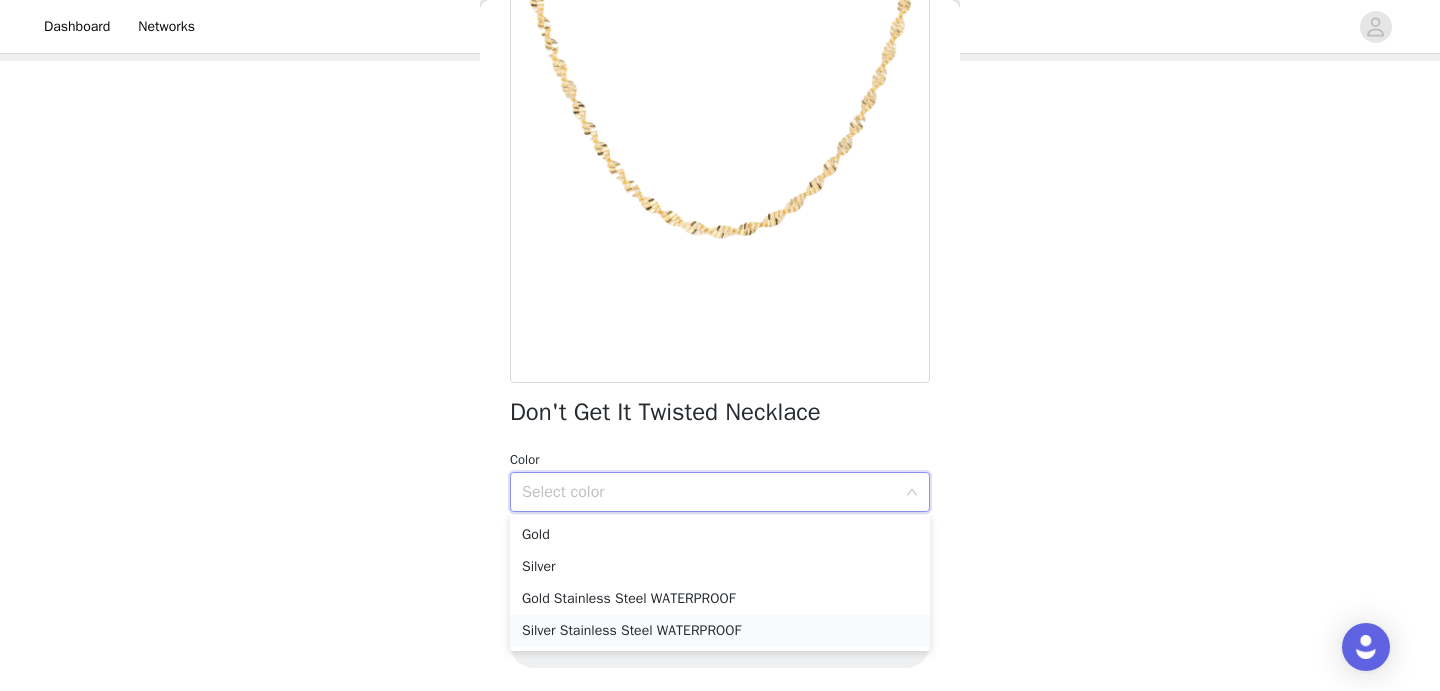 click on "Silver Stainless Steel WATERPROOF" at bounding box center [720, 631] 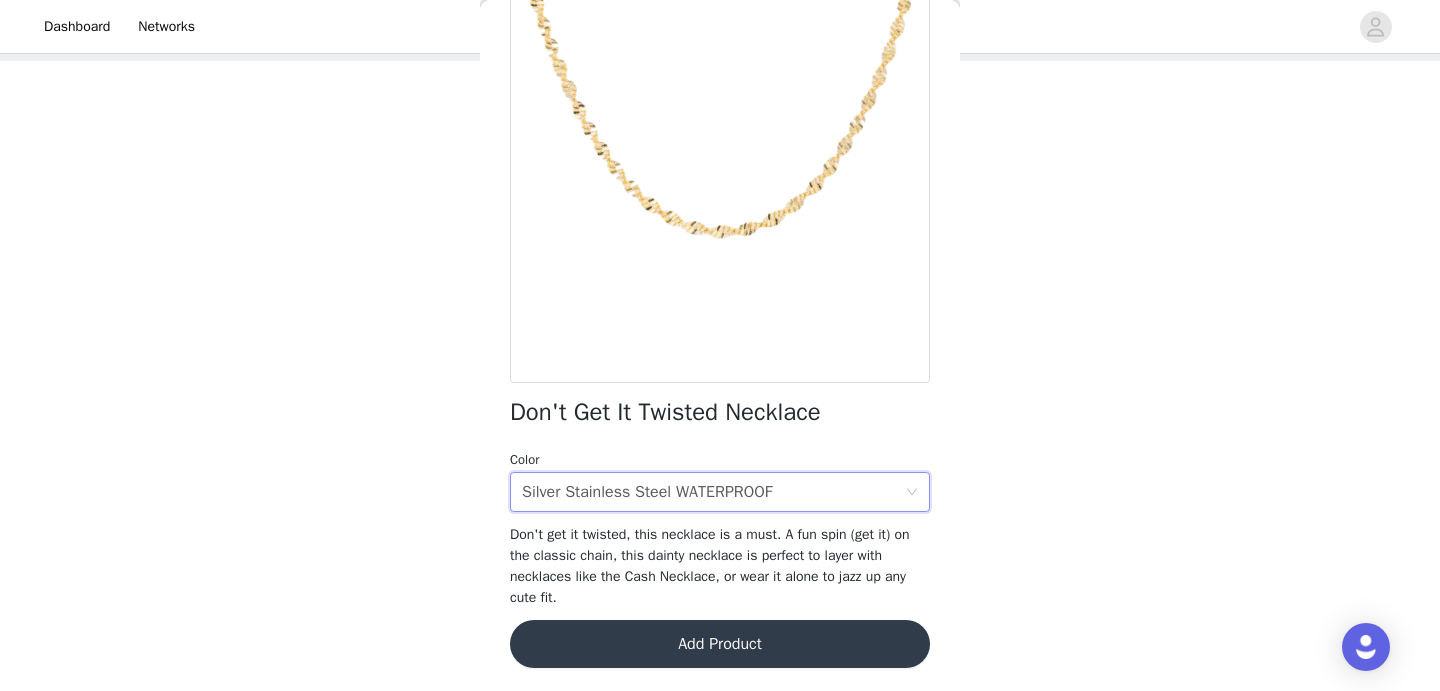 click on "Add Product" at bounding box center [720, 644] 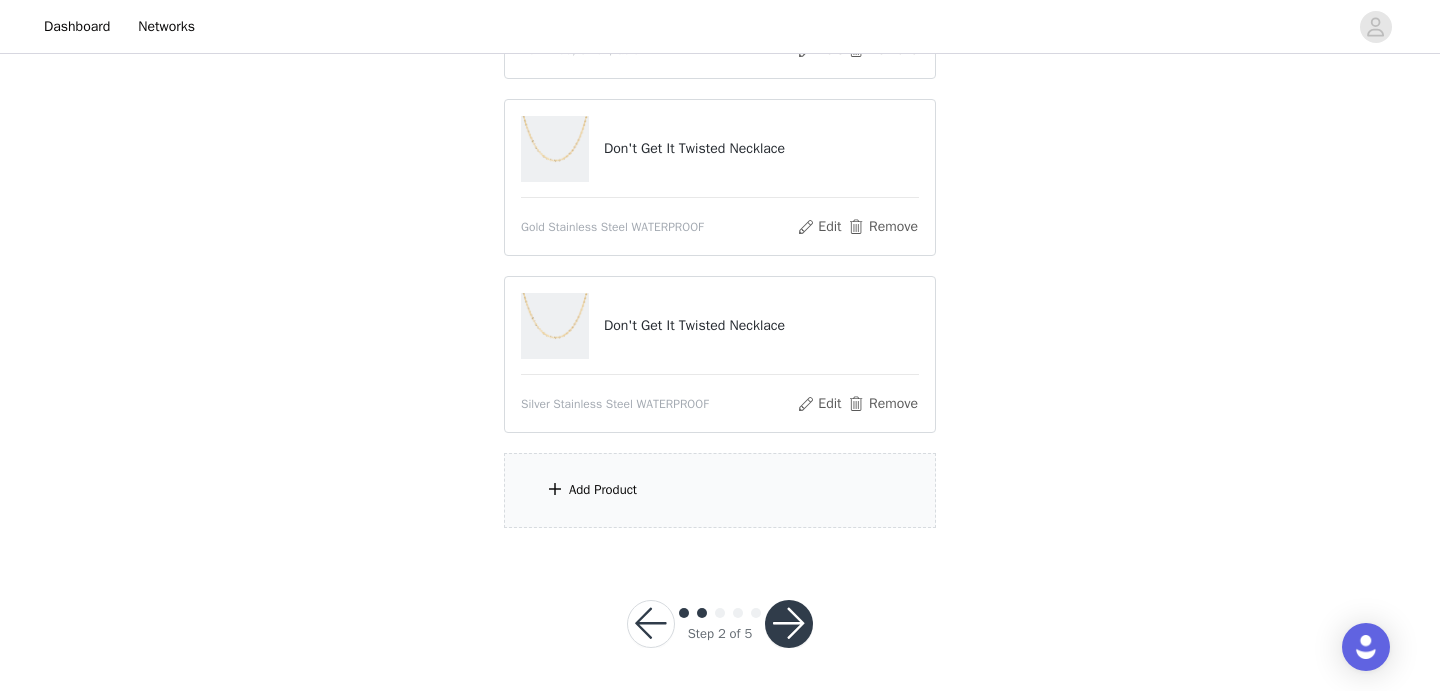 scroll, scrollTop: 400, scrollLeft: 0, axis: vertical 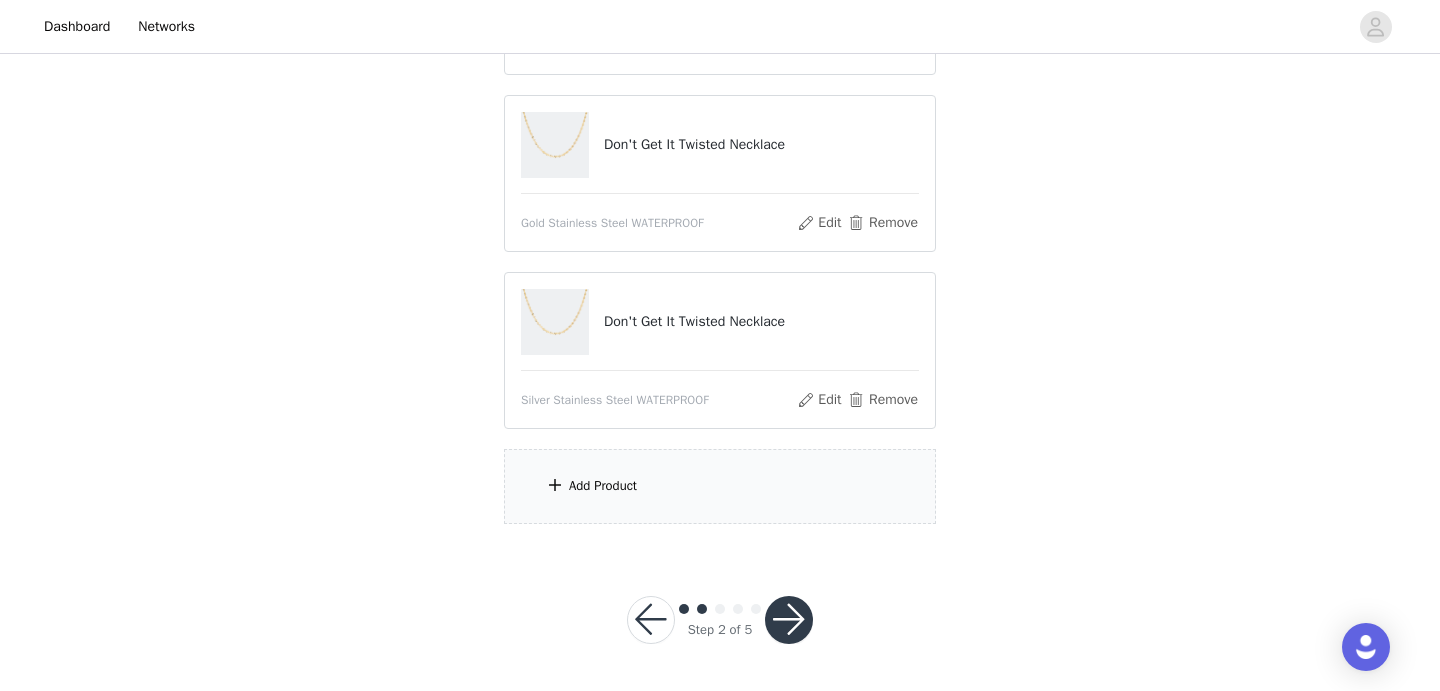 click on "Add Product" at bounding box center (720, 486) 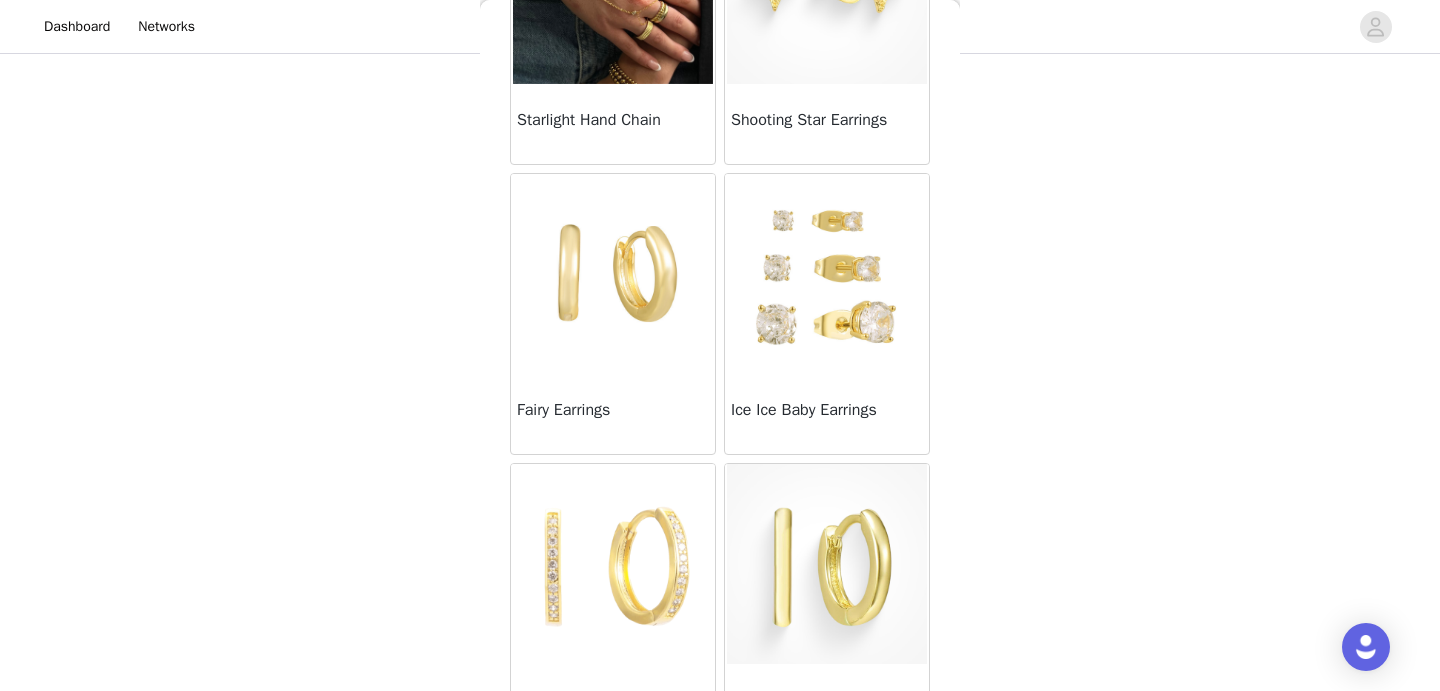 scroll, scrollTop: 0, scrollLeft: 0, axis: both 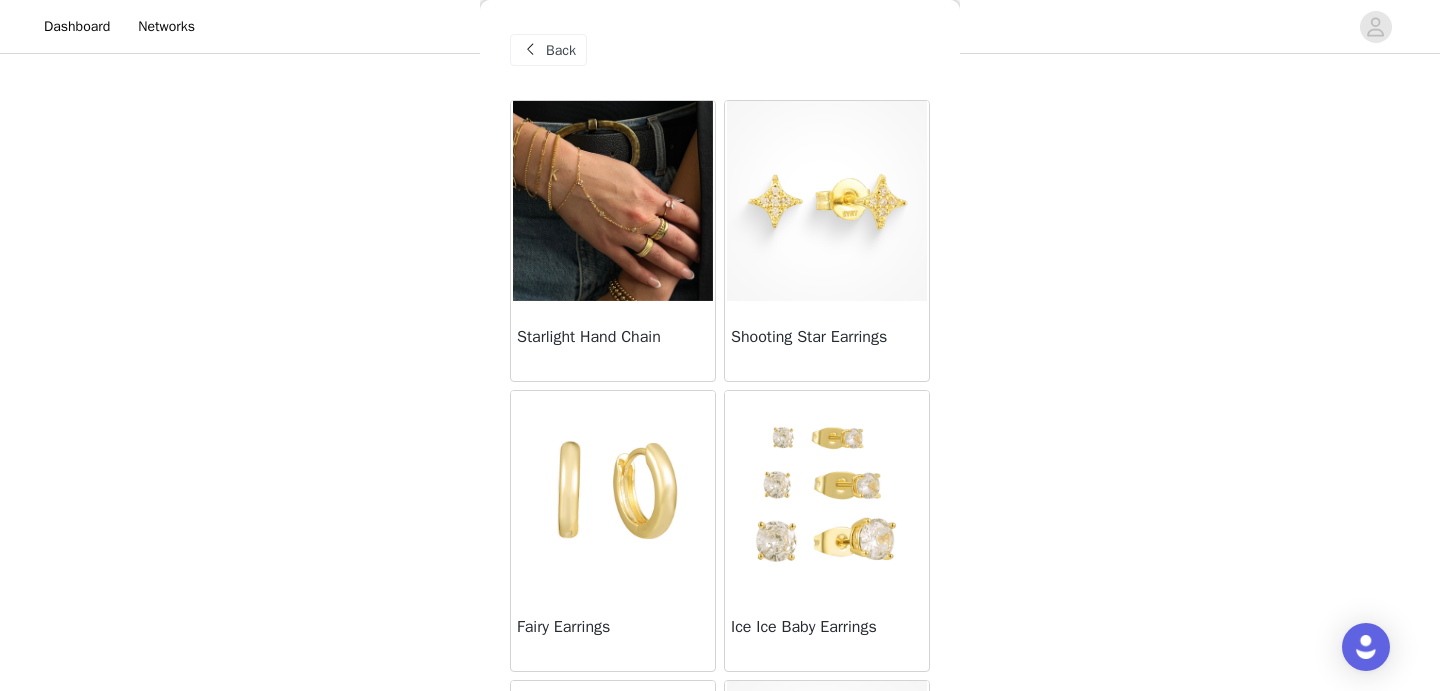 click at bounding box center [613, 201] 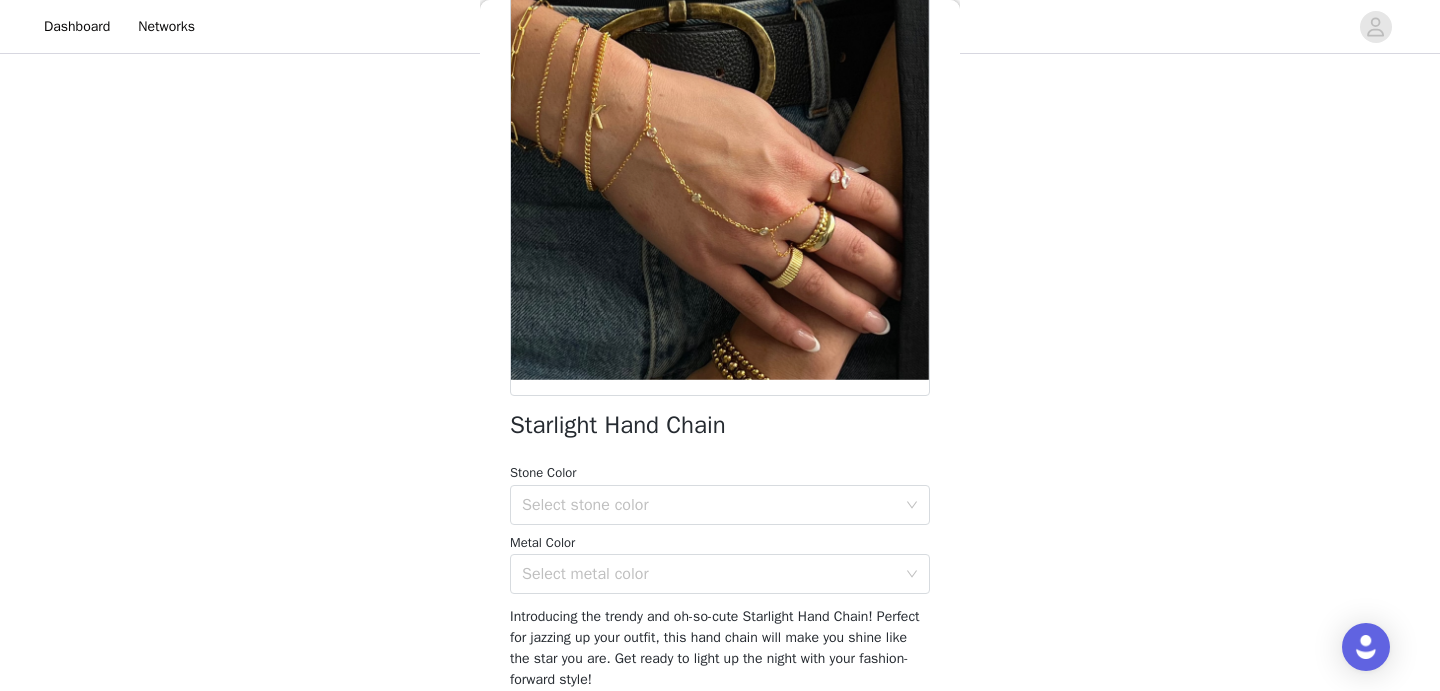scroll, scrollTop: 161, scrollLeft: 0, axis: vertical 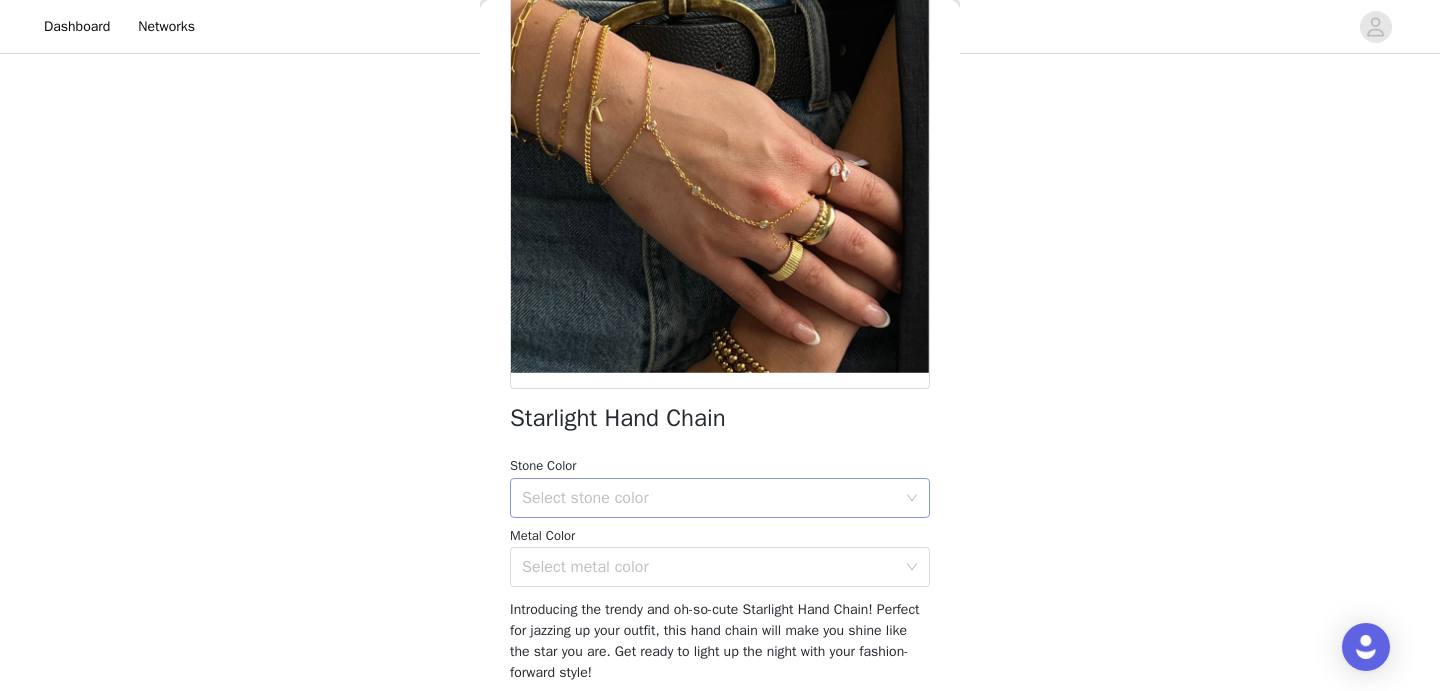 click on "Select stone color" at bounding box center (709, 498) 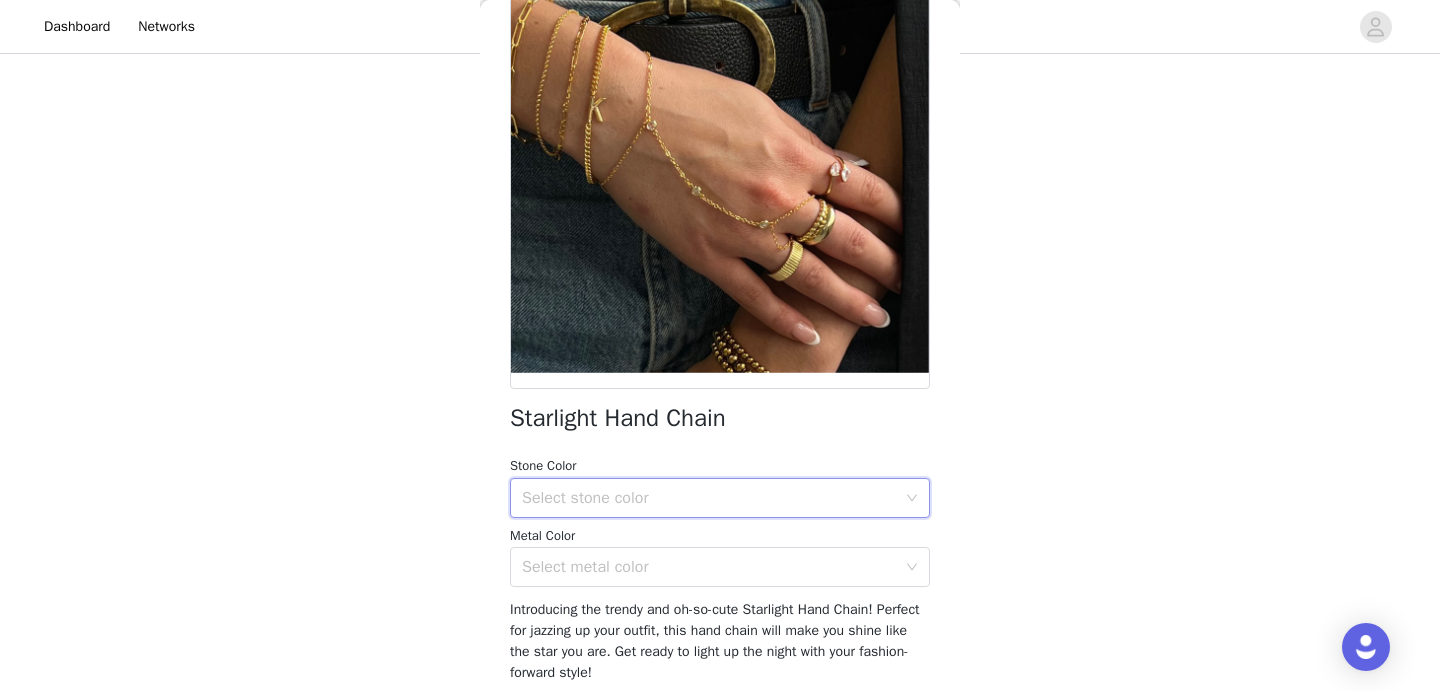 click on "Select stone color" at bounding box center [713, 498] 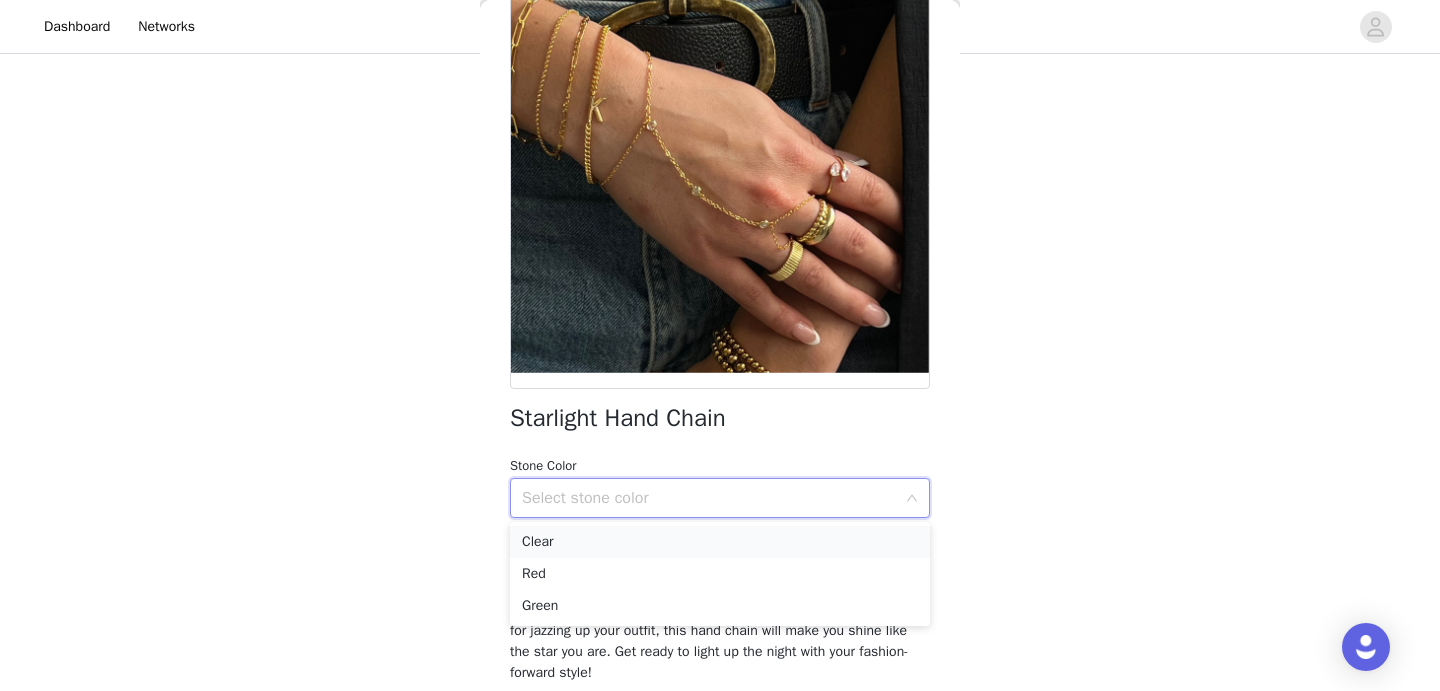 click on "Clear" at bounding box center [720, 542] 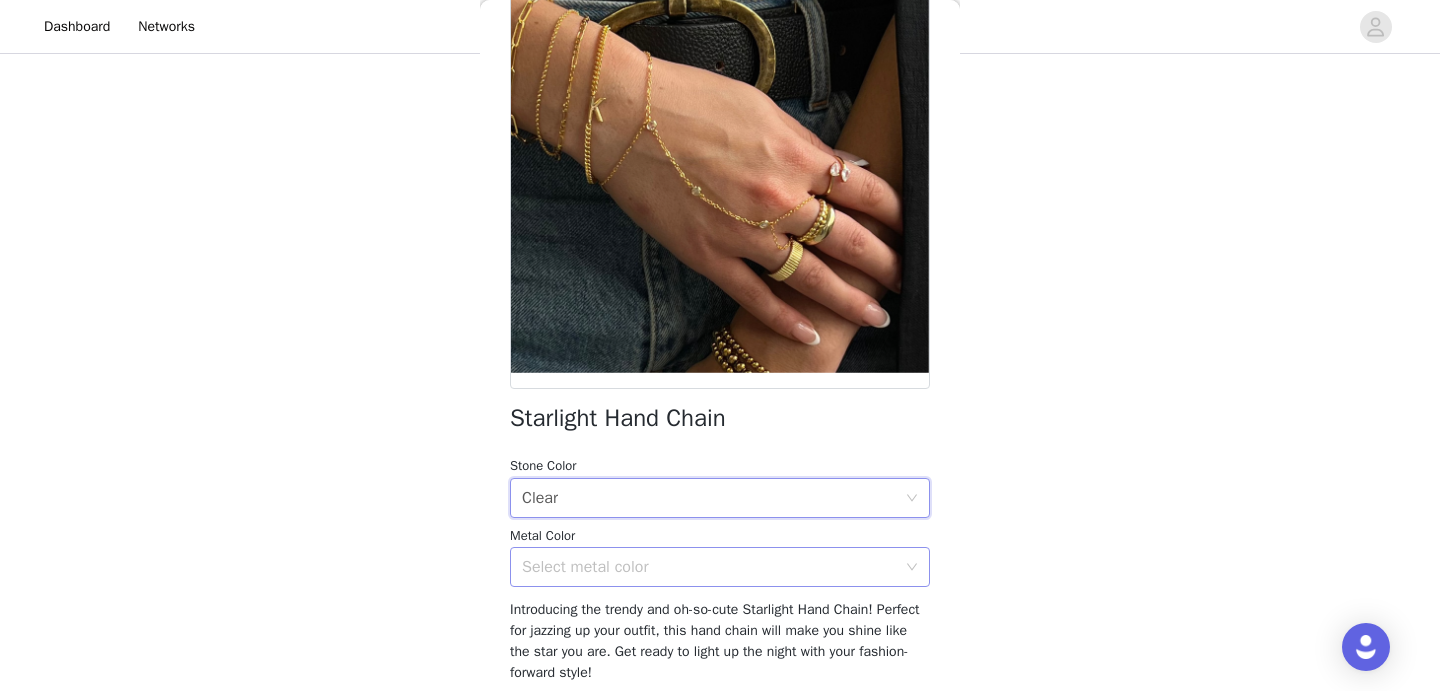 click on "Select metal color" at bounding box center [713, 567] 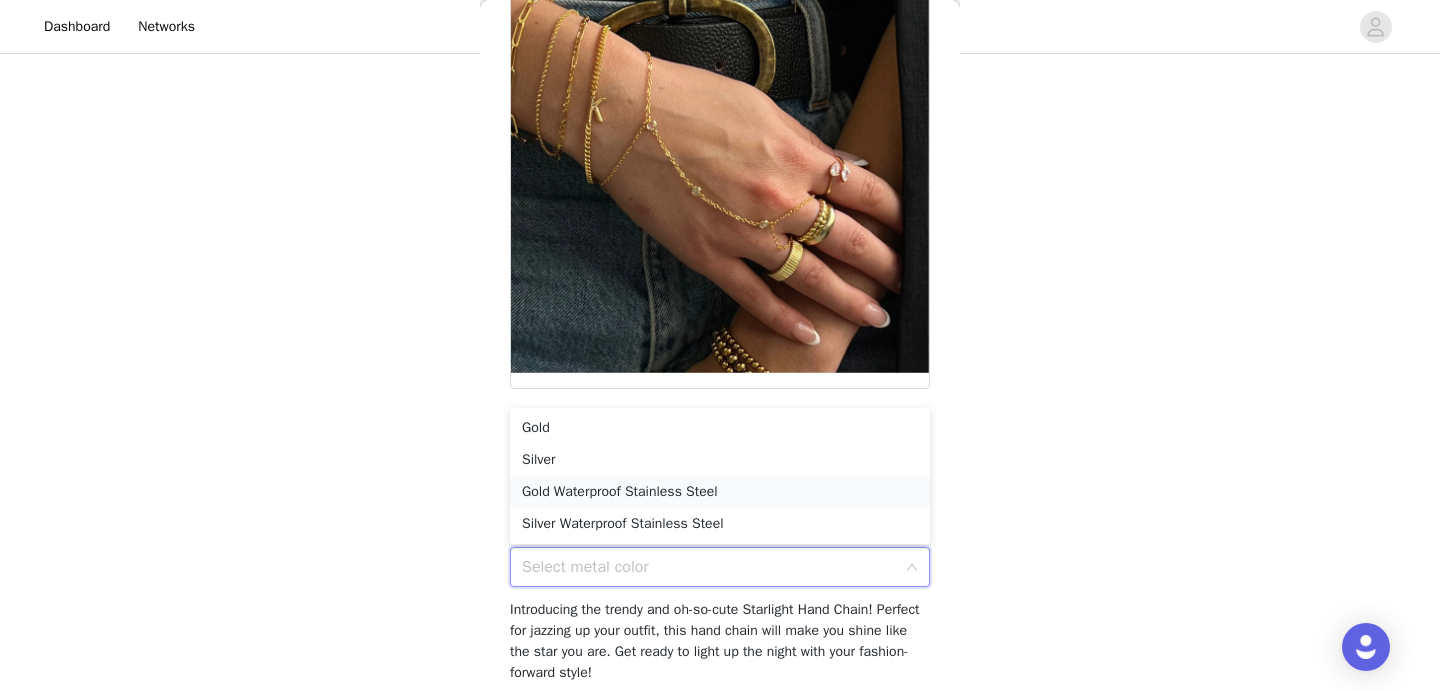 click on "Gold Waterproof Stainless Steel" at bounding box center (720, 492) 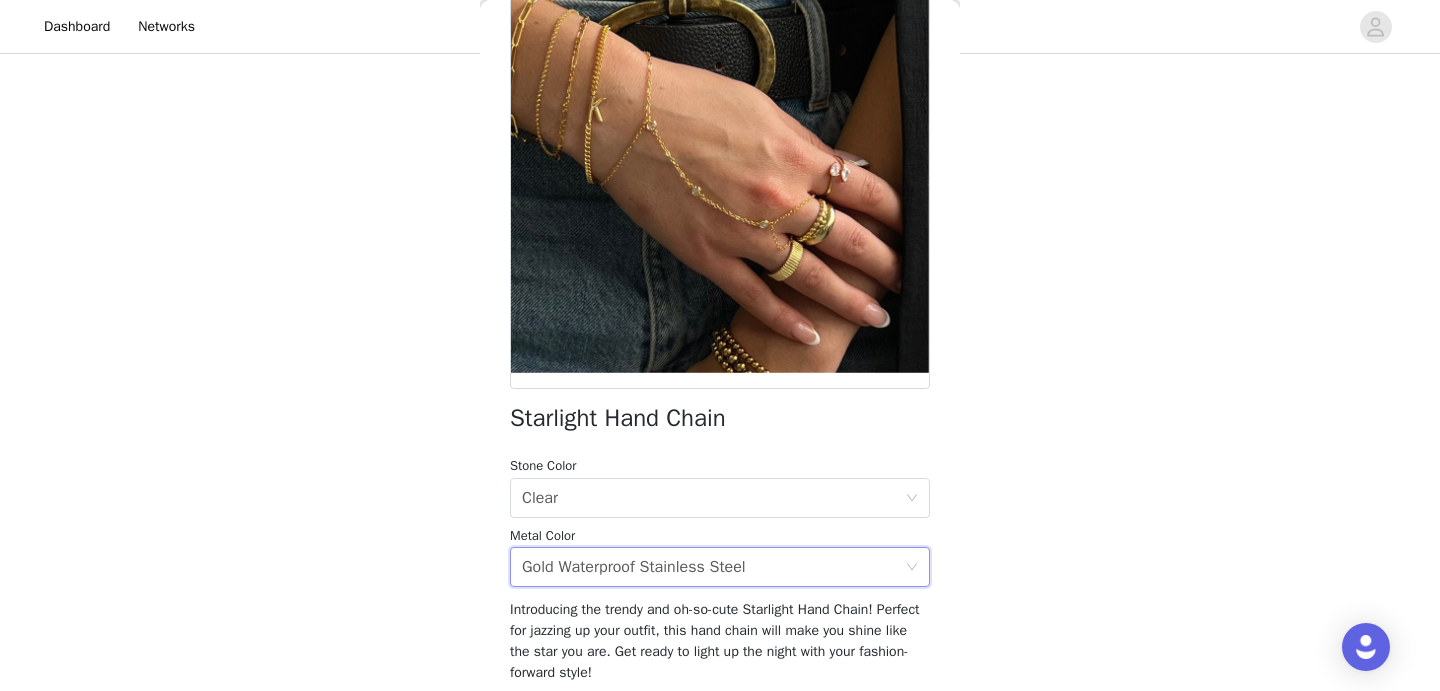 scroll, scrollTop: 237, scrollLeft: 0, axis: vertical 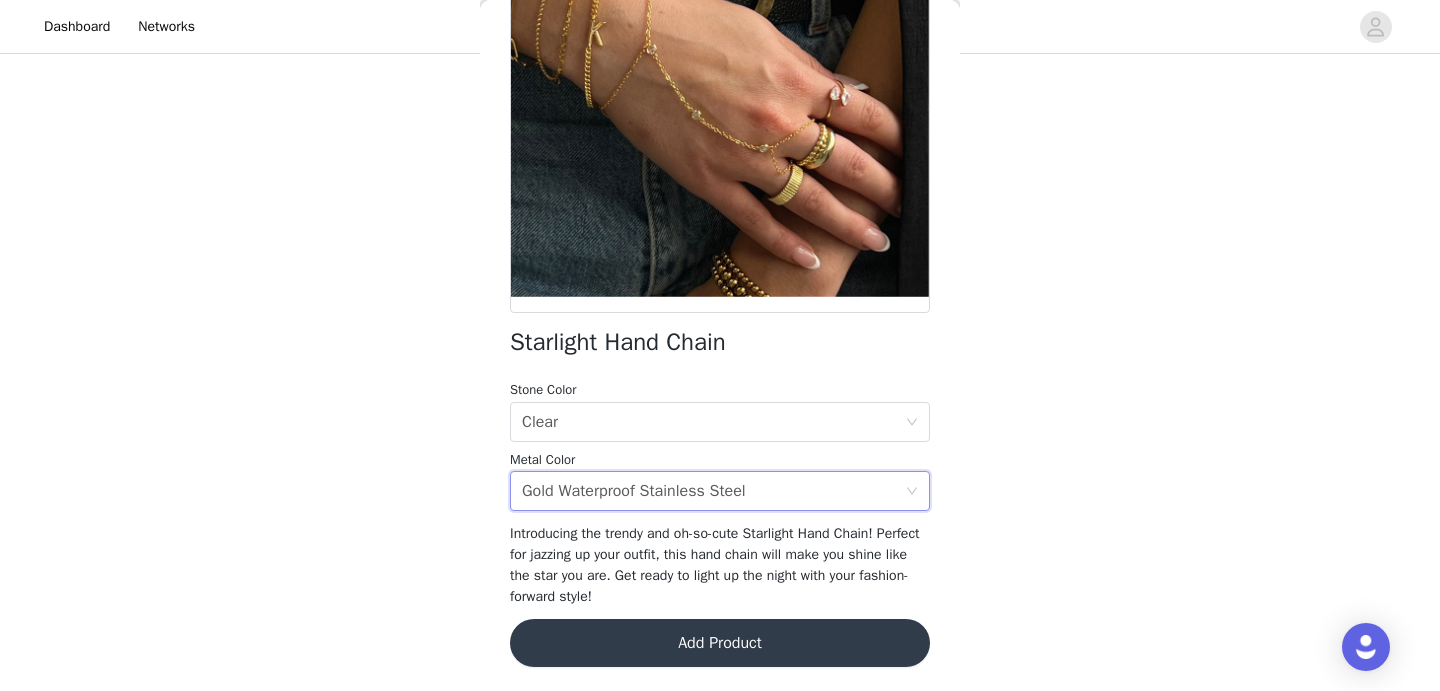 click on "Add Product" at bounding box center (720, 643) 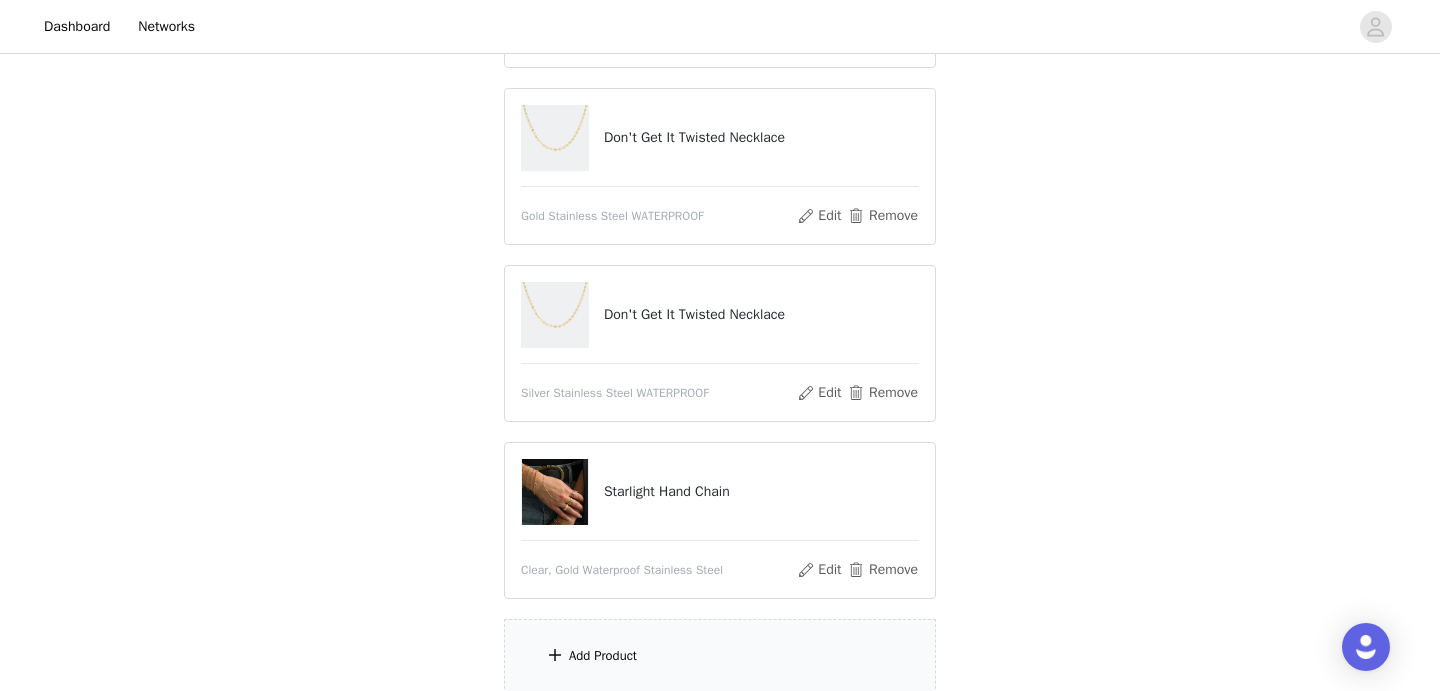 scroll, scrollTop: 577, scrollLeft: 0, axis: vertical 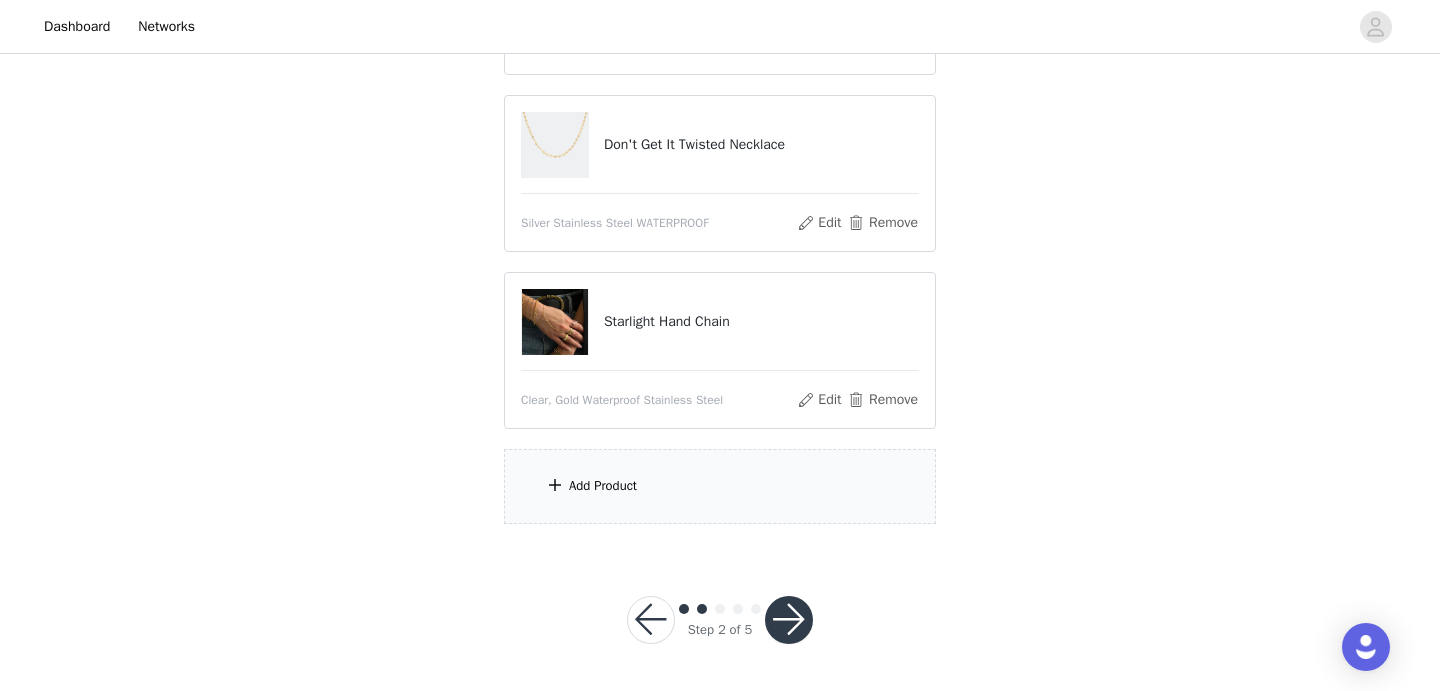 click on "Add Product" at bounding box center [603, 486] 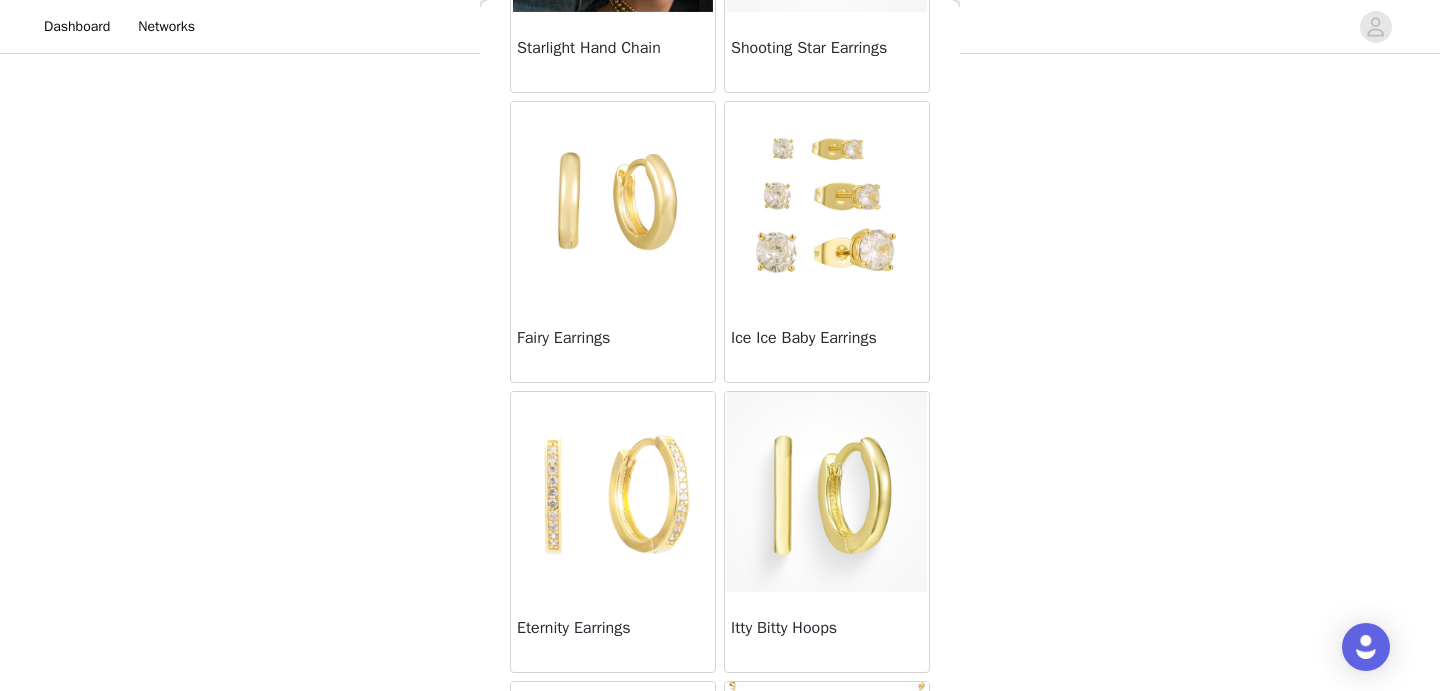 scroll, scrollTop: 382, scrollLeft: 0, axis: vertical 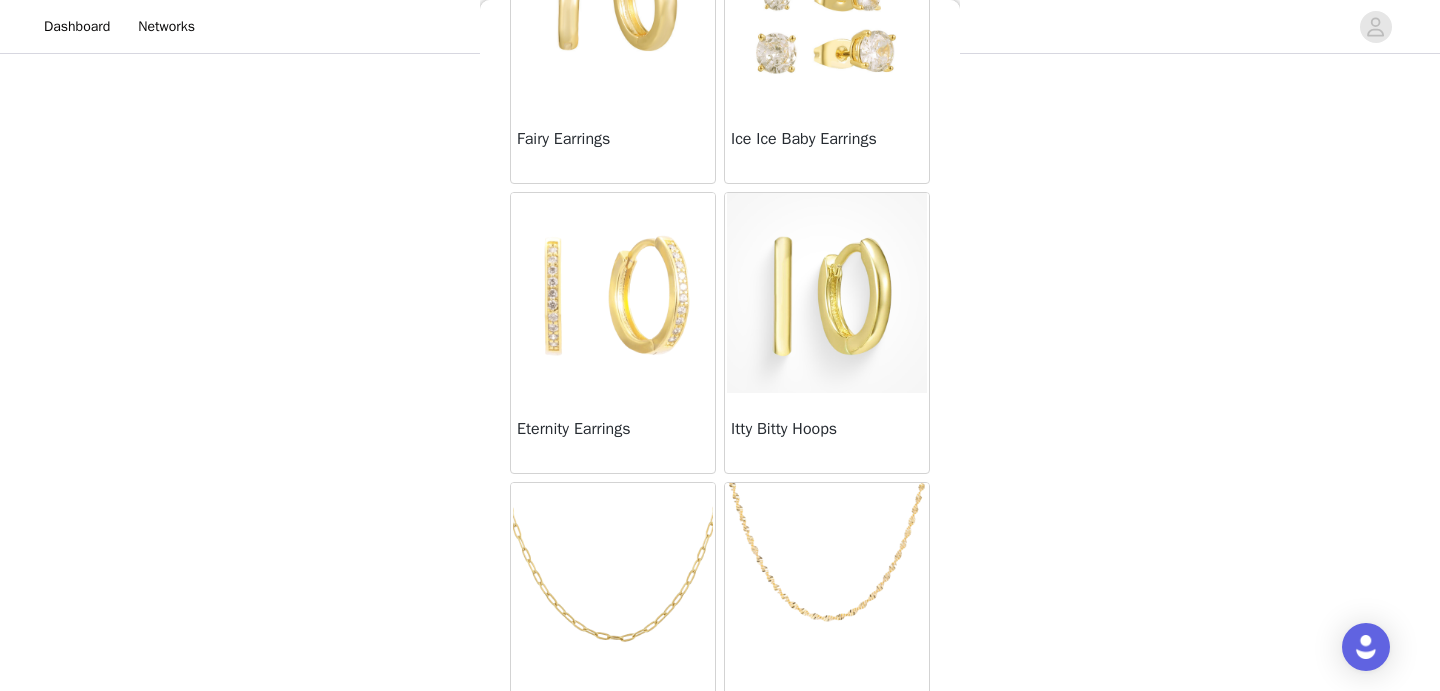 click at bounding box center (613, 293) 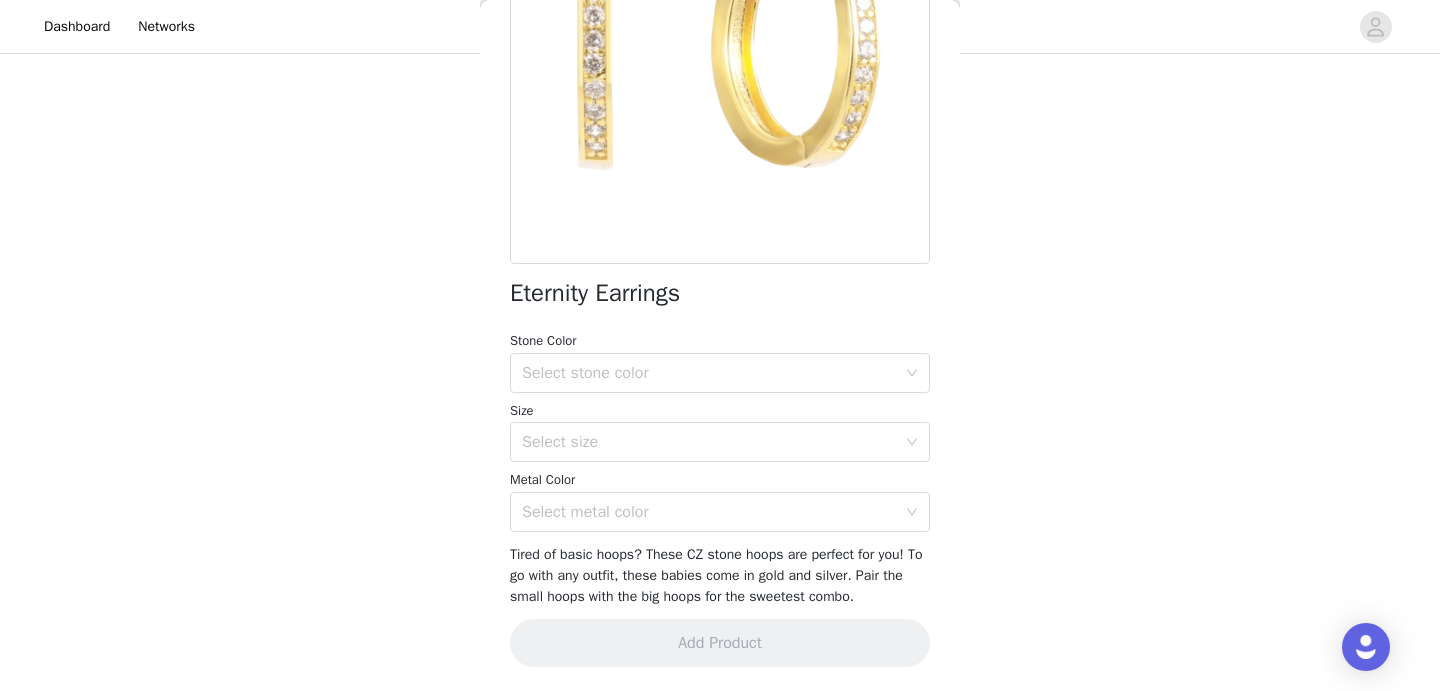 scroll, scrollTop: 306, scrollLeft: 0, axis: vertical 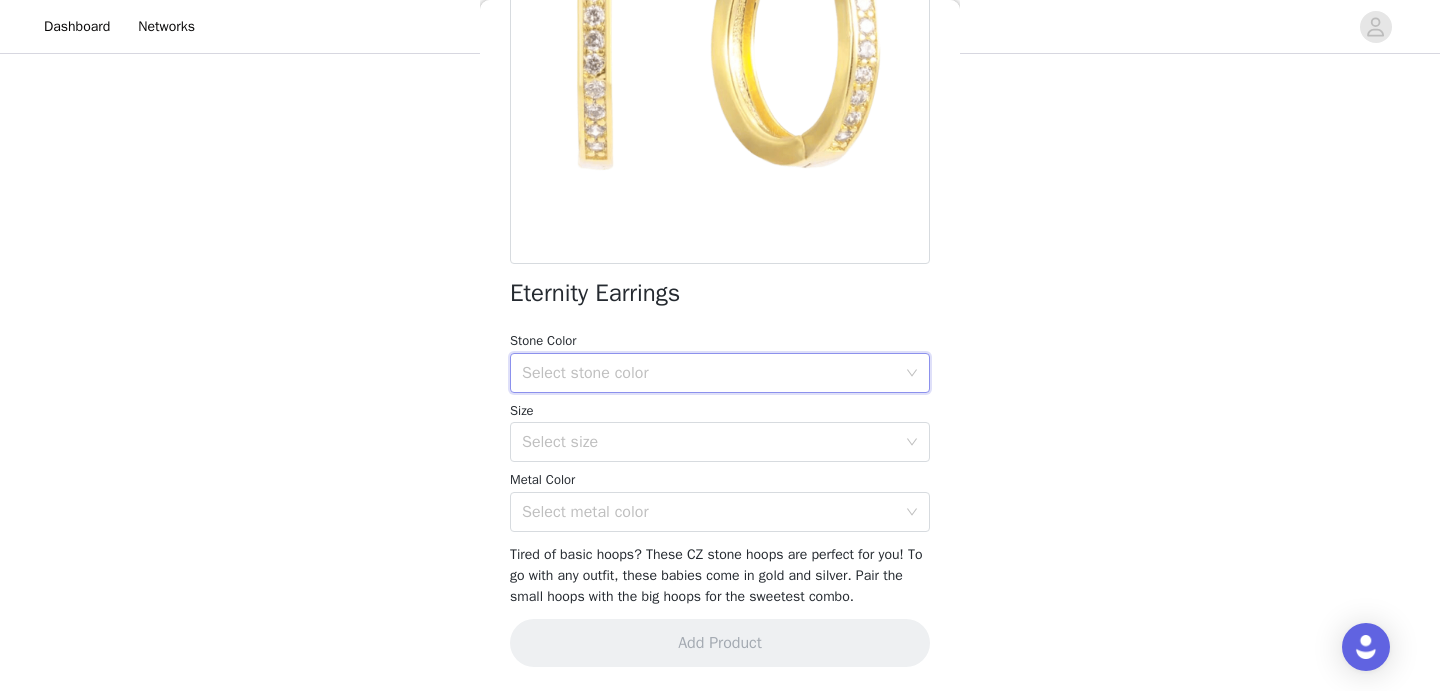 click on "Select stone color" at bounding box center (713, 373) 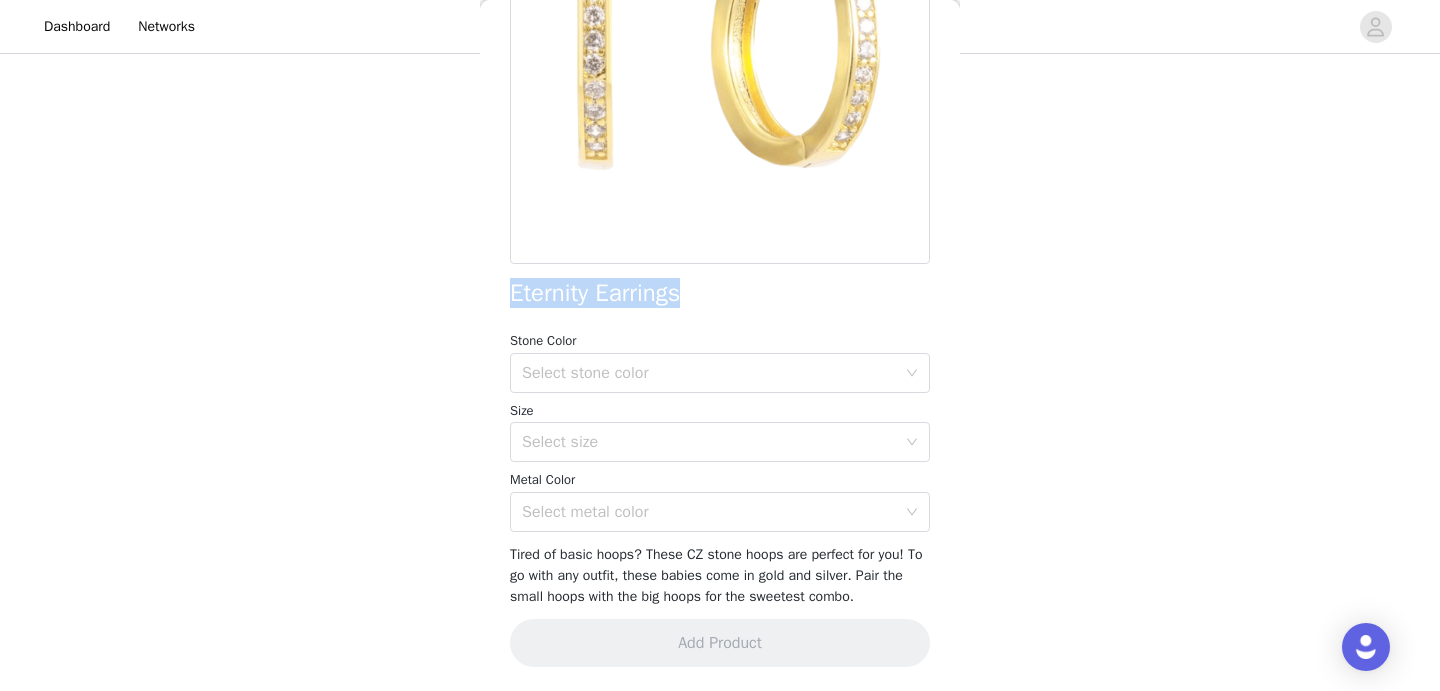 drag, startPoint x: 730, startPoint y: 270, endPoint x: 478, endPoint y: 270, distance: 252 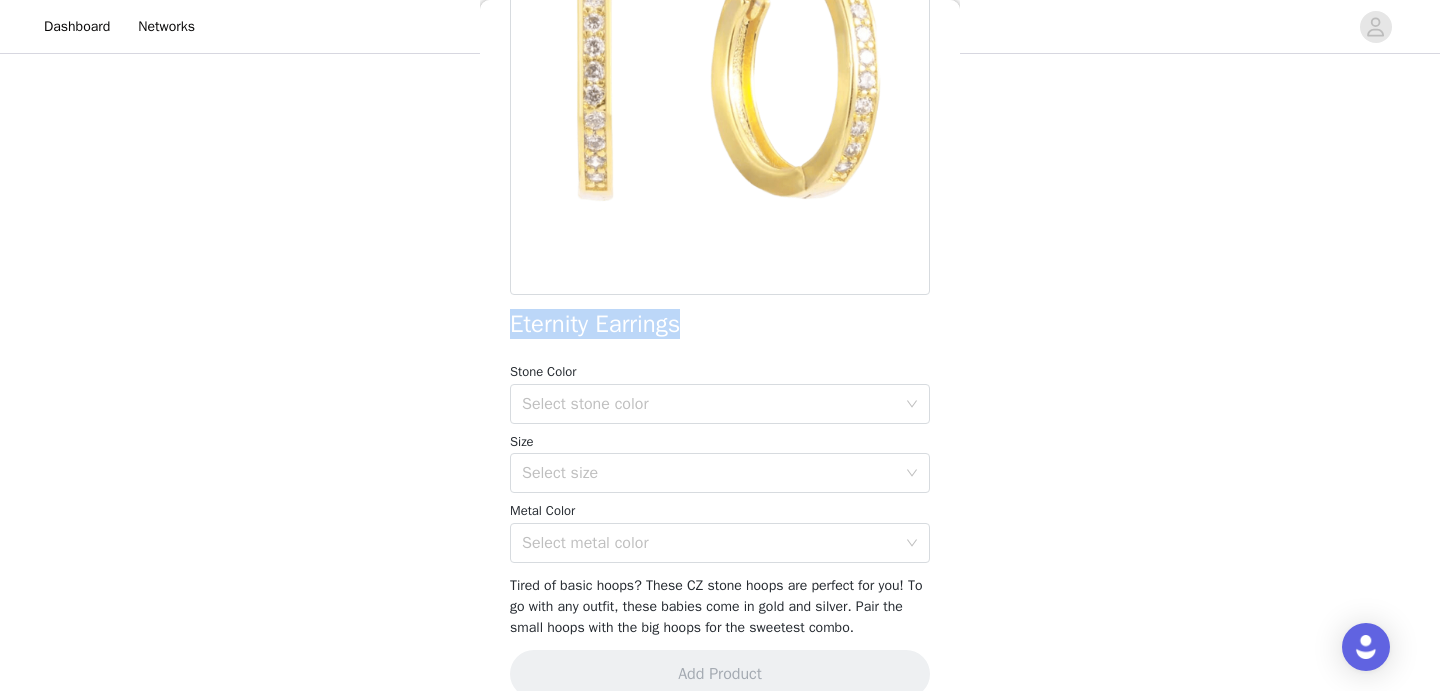 scroll, scrollTop: 215, scrollLeft: 0, axis: vertical 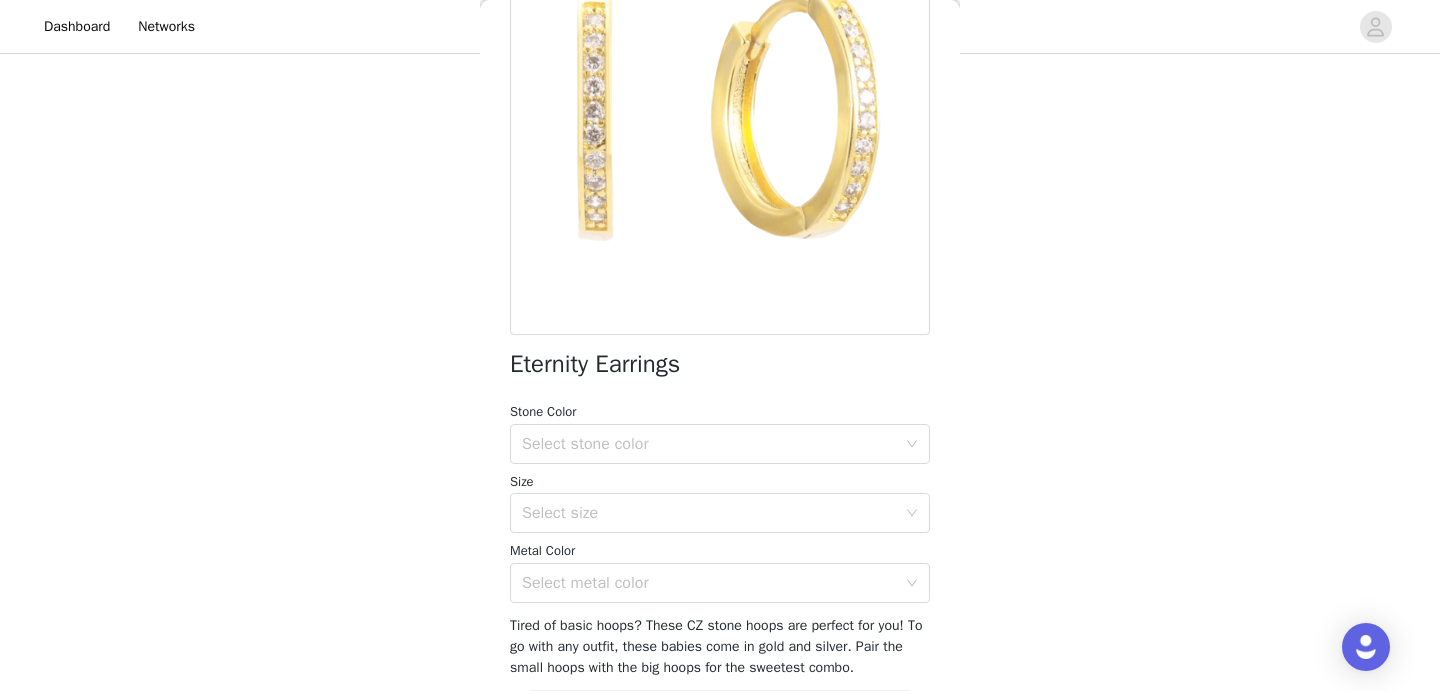 click on "Stone Color" at bounding box center [720, 412] 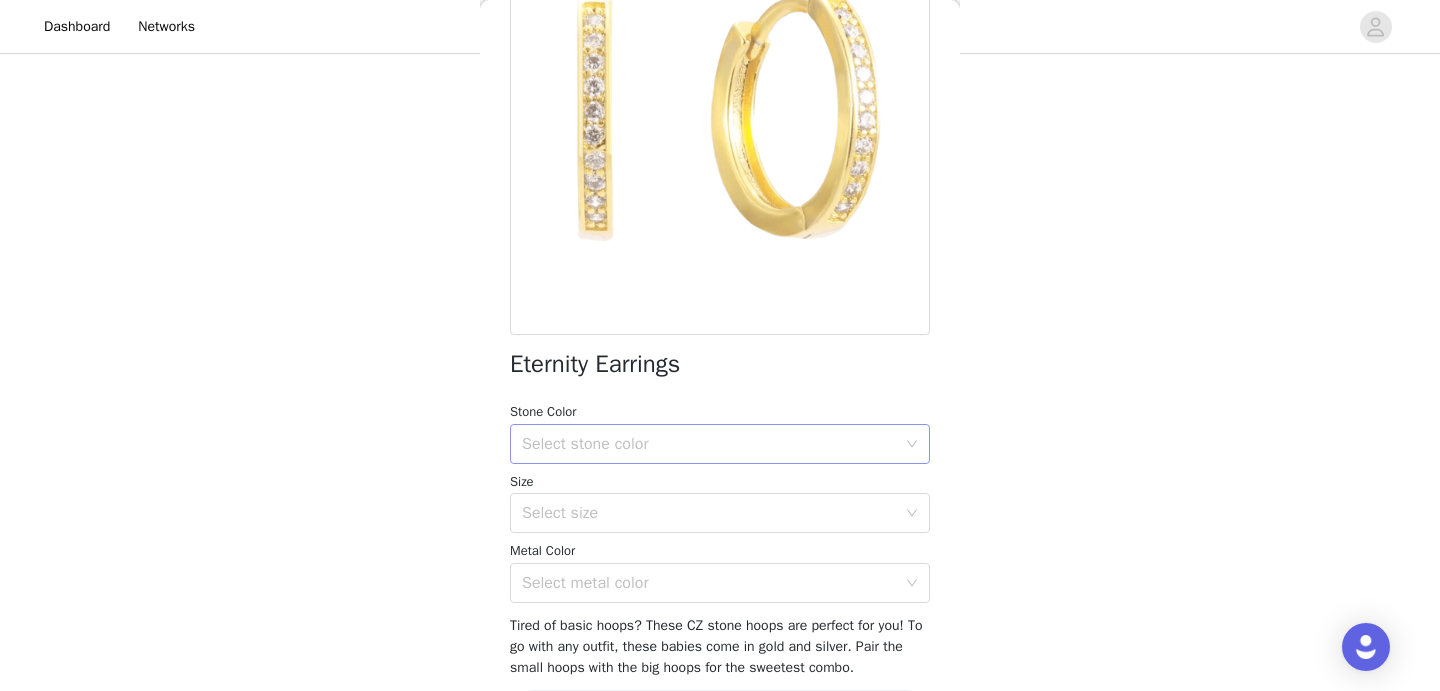 click on "Select stone color" at bounding box center (709, 444) 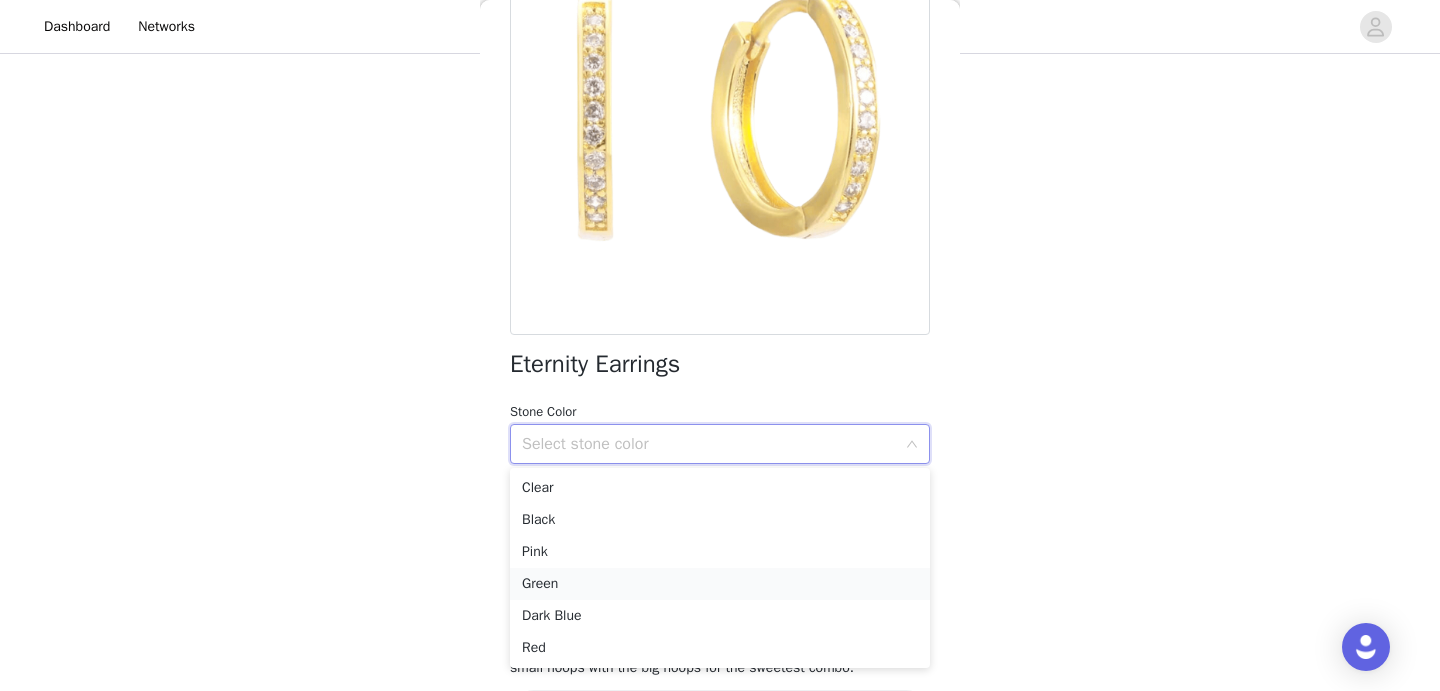 click on "Green" at bounding box center (720, 584) 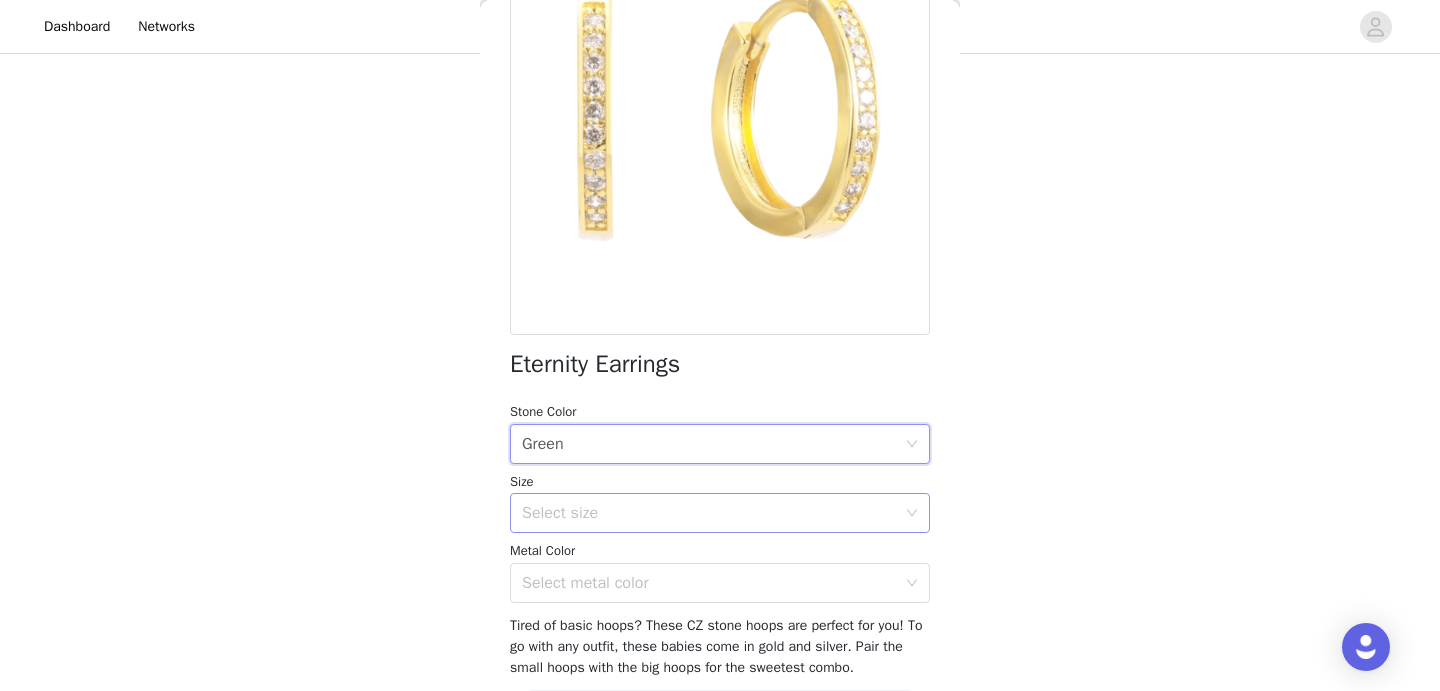 click on "Select size" at bounding box center (709, 513) 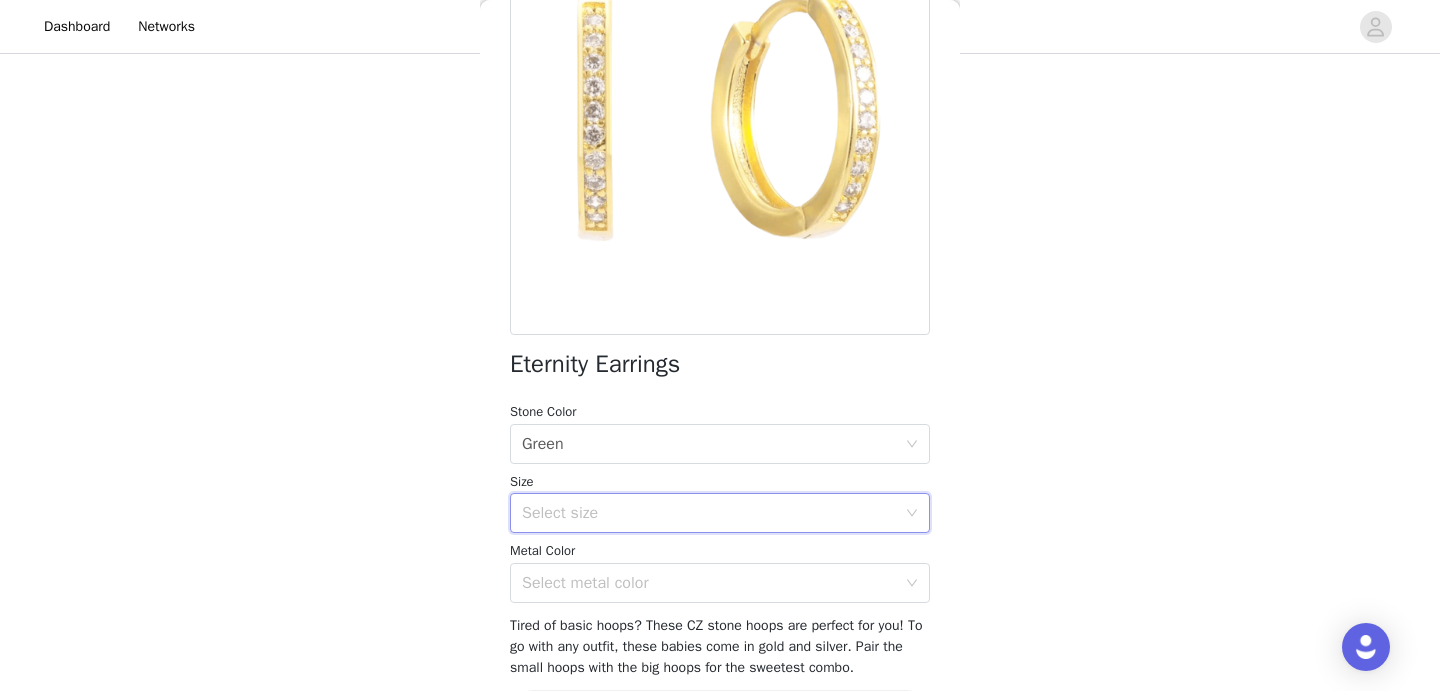 scroll, scrollTop: 252, scrollLeft: 0, axis: vertical 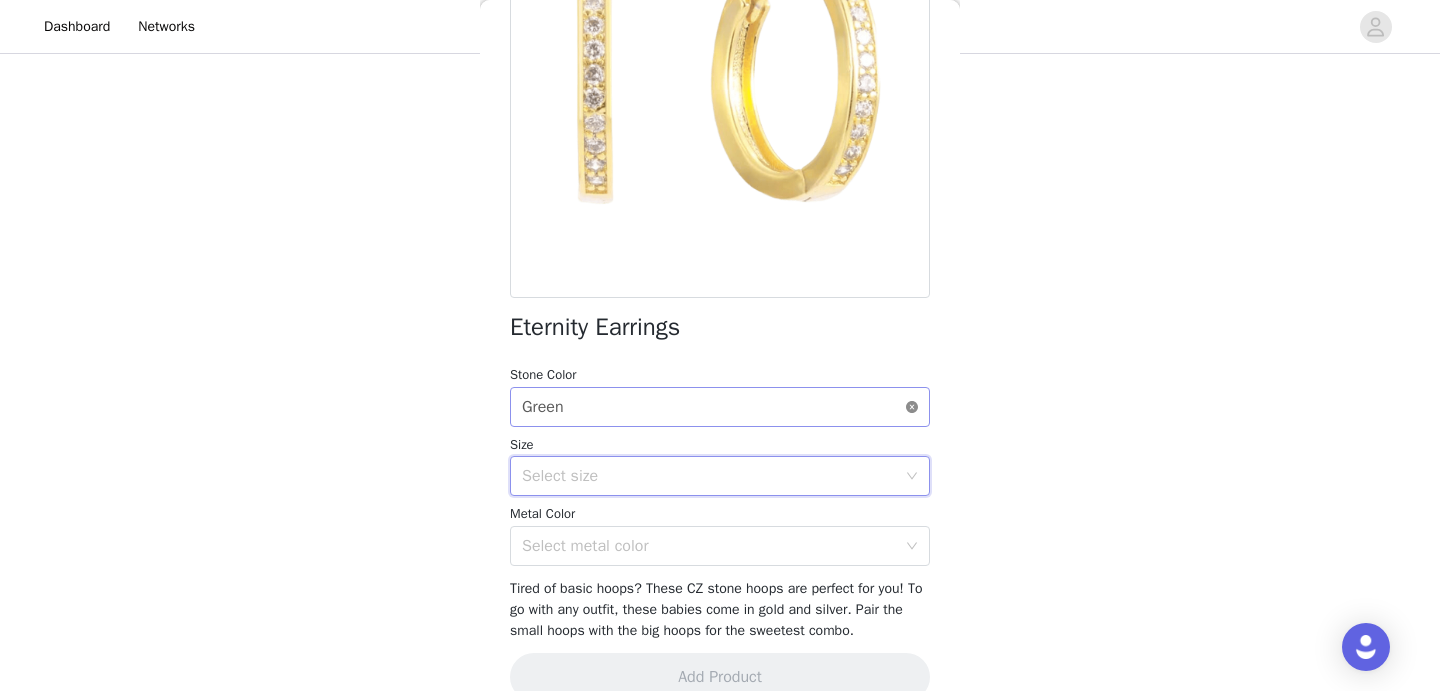 click 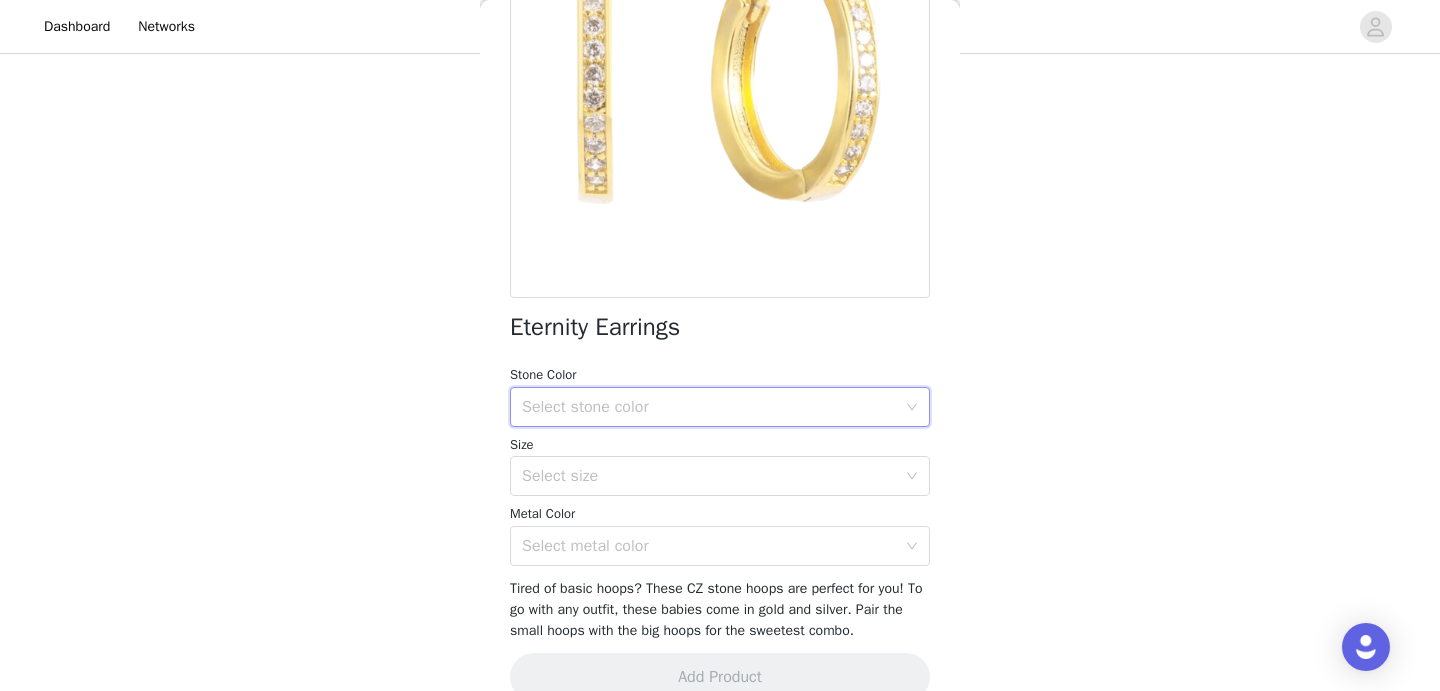 click on "Select stone color" at bounding box center (709, 407) 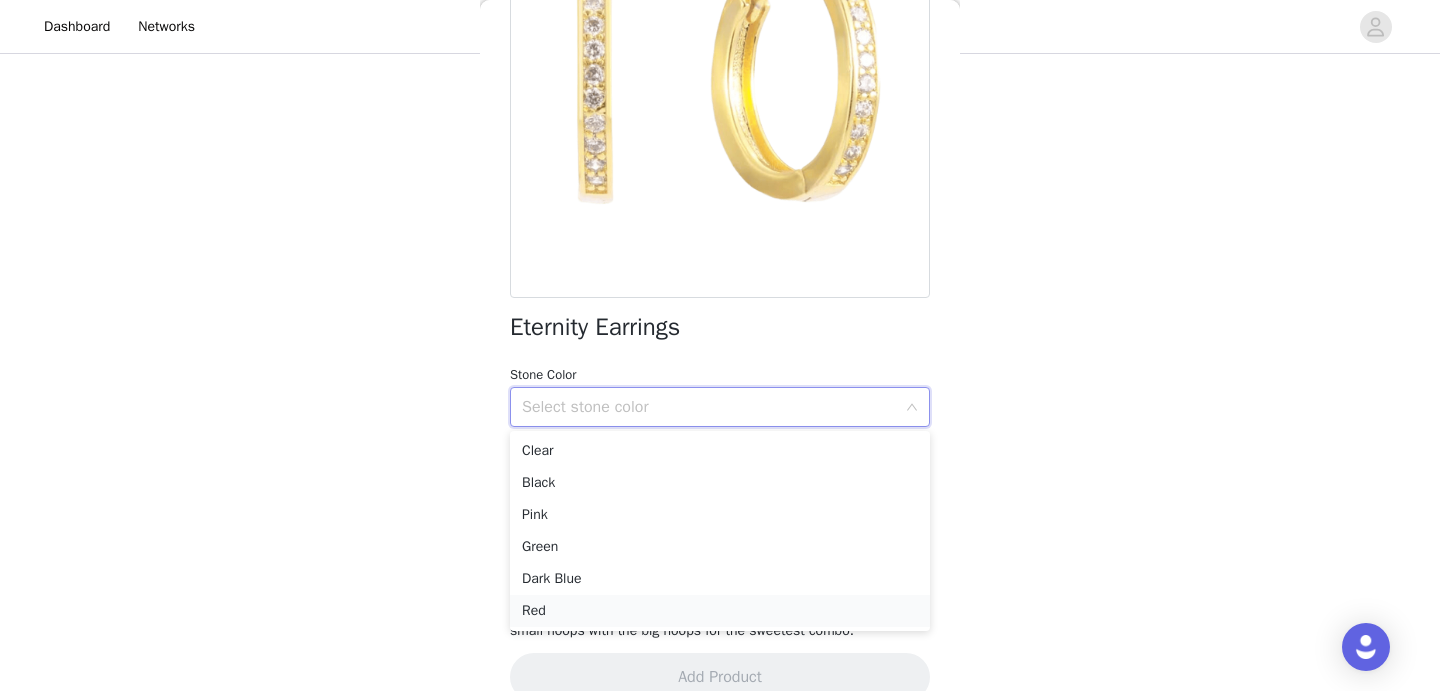 click on "Red" at bounding box center (720, 611) 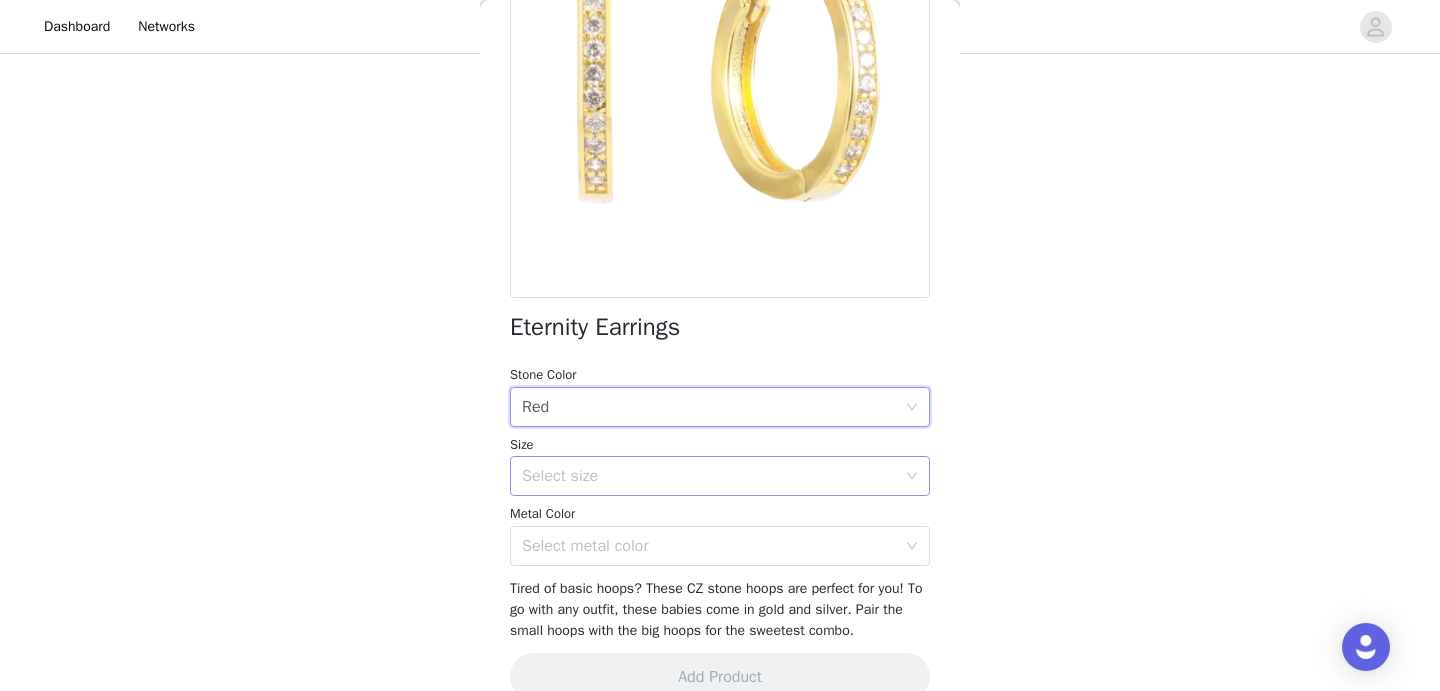 click on "Select size" at bounding box center [709, 476] 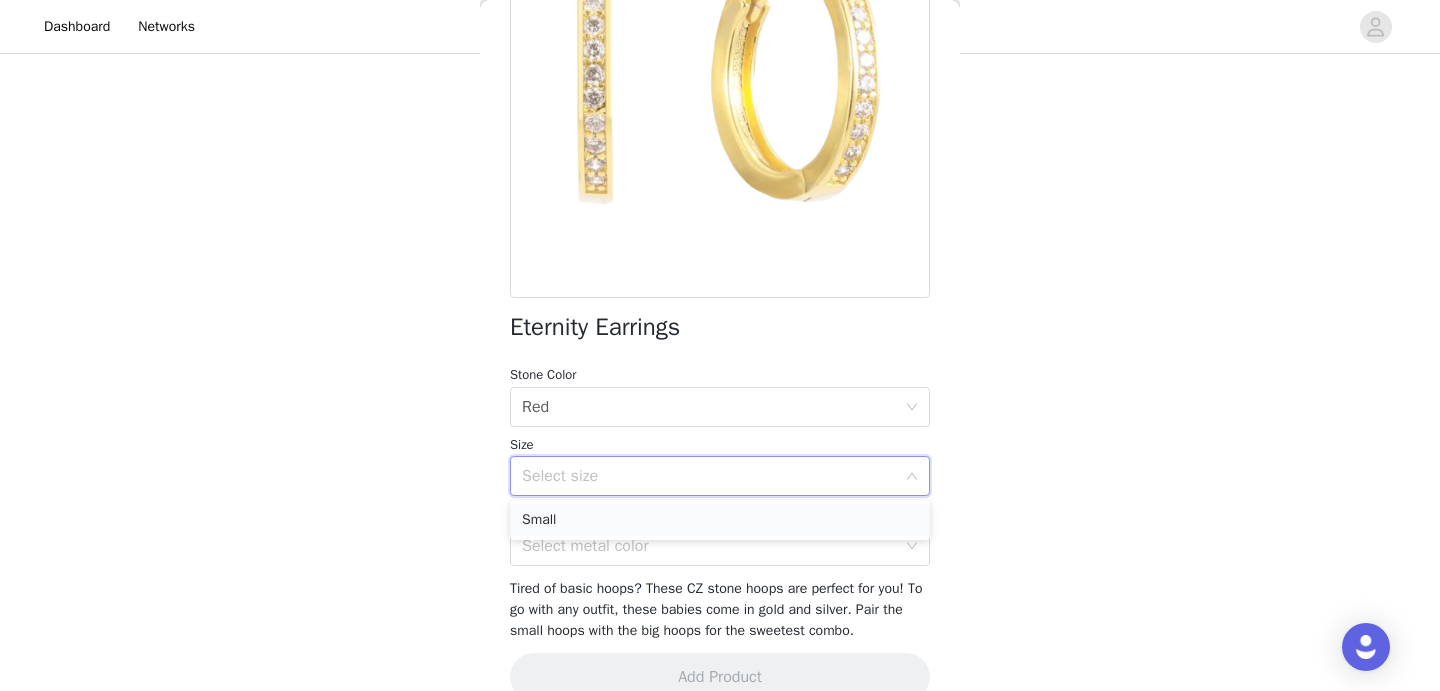 click on "Small" at bounding box center [720, 520] 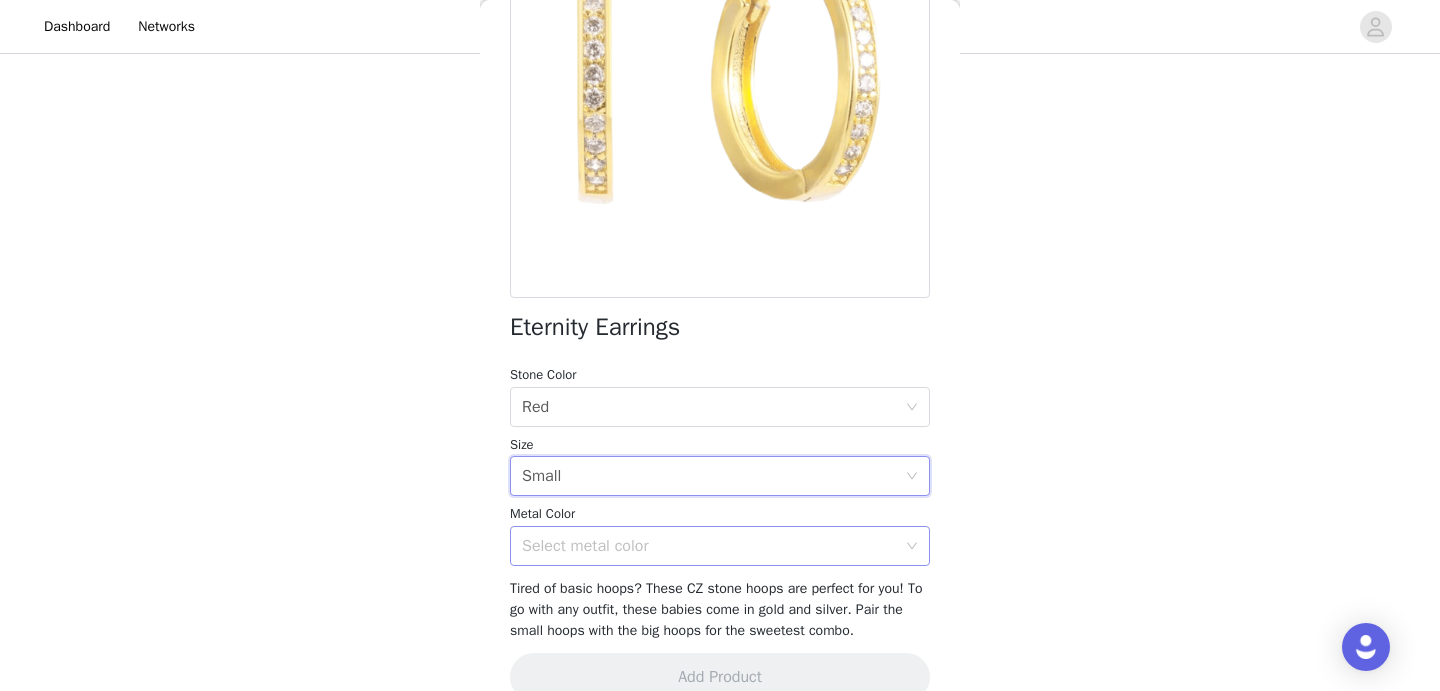 click on "Select metal color" at bounding box center [709, 546] 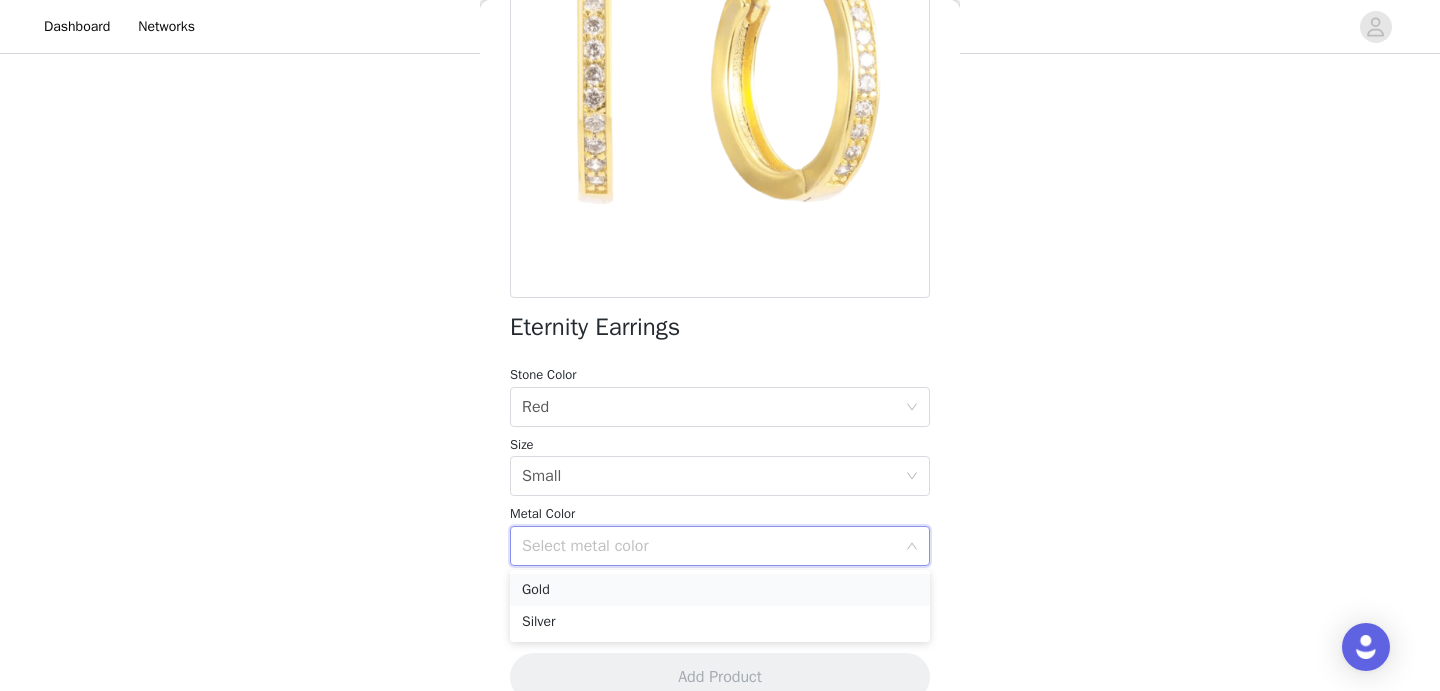 click on "Gold" at bounding box center (720, 590) 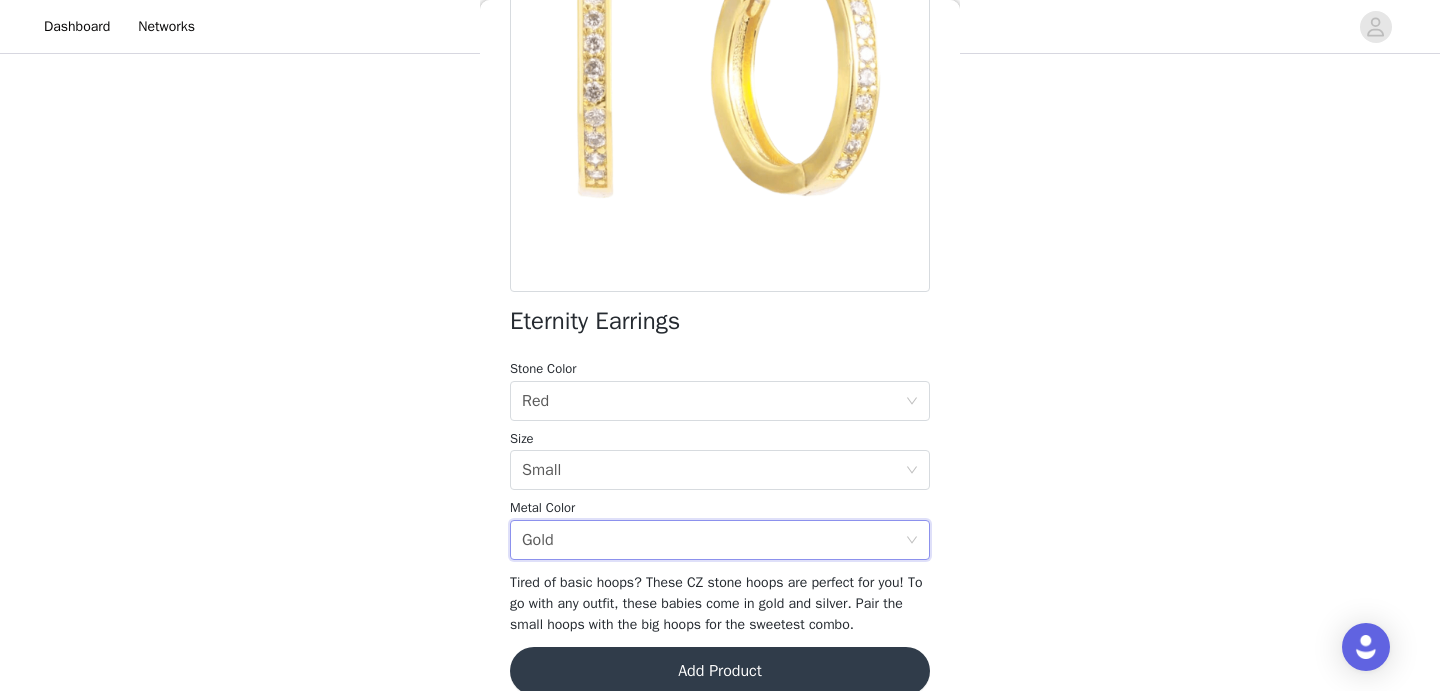 scroll, scrollTop: 260, scrollLeft: 0, axis: vertical 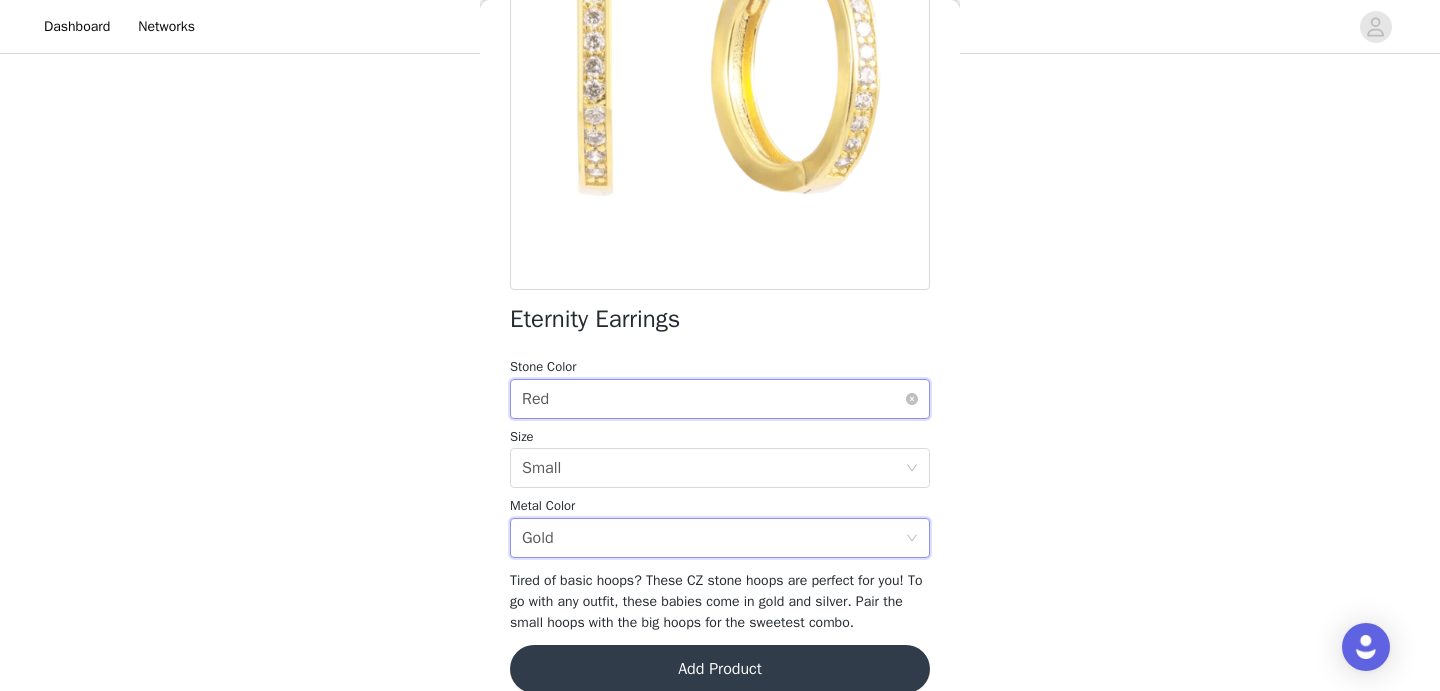 click on "Select stone color Red" at bounding box center [713, 399] 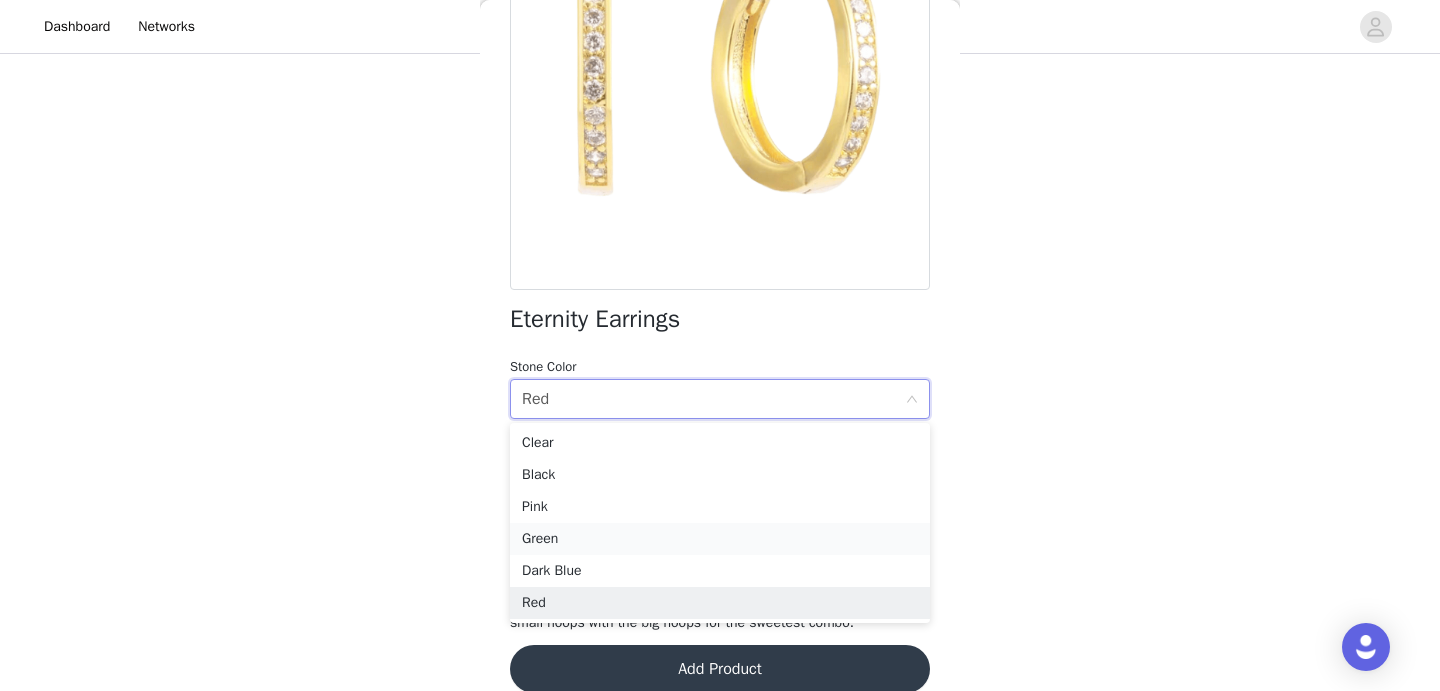 click on "Green" at bounding box center [720, 539] 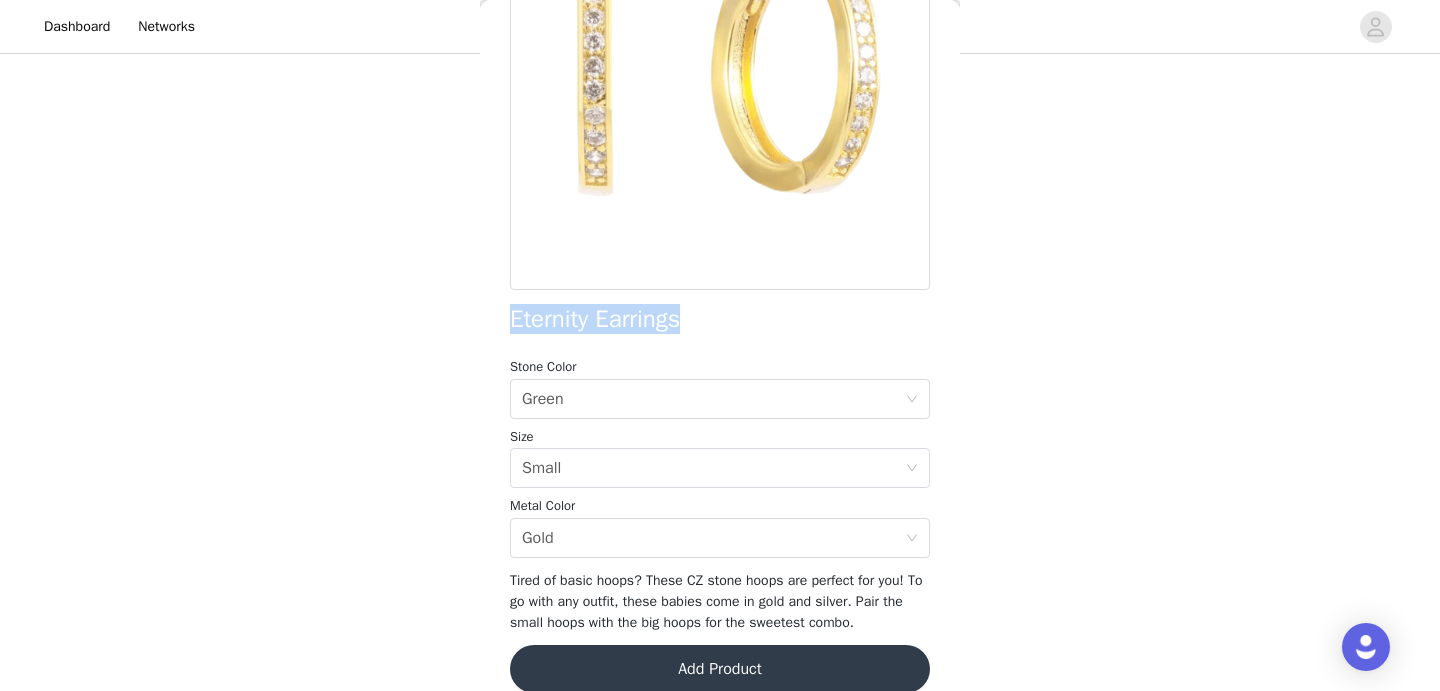 drag, startPoint x: 715, startPoint y: 329, endPoint x: 464, endPoint y: 321, distance: 251.12746 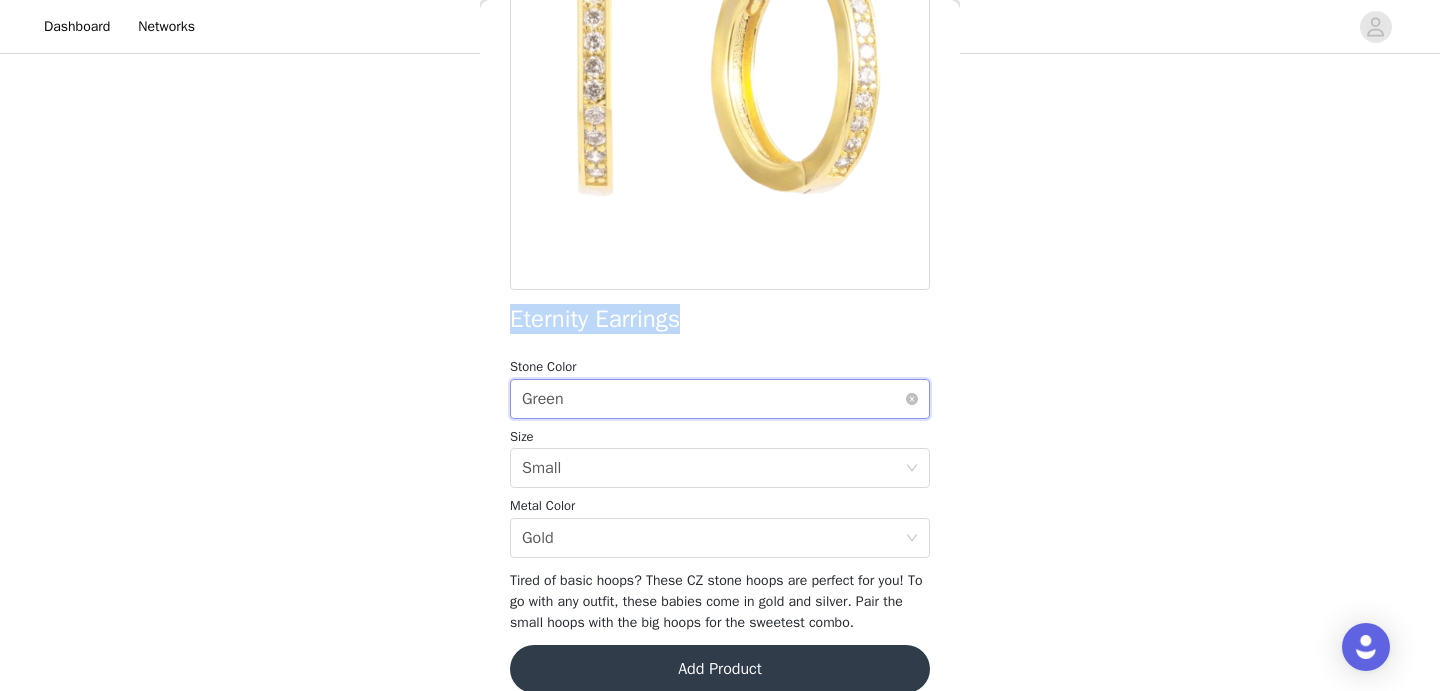 click on "Select stone color Green" at bounding box center [713, 399] 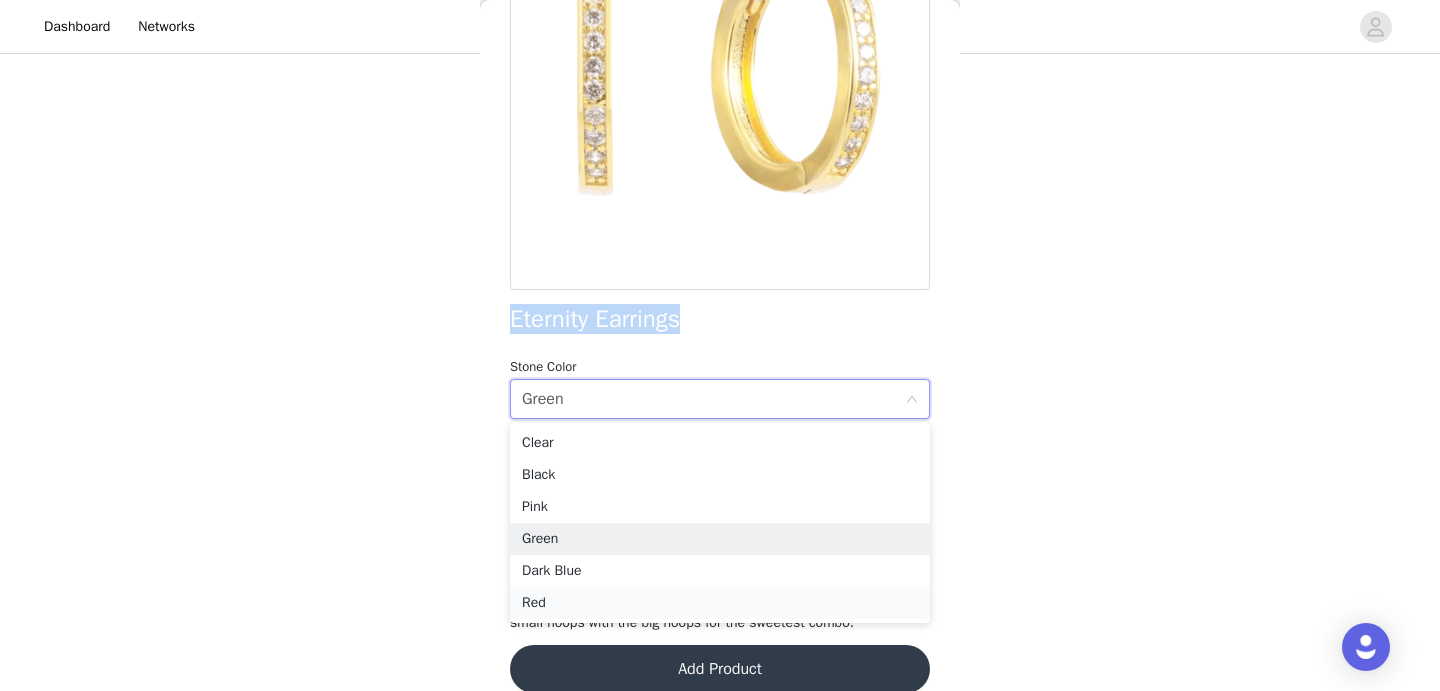 click on "Red" at bounding box center [720, 603] 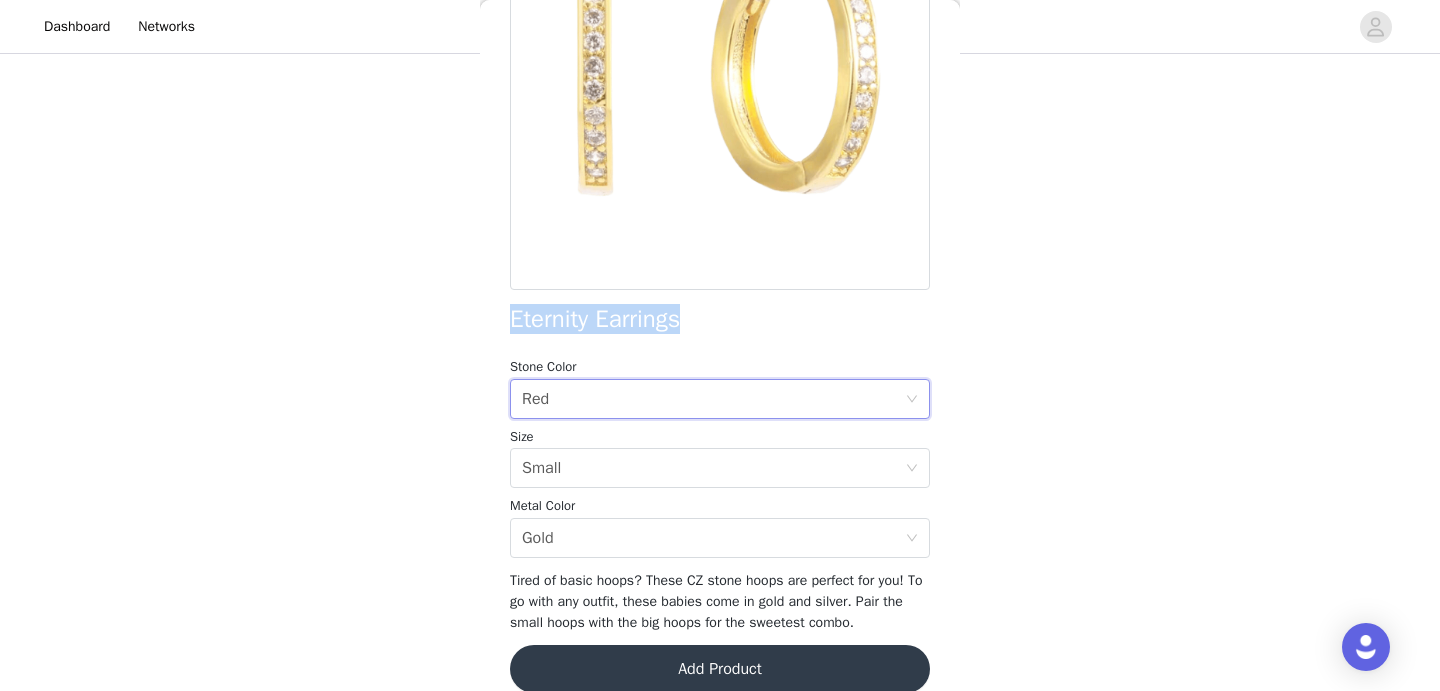 scroll, scrollTop: 306, scrollLeft: 0, axis: vertical 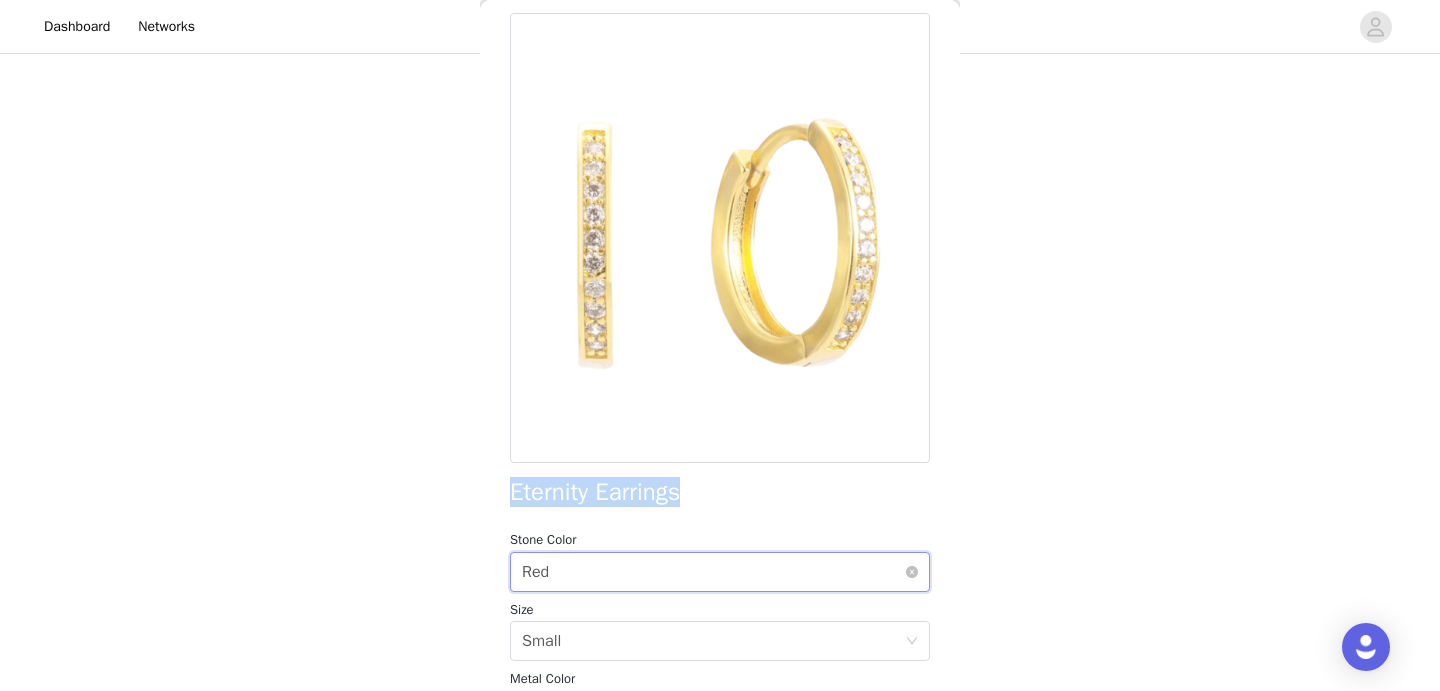 click on "Select stone color Red" at bounding box center [713, 572] 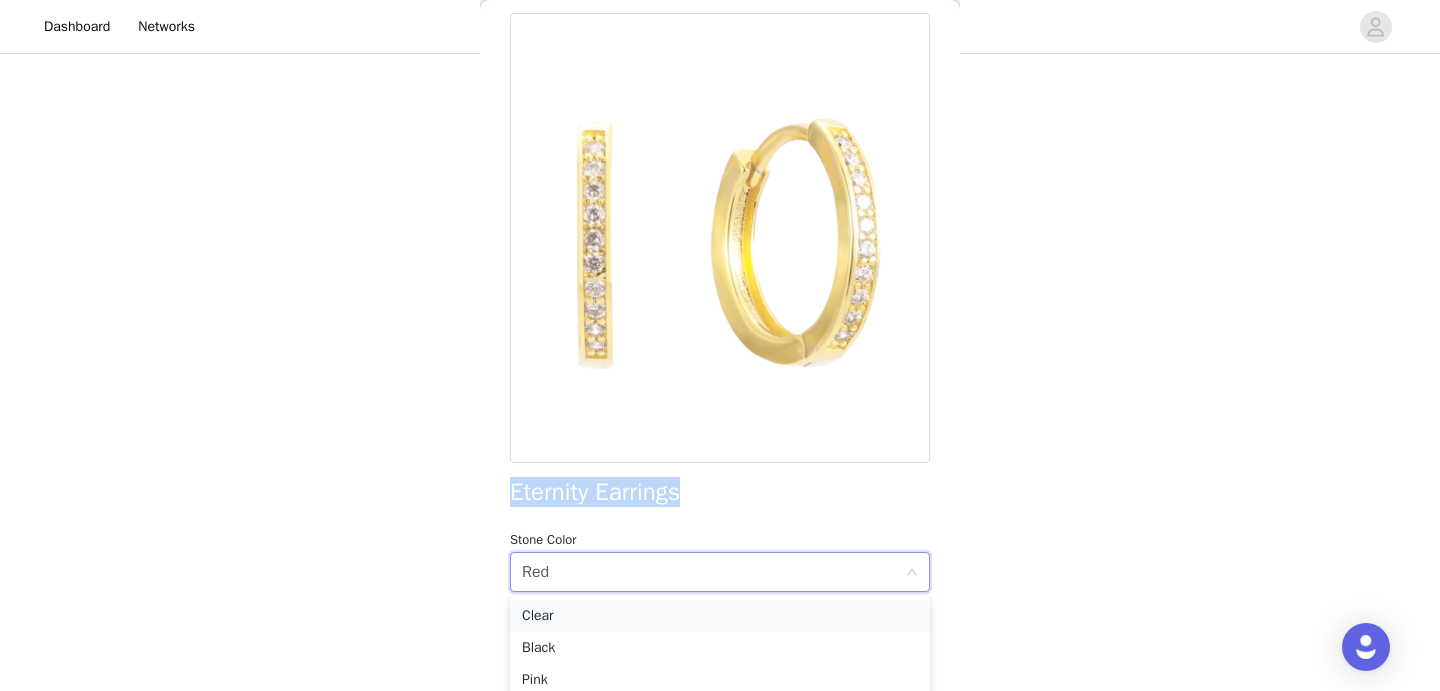 scroll, scrollTop: 682, scrollLeft: 0, axis: vertical 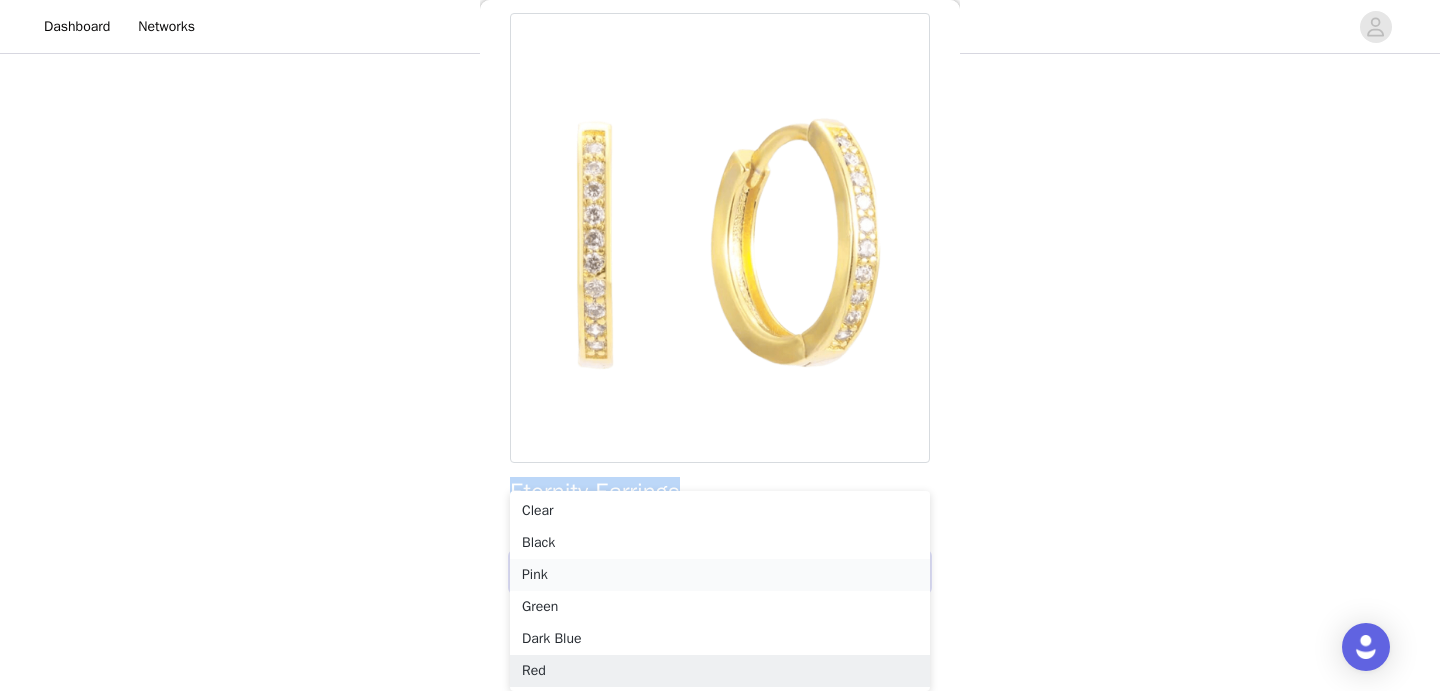 click on "Pink" at bounding box center [720, 575] 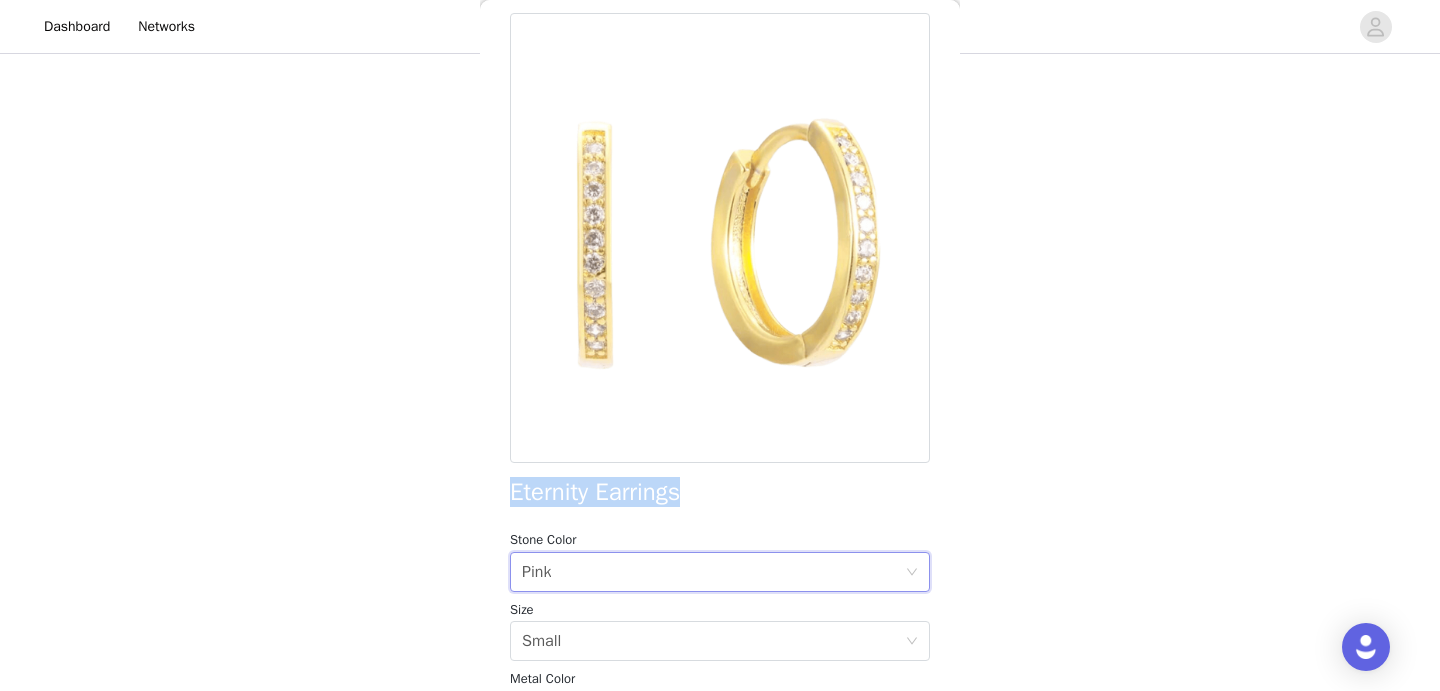 scroll, scrollTop: 577, scrollLeft: 0, axis: vertical 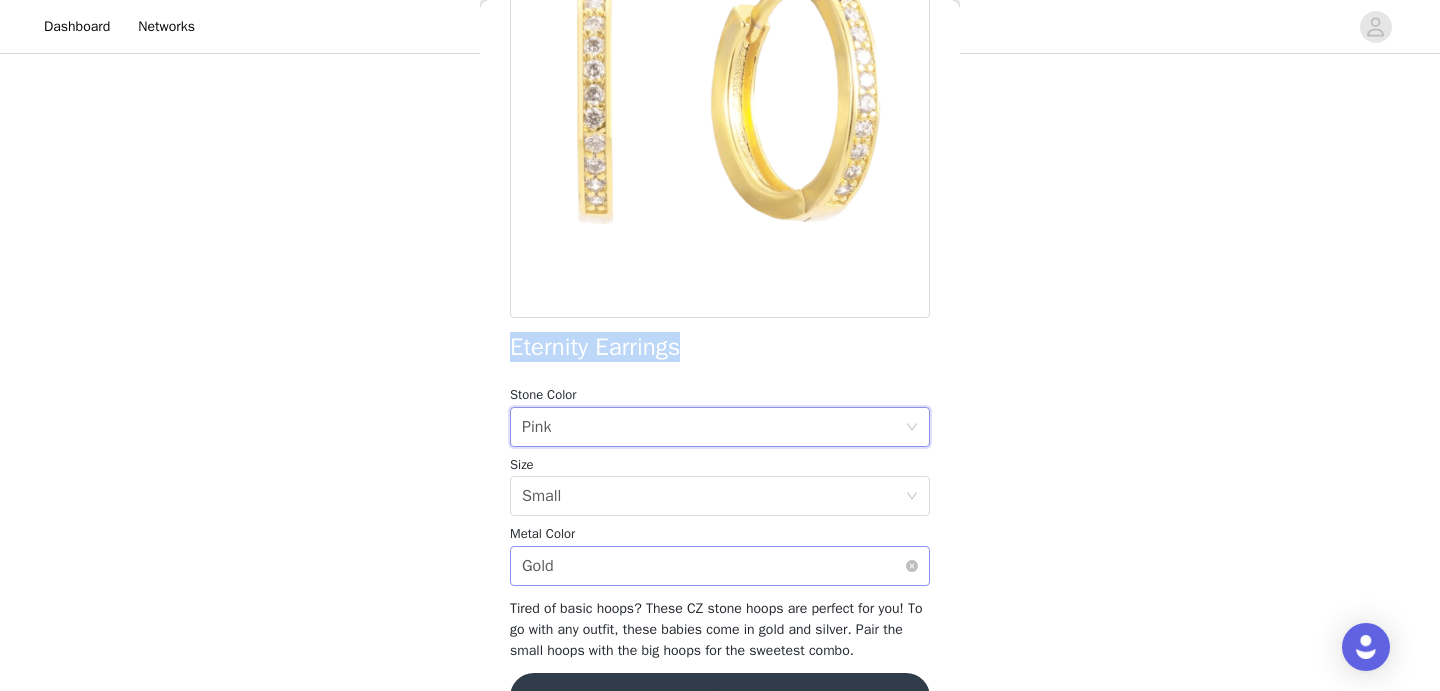 click on "Select metal color Gold" at bounding box center [713, 566] 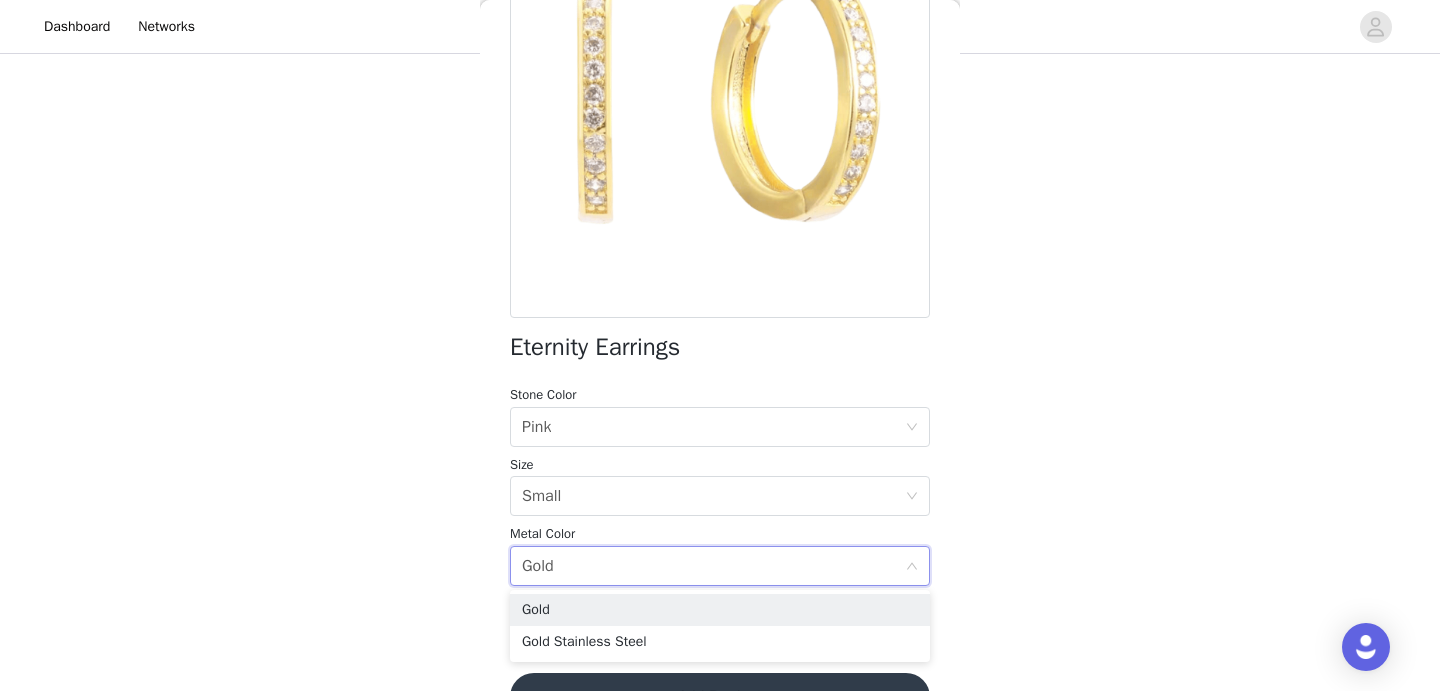 click on "STEP 2 OF 5
Pick Your Pieces!💎
Please take a look at our catalog and select 5 of your favs!❤️  If a product you selected is out of stock we will replace it with a best seller!       4/5 Selected           Eternity Earrings           Dark Blue, Small, Gold       Edit   Remove     Don't Get It Twisted Necklace           Gold Stainless Steel WATERPROOF       Edit   Remove     Don't Get It Twisted Necklace           Silver Stainless Steel WATERPROOF       Edit   Remove     Starlight Hand Chain           Clear, Gold Waterproof Stainless Steel       Edit   Remove     Add Product       Back     Eternity Earrings               Stone Color   Select stone color Pink Size   Select size Small Metal Color   Select metal color Gold     Add Product
Step 2 of 5" at bounding box center (720, 86) 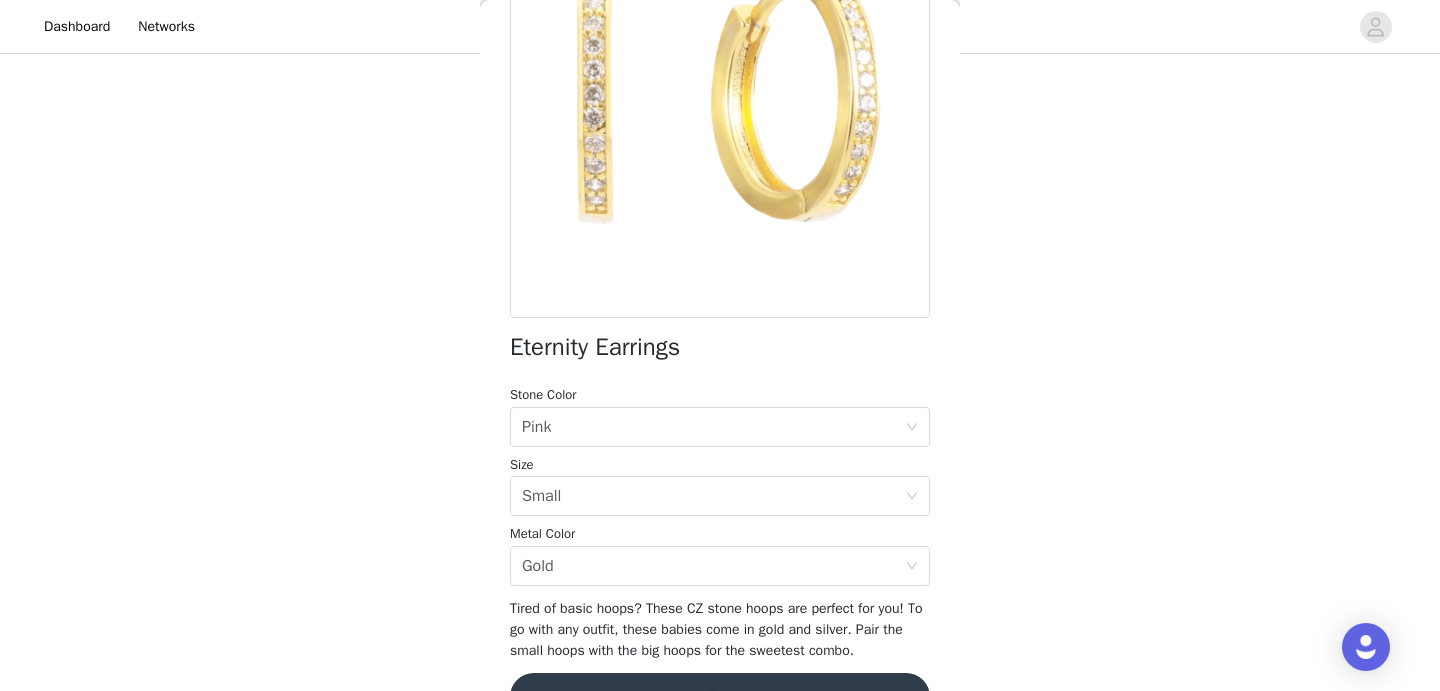 scroll, scrollTop: 306, scrollLeft: 0, axis: vertical 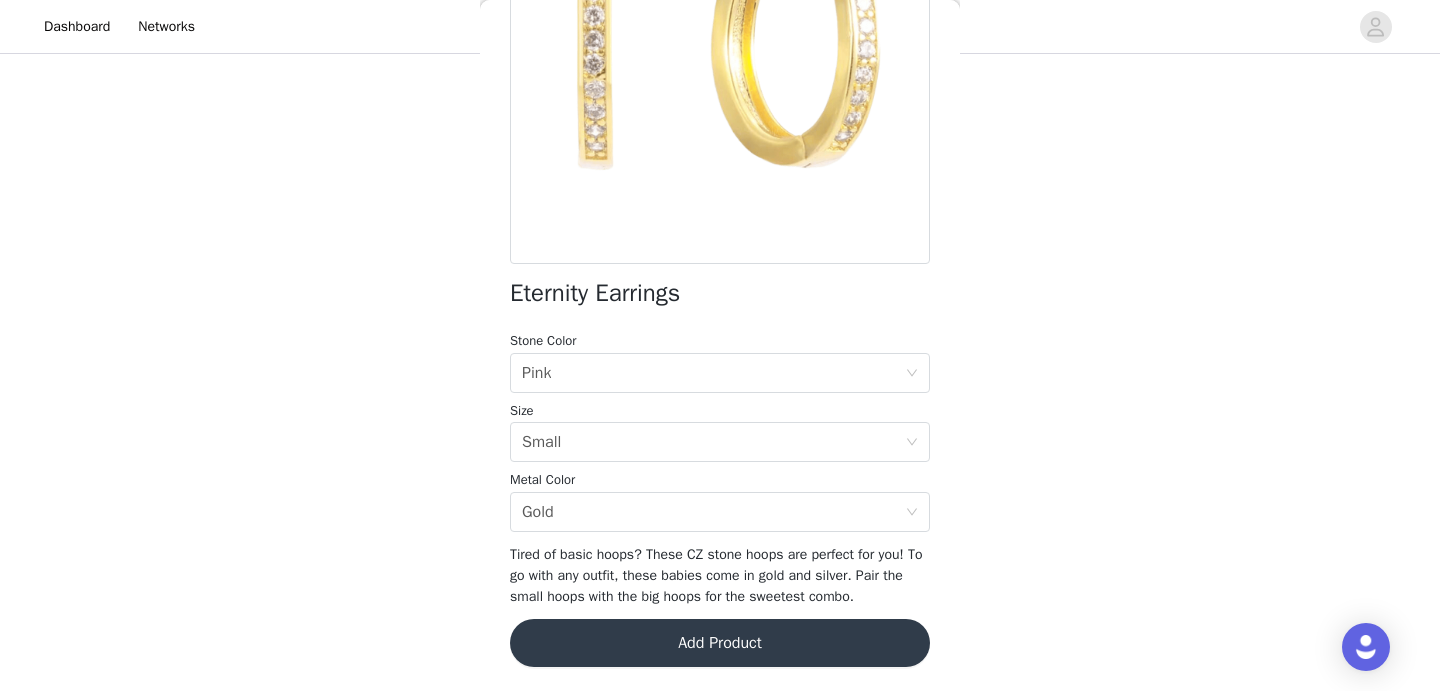 click on "Add Product" at bounding box center [720, 643] 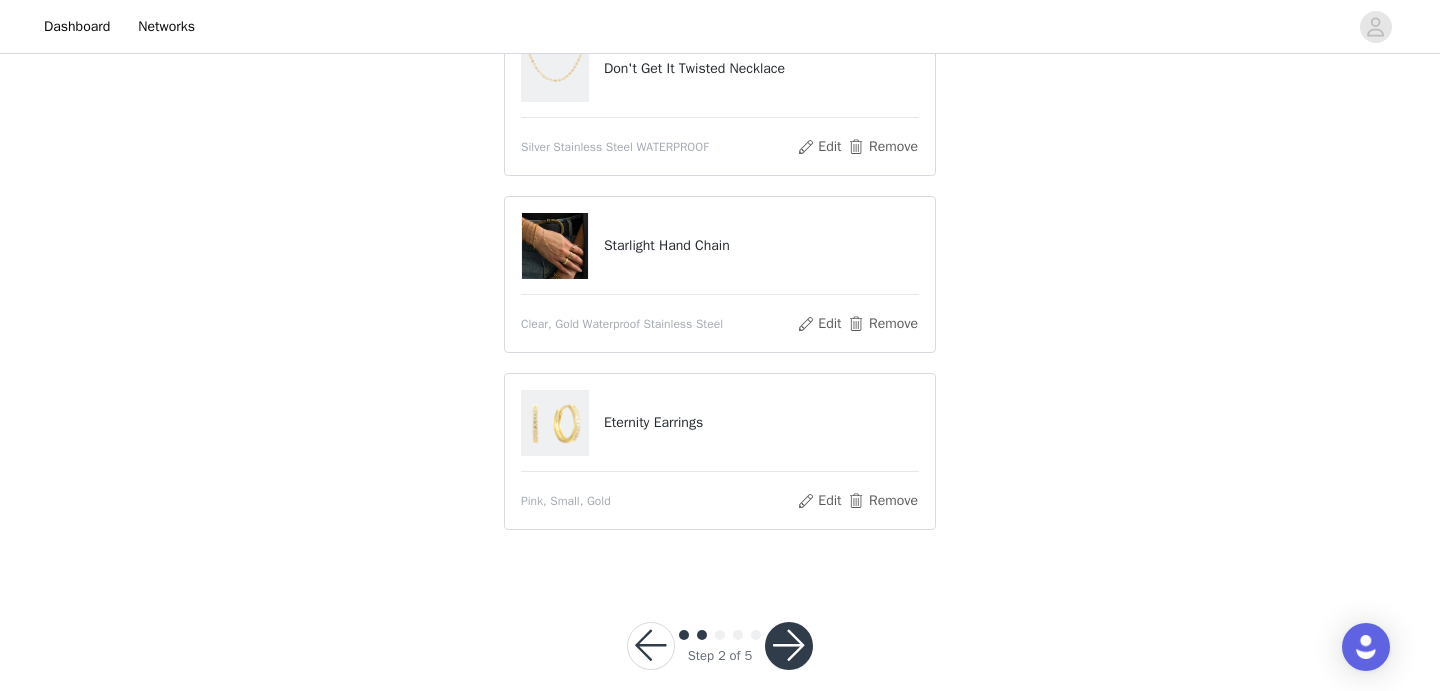 scroll, scrollTop: 646, scrollLeft: 0, axis: vertical 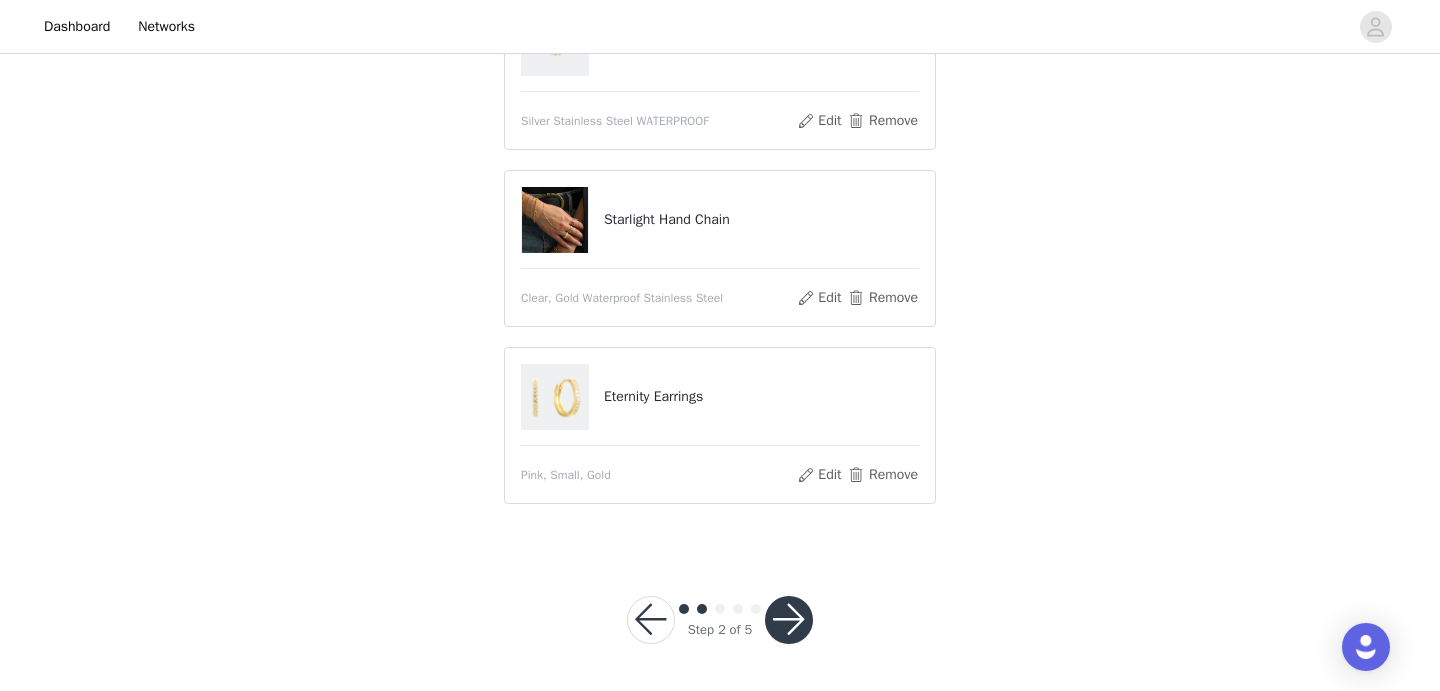 click at bounding box center [789, 620] 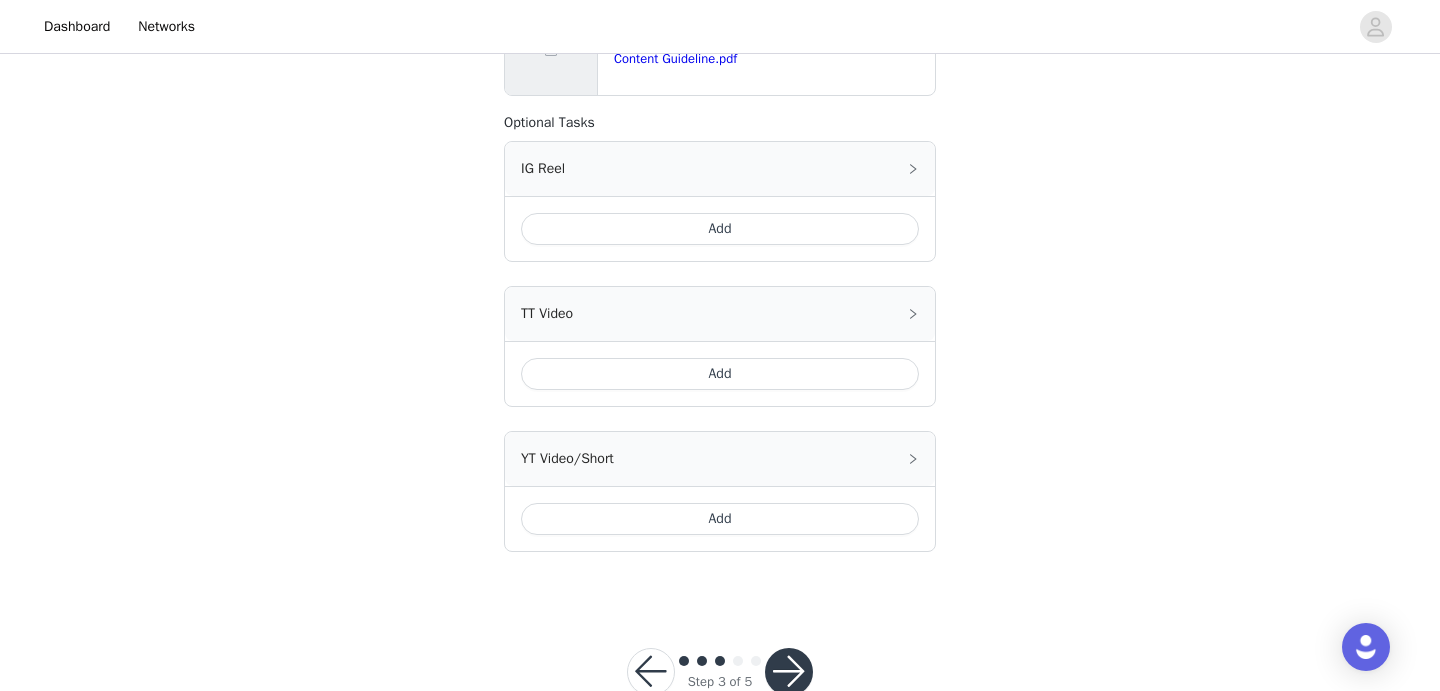 scroll, scrollTop: 832, scrollLeft: 0, axis: vertical 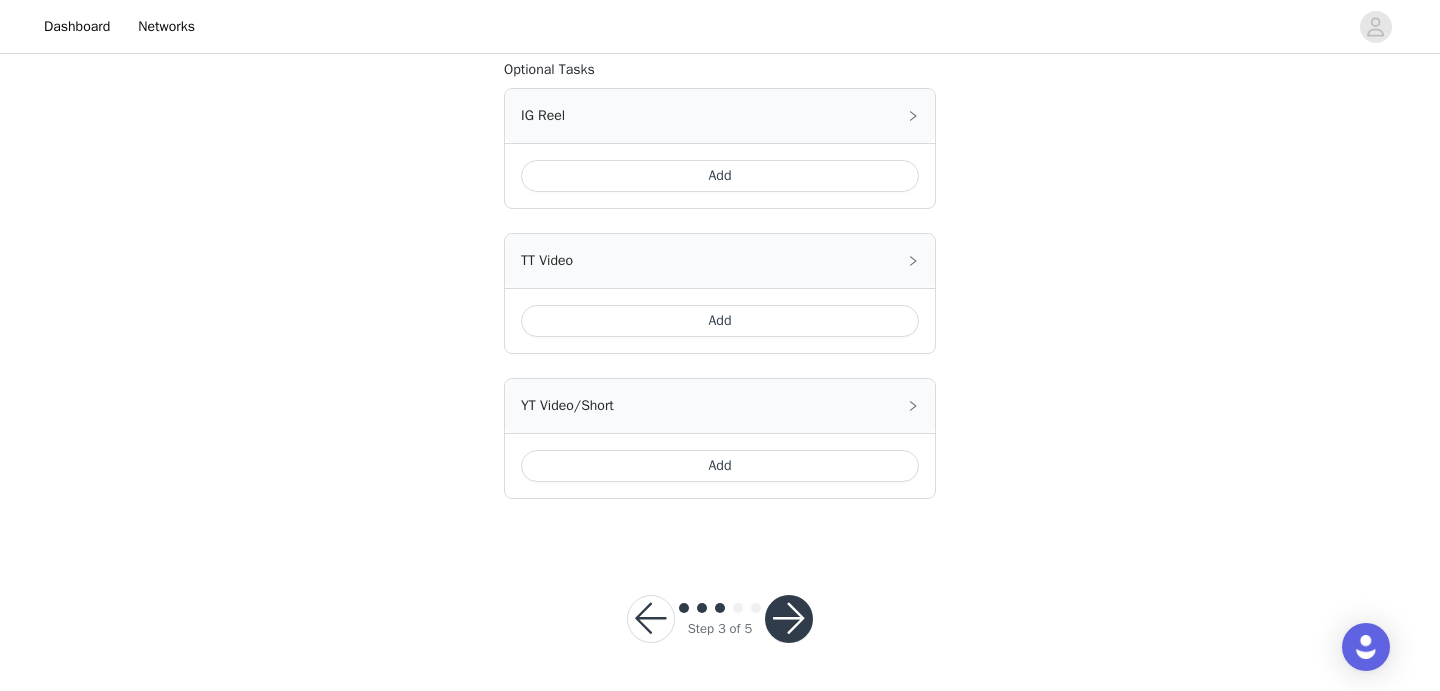 click at bounding box center [789, 619] 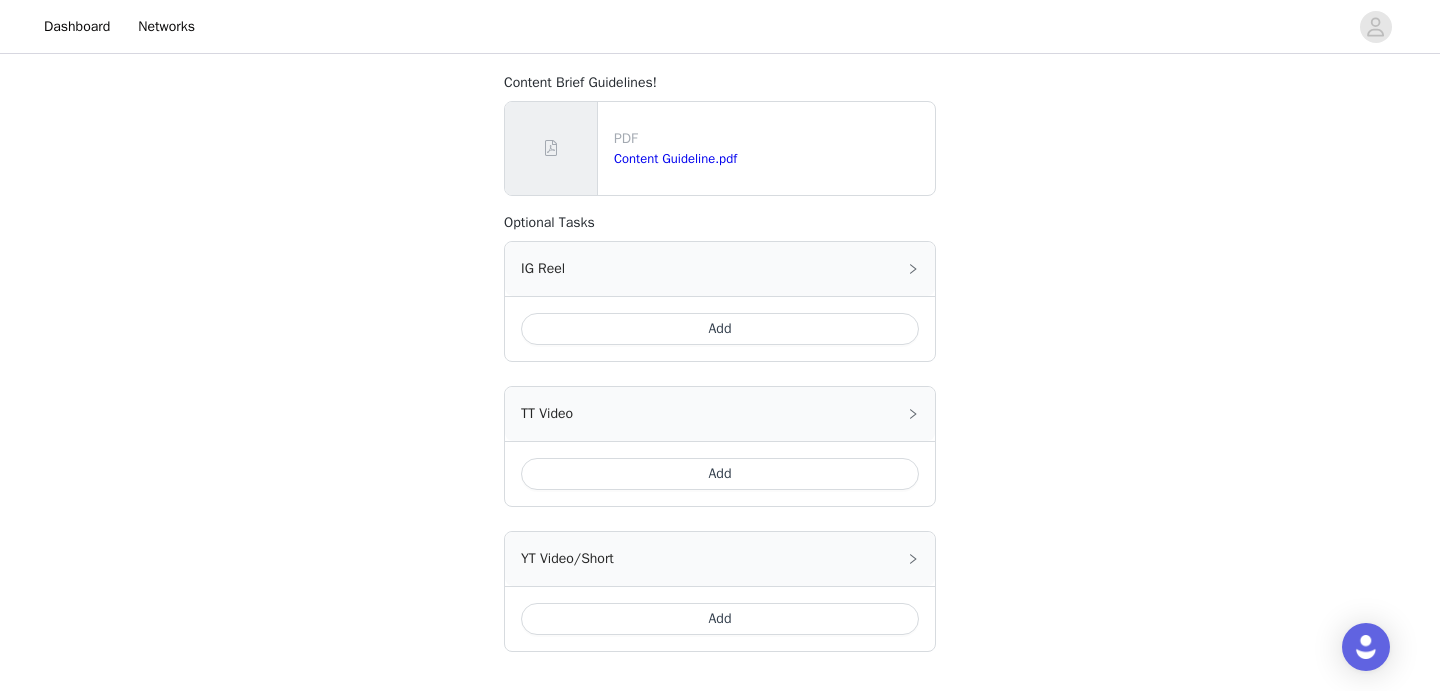 scroll, scrollTop: 370, scrollLeft: 0, axis: vertical 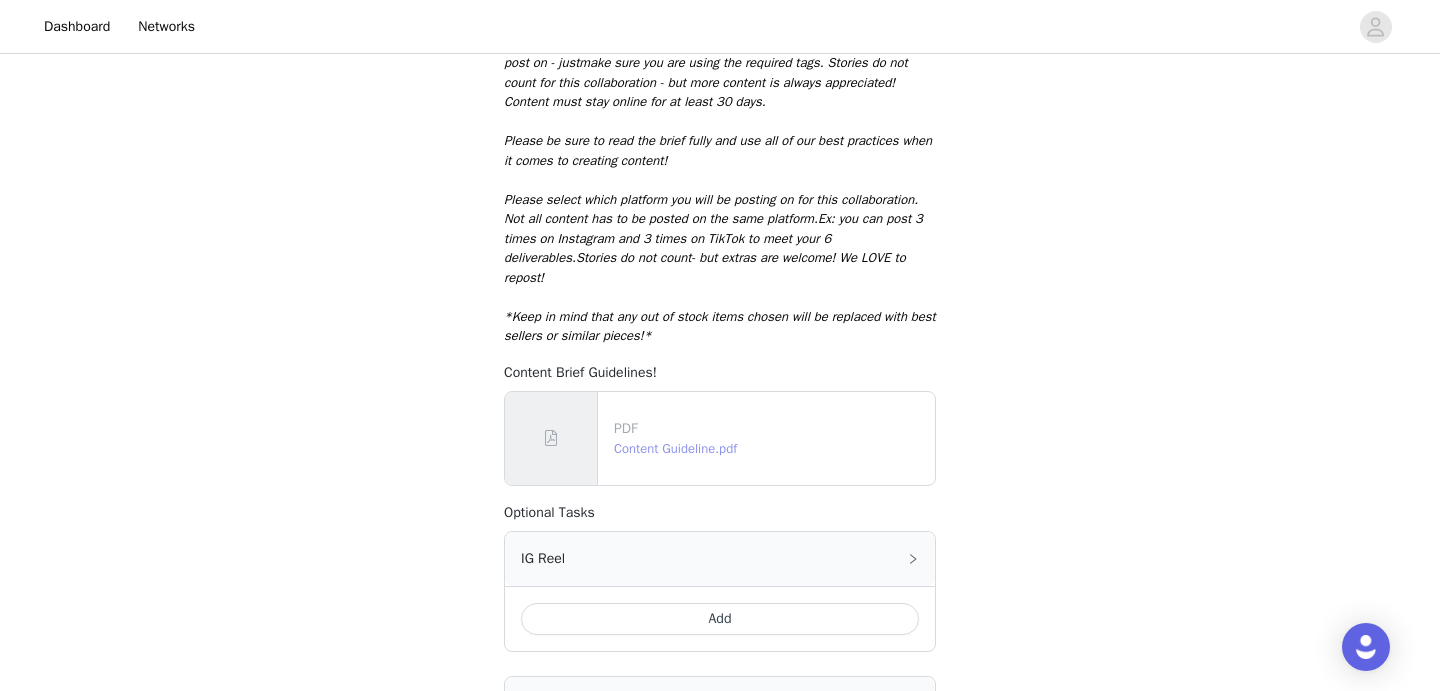 click on "Content Guideline.pdf" at bounding box center [675, 448] 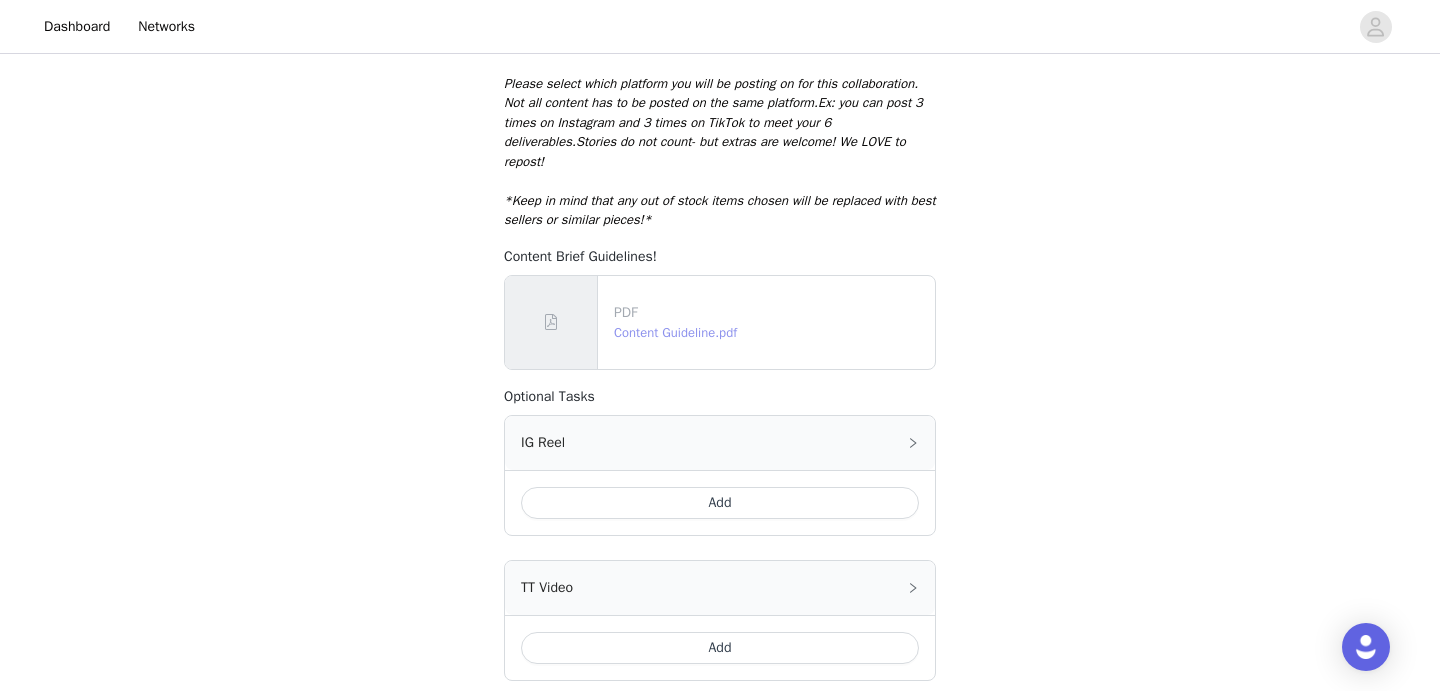 scroll, scrollTop: 832, scrollLeft: 0, axis: vertical 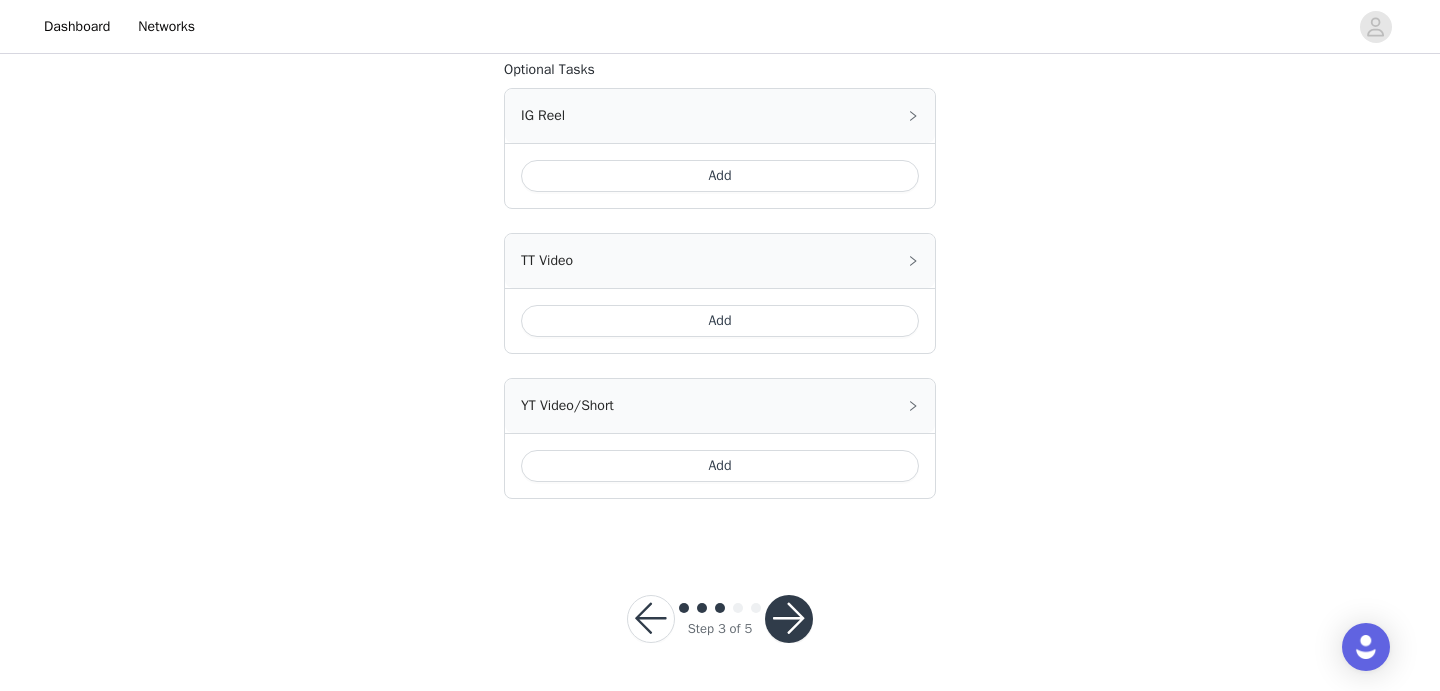 click at bounding box center [789, 619] 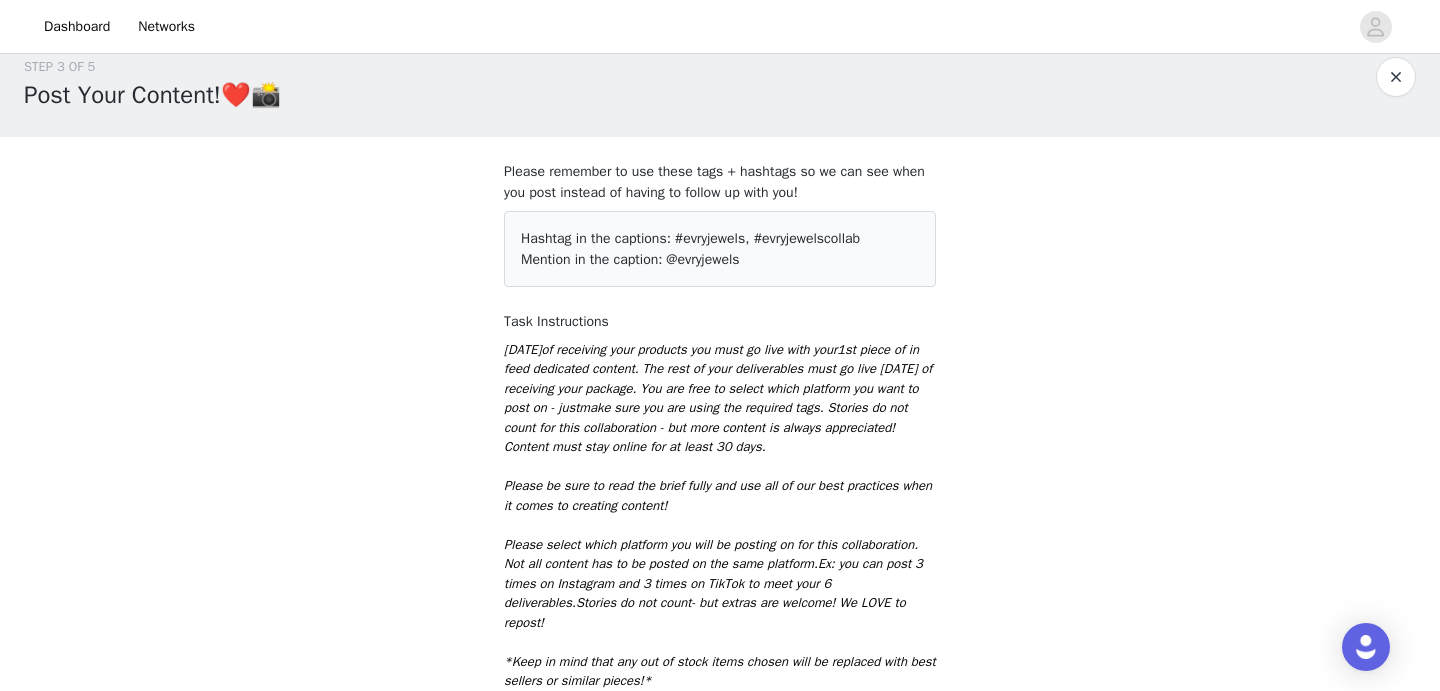 scroll, scrollTop: 21, scrollLeft: 0, axis: vertical 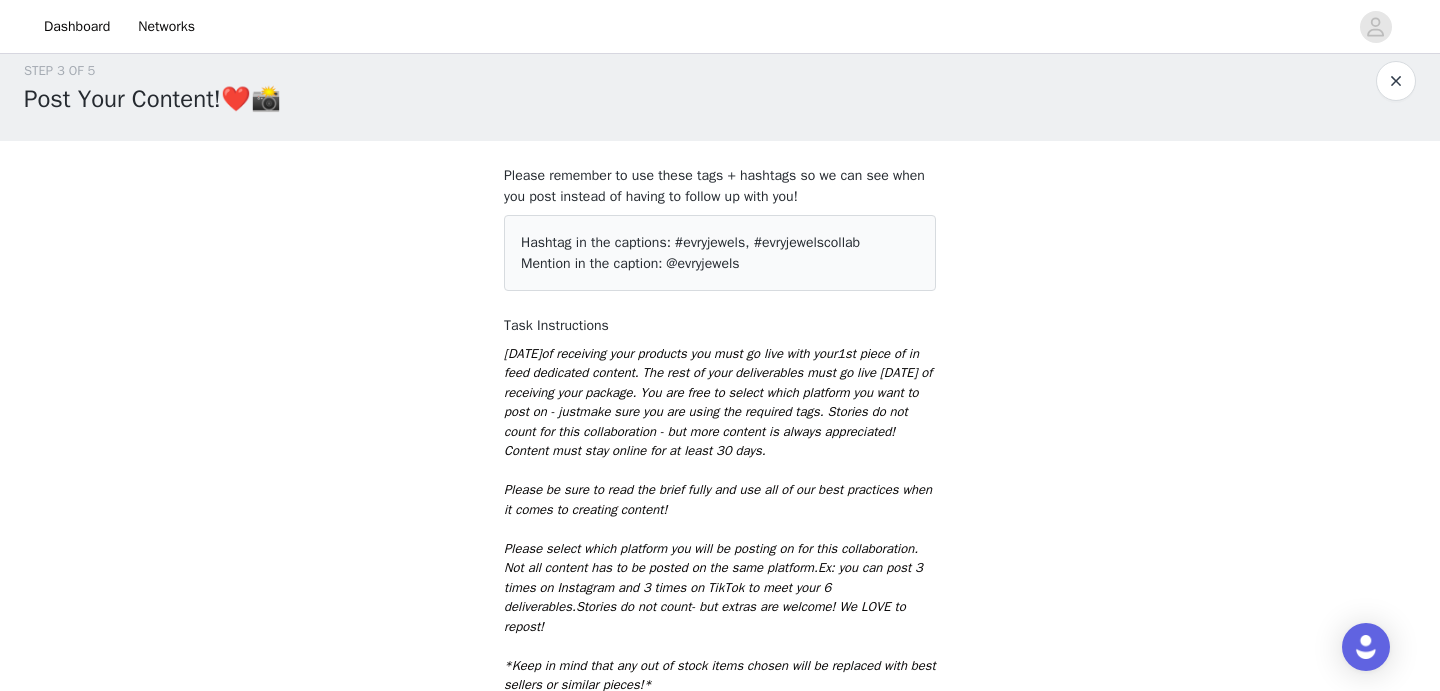 click at bounding box center [1396, 81] 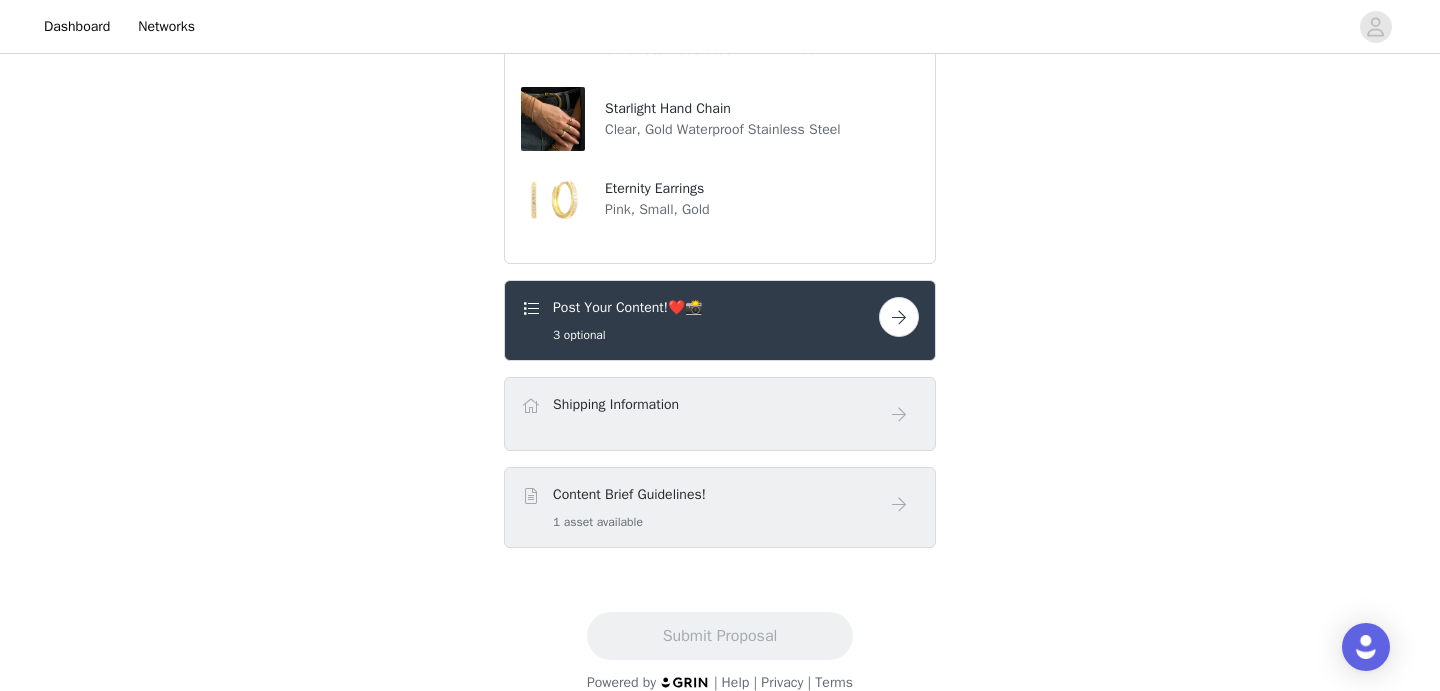 scroll, scrollTop: 637, scrollLeft: 0, axis: vertical 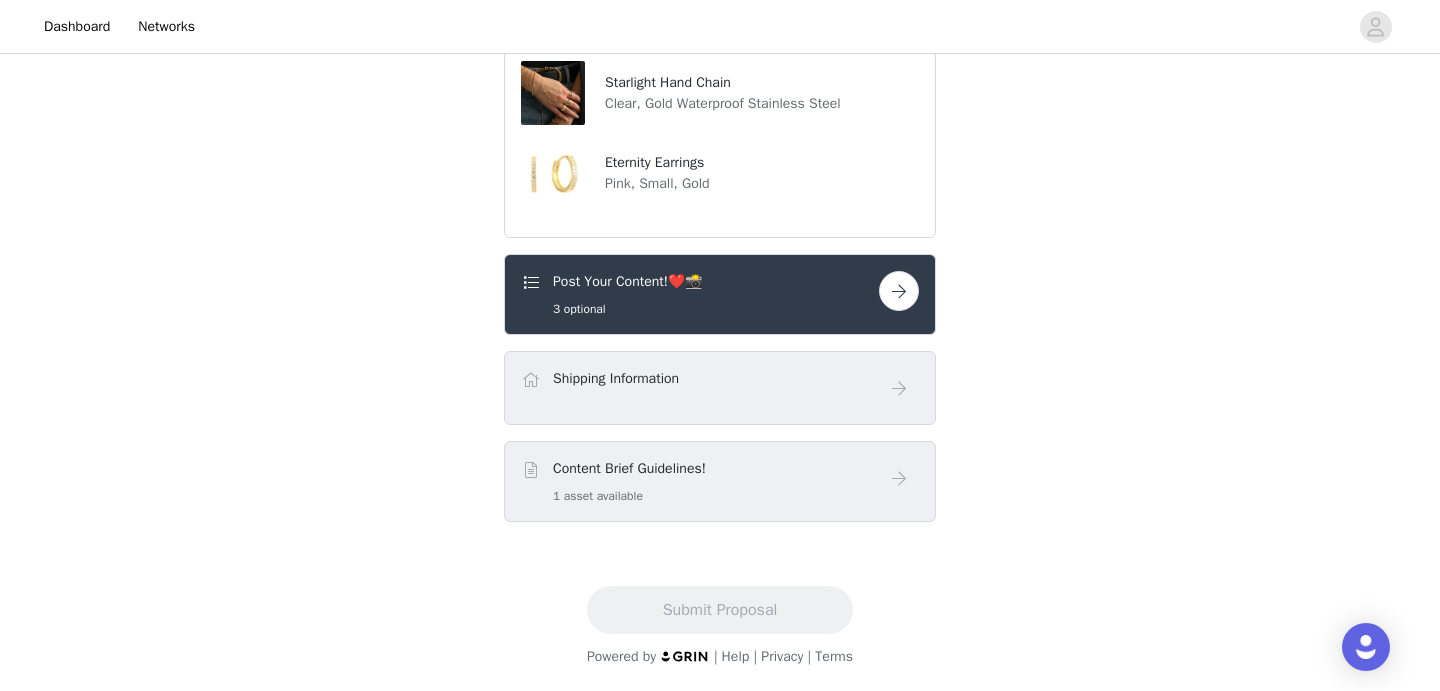 click at bounding box center [899, 291] 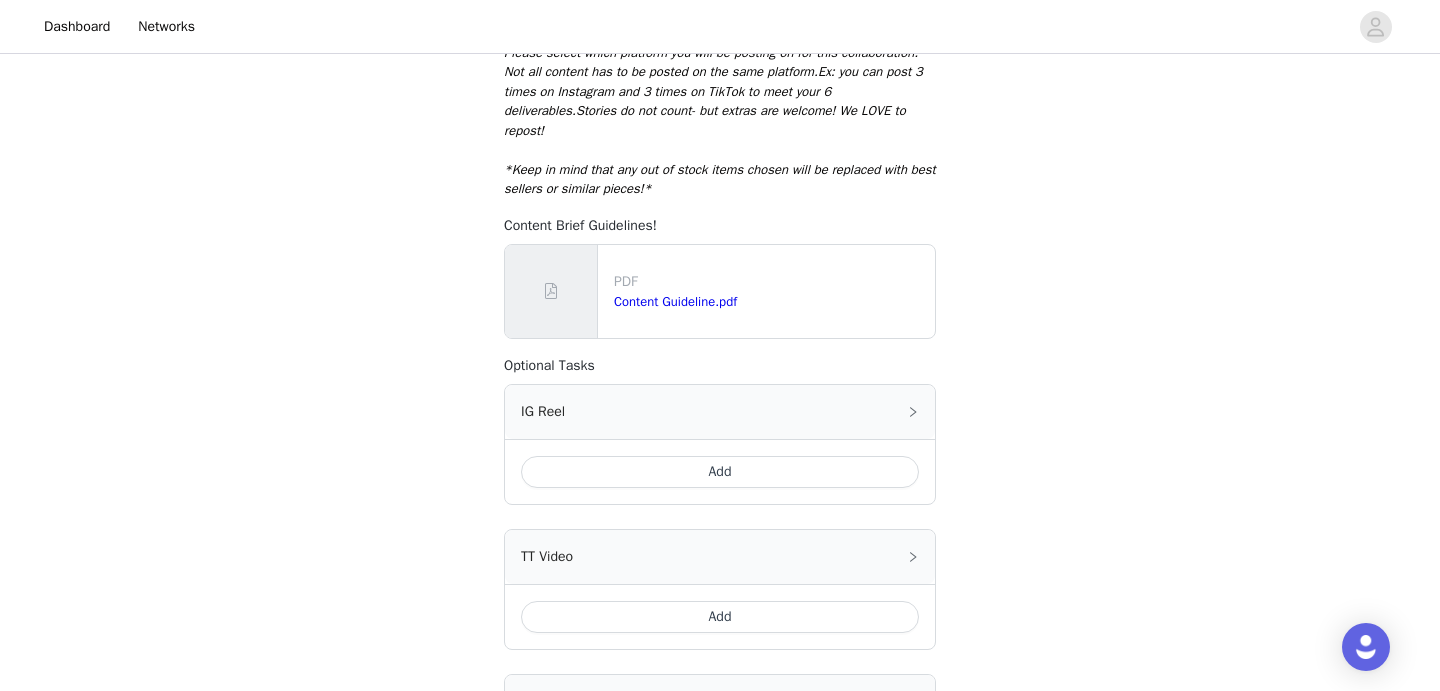 scroll, scrollTop: 521, scrollLeft: 0, axis: vertical 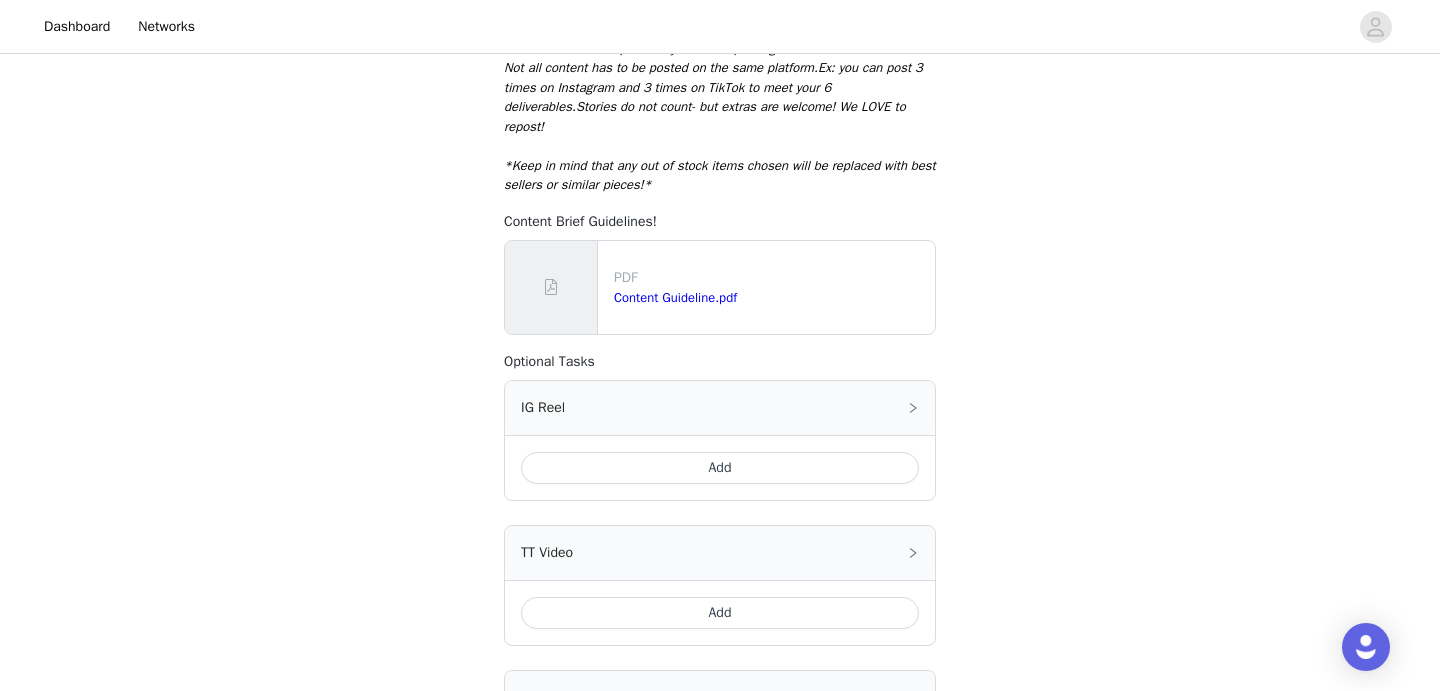 click on "IG Reel" at bounding box center (720, 408) 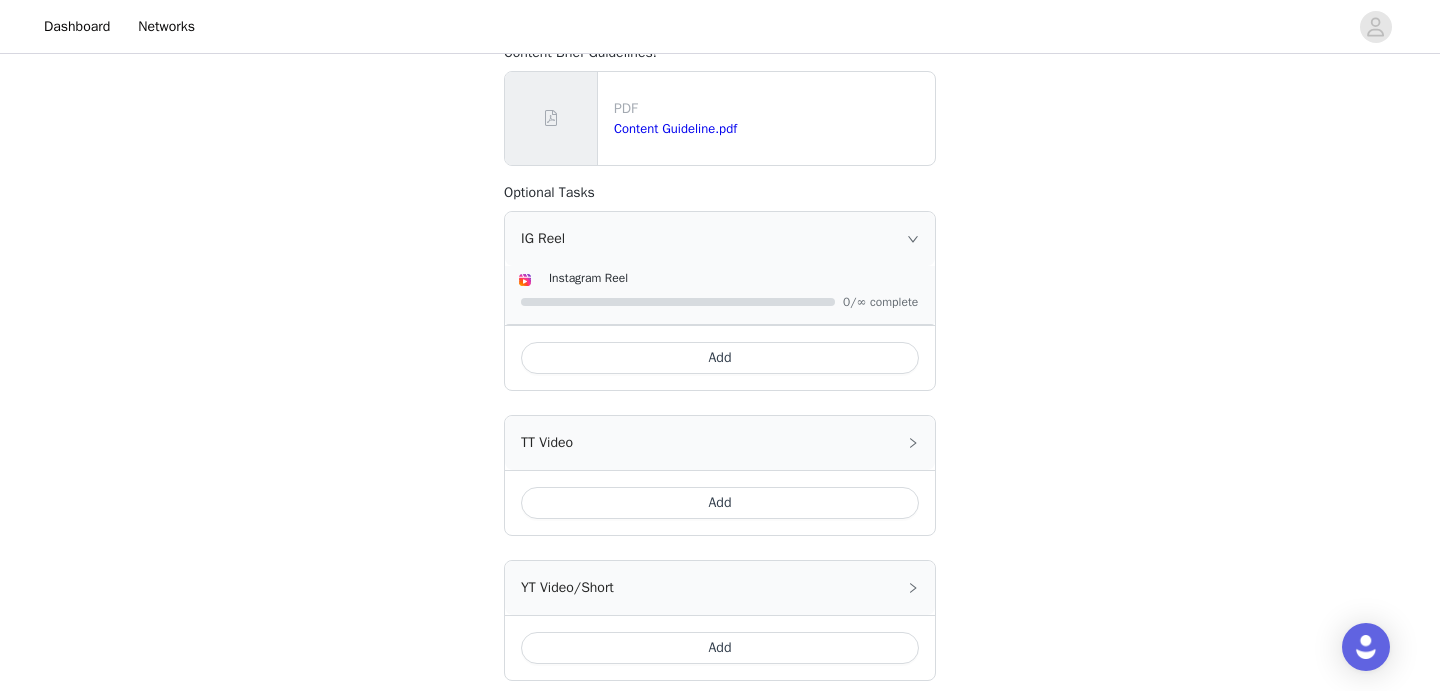 scroll, scrollTop: 813, scrollLeft: 0, axis: vertical 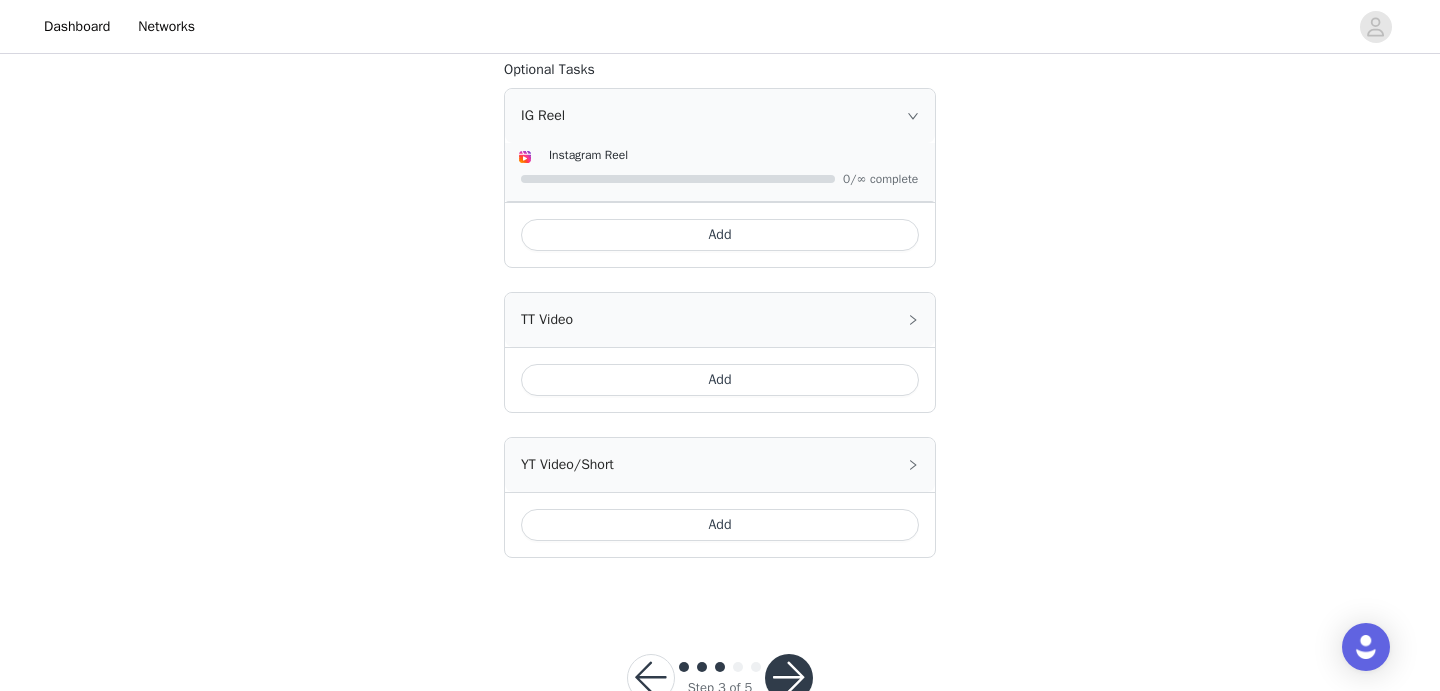 click on "Add" at bounding box center (720, 380) 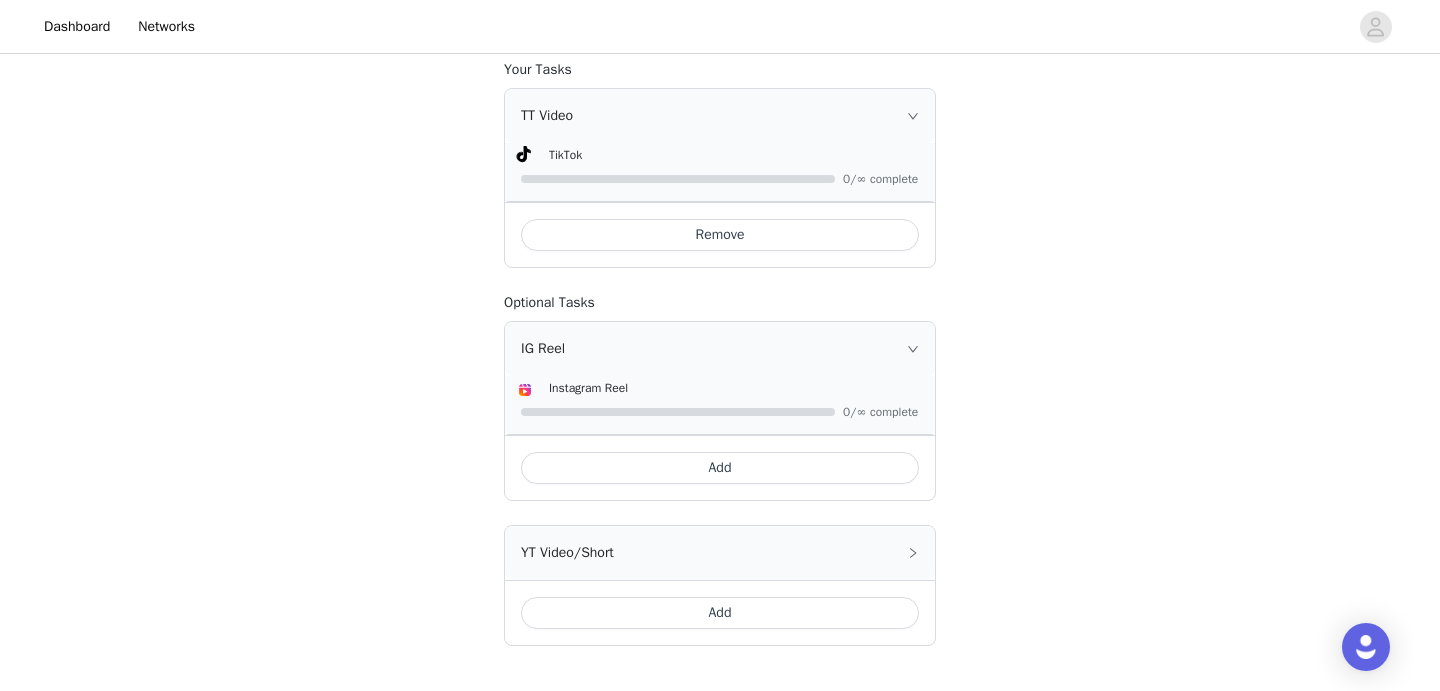 click on "Add" at bounding box center [720, 468] 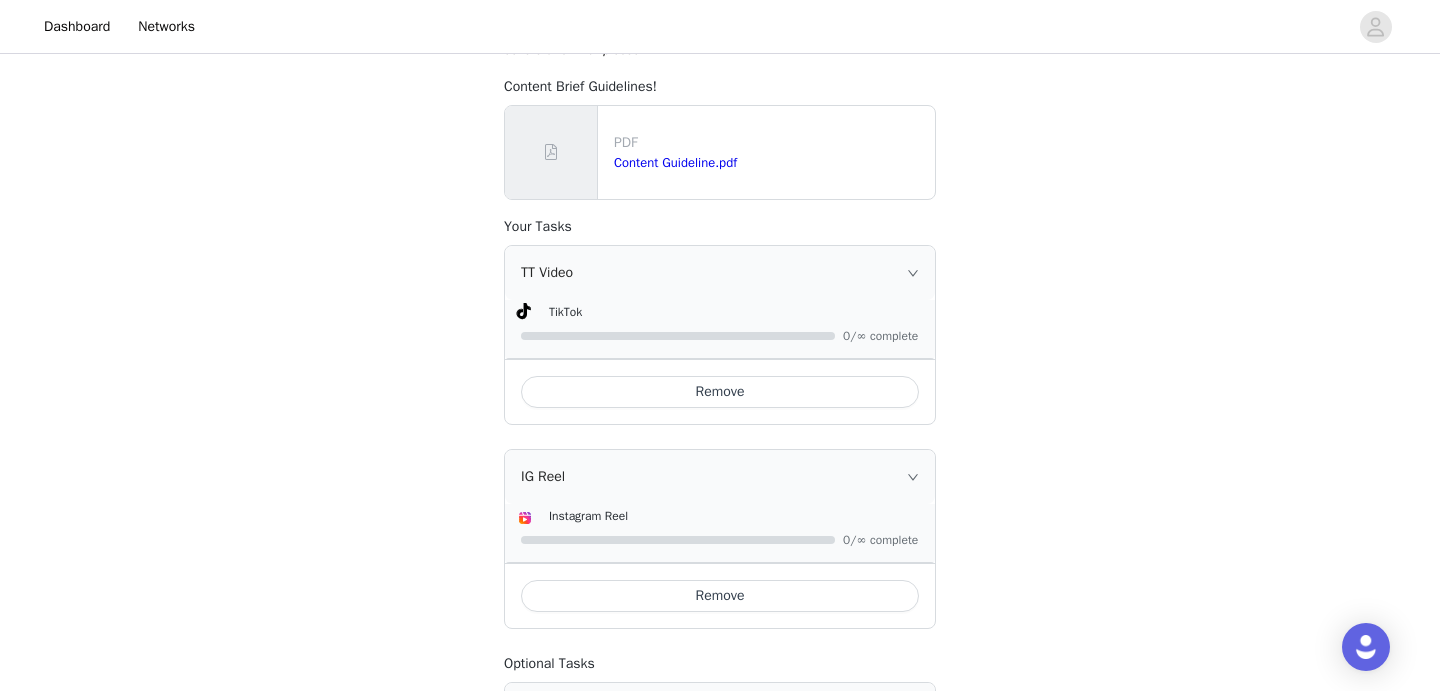 scroll, scrollTop: 979, scrollLeft: 0, axis: vertical 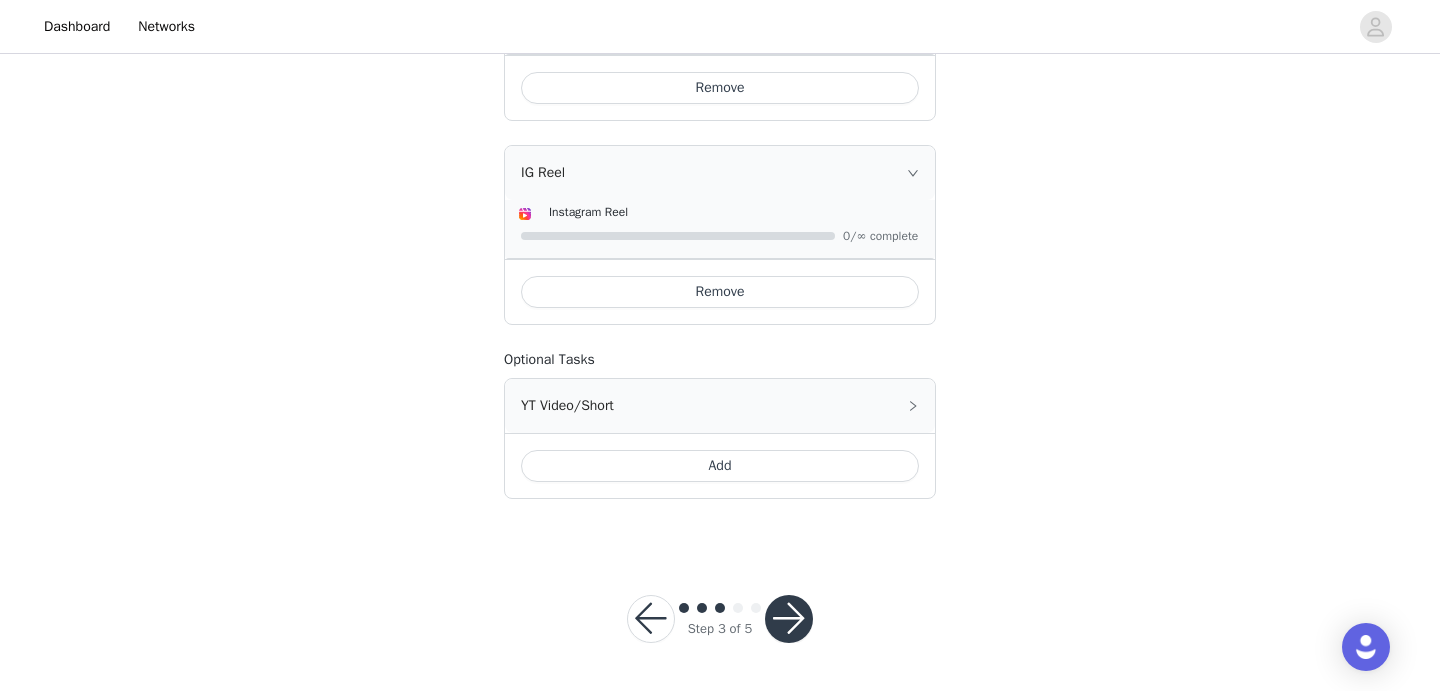 click at bounding box center (789, 619) 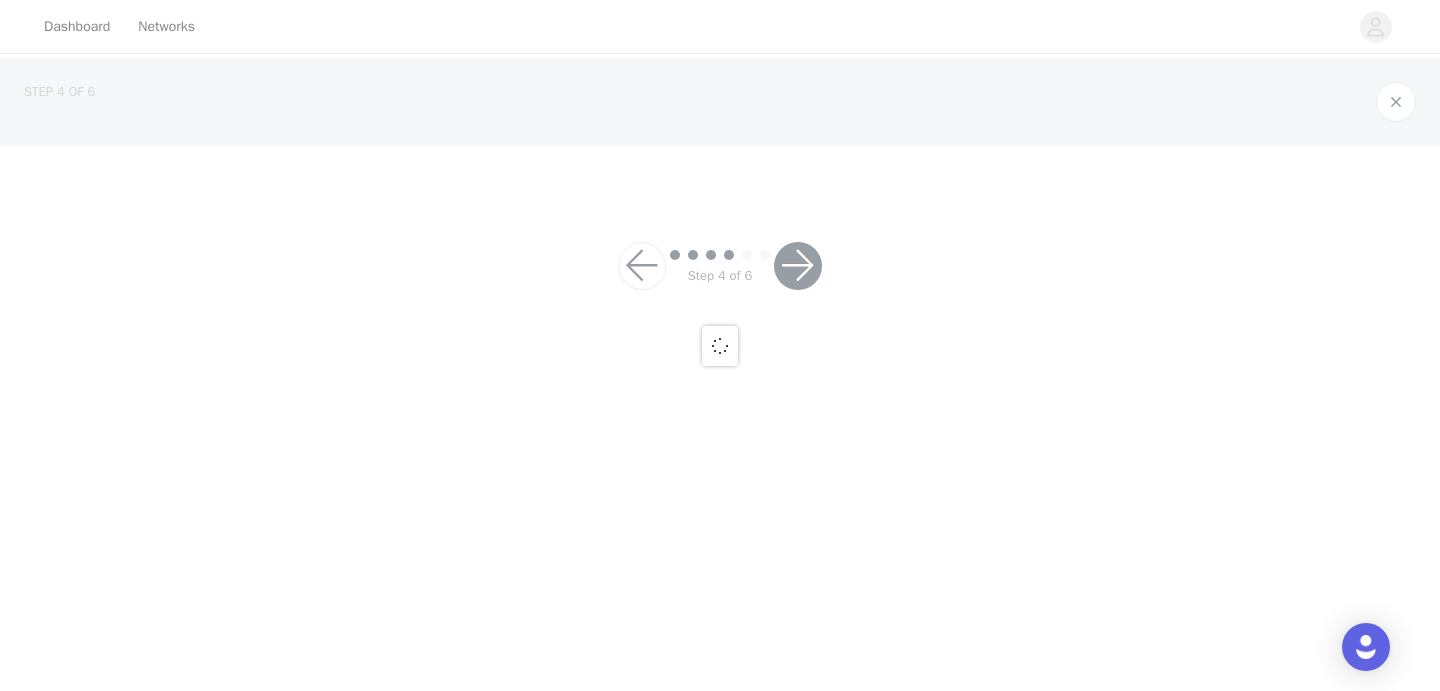 scroll, scrollTop: 0, scrollLeft: 0, axis: both 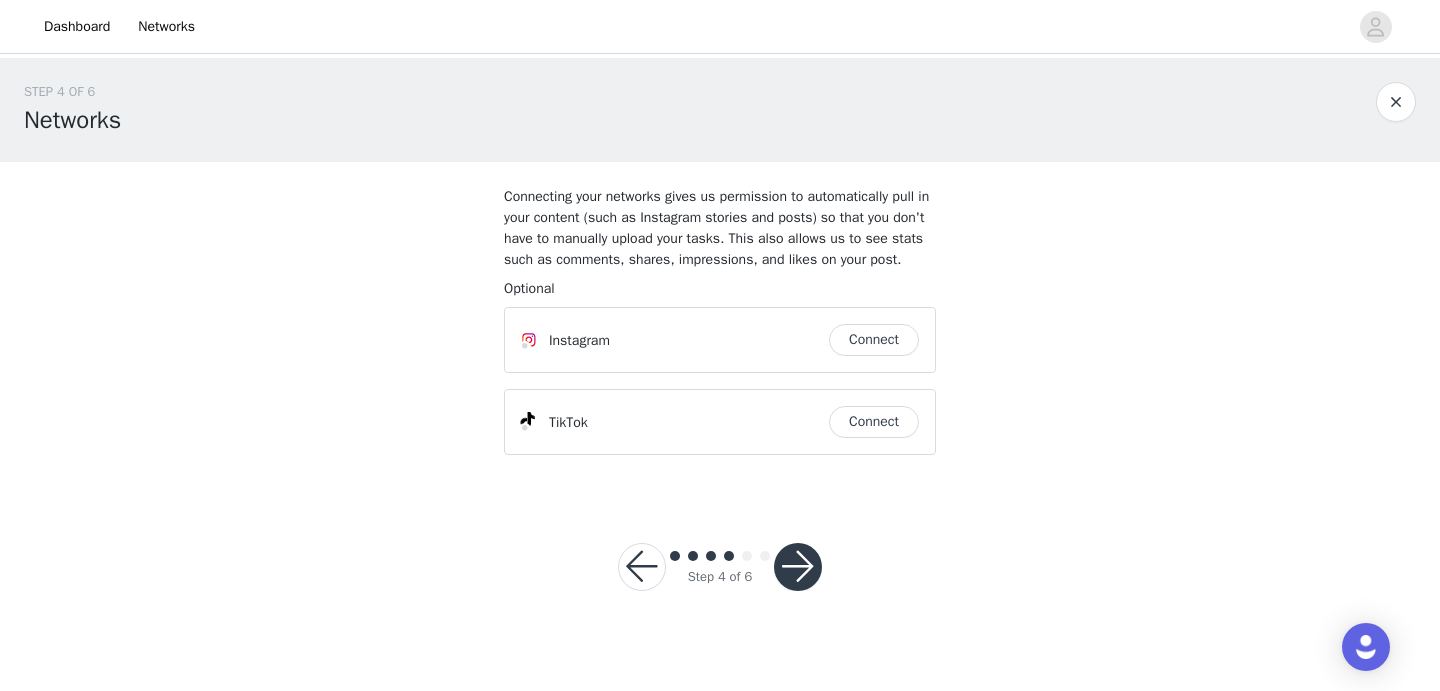 click at bounding box center [798, 567] 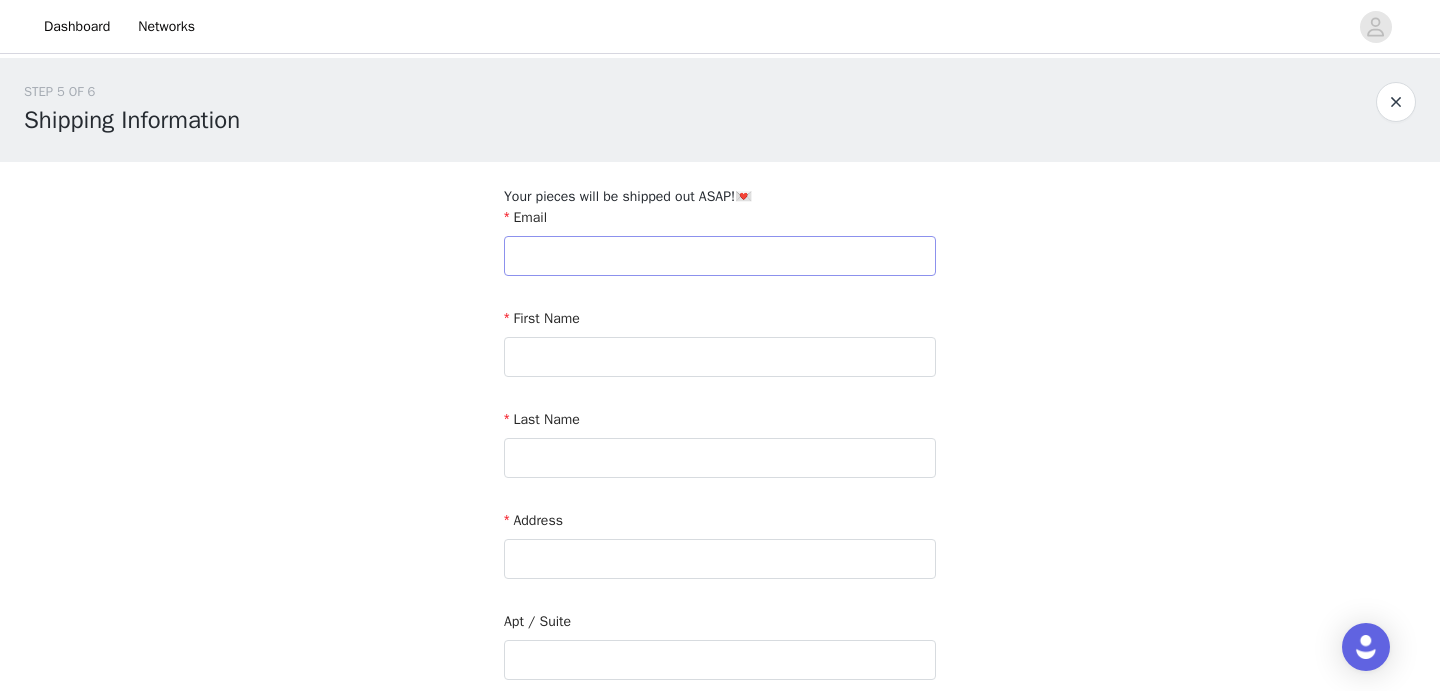 click on "Email" at bounding box center (720, 245) 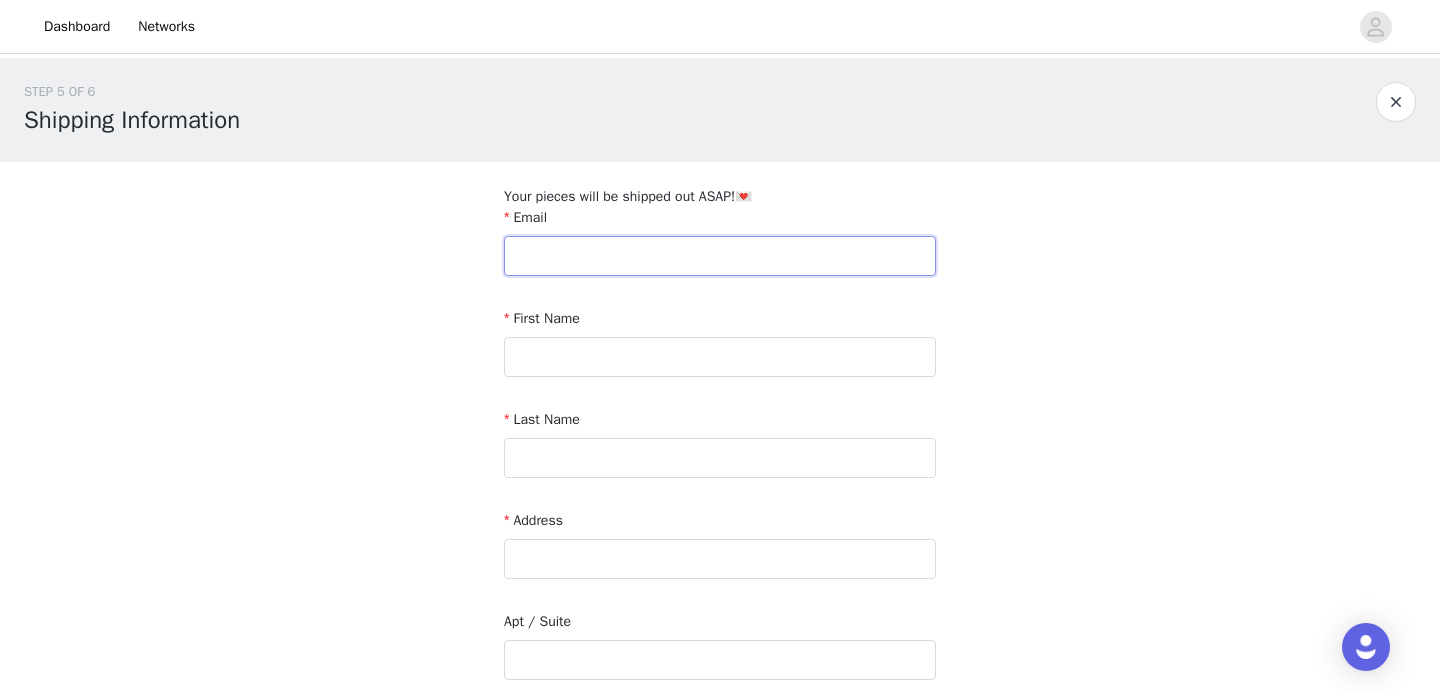 click at bounding box center [720, 256] 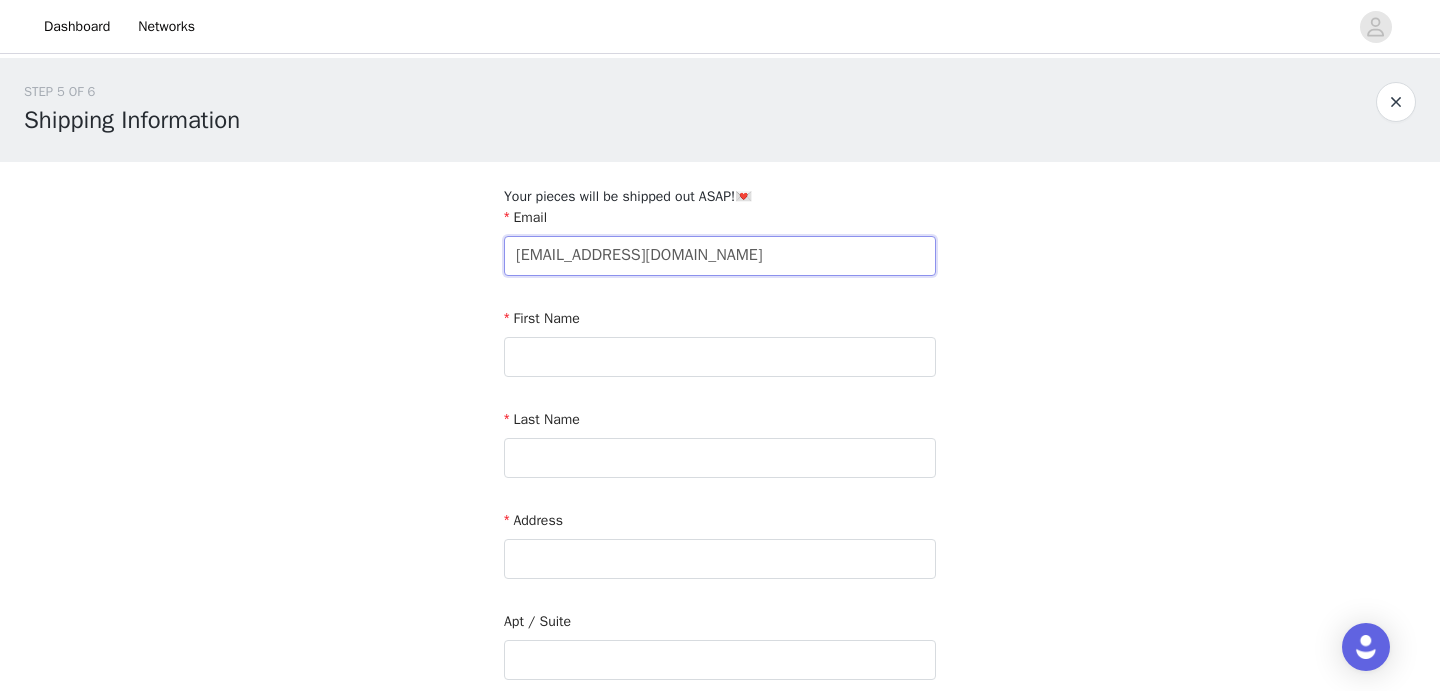 type on "[EMAIL_ADDRESS][DOMAIN_NAME]" 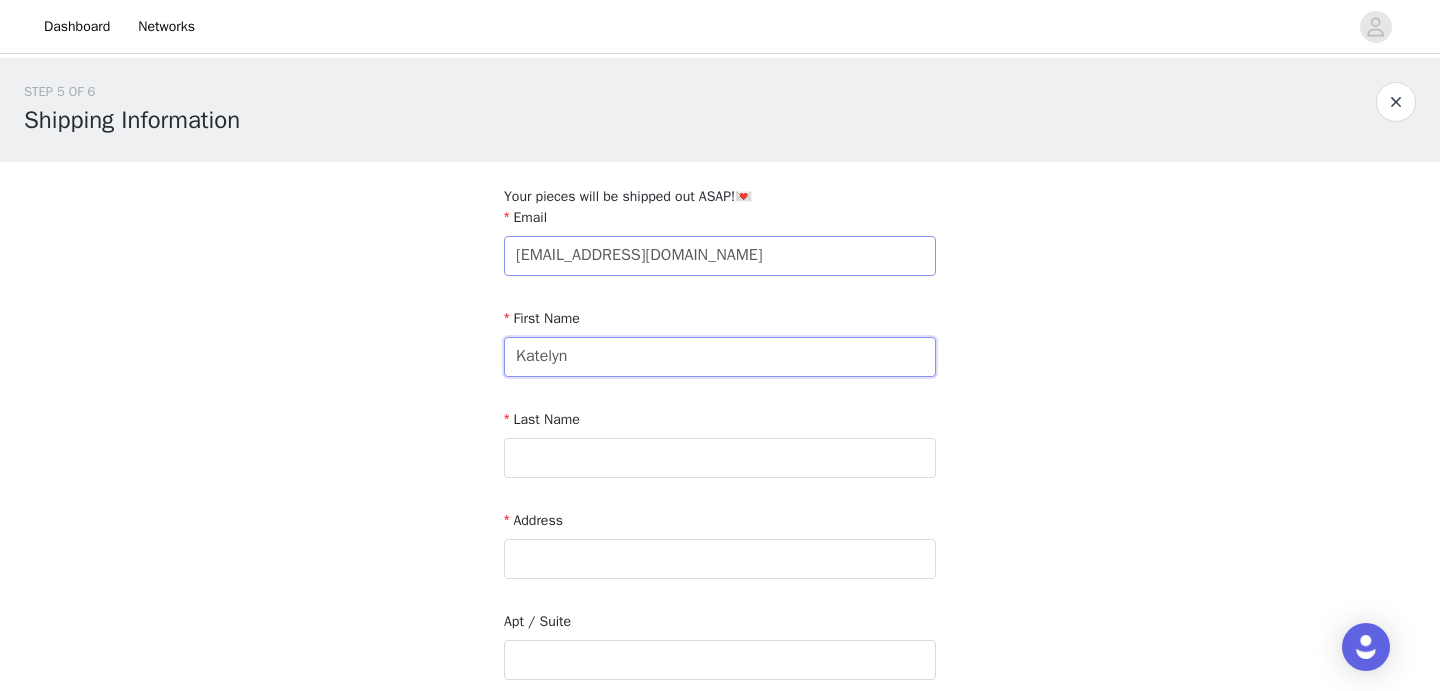 type on "Katelyn" 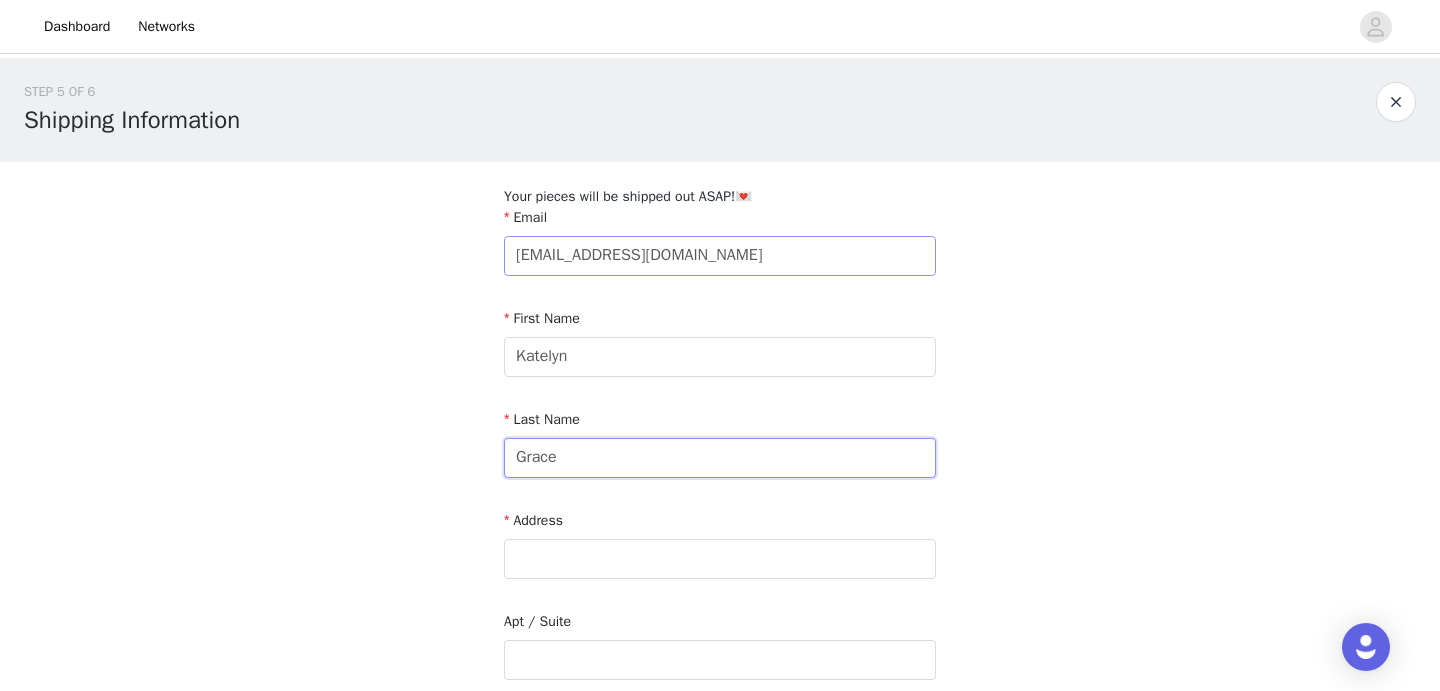 type on "Grace" 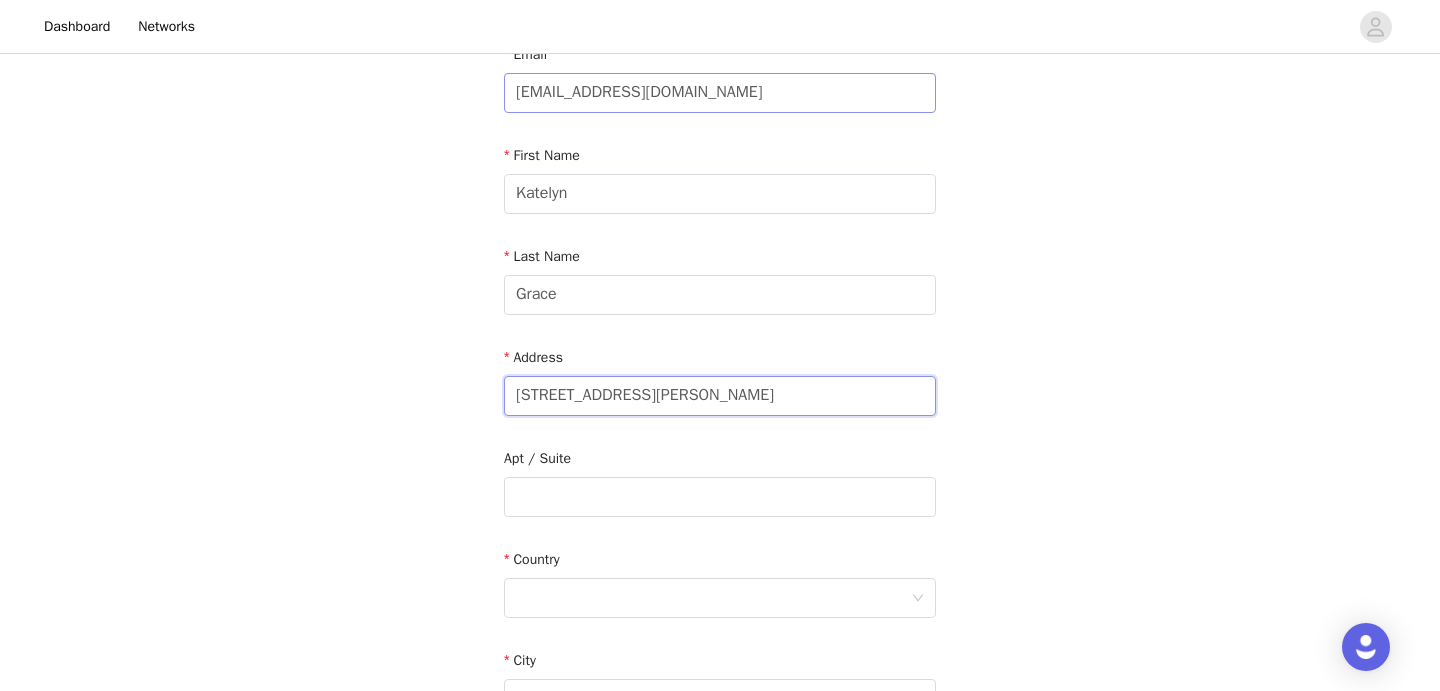 scroll, scrollTop: 168, scrollLeft: 0, axis: vertical 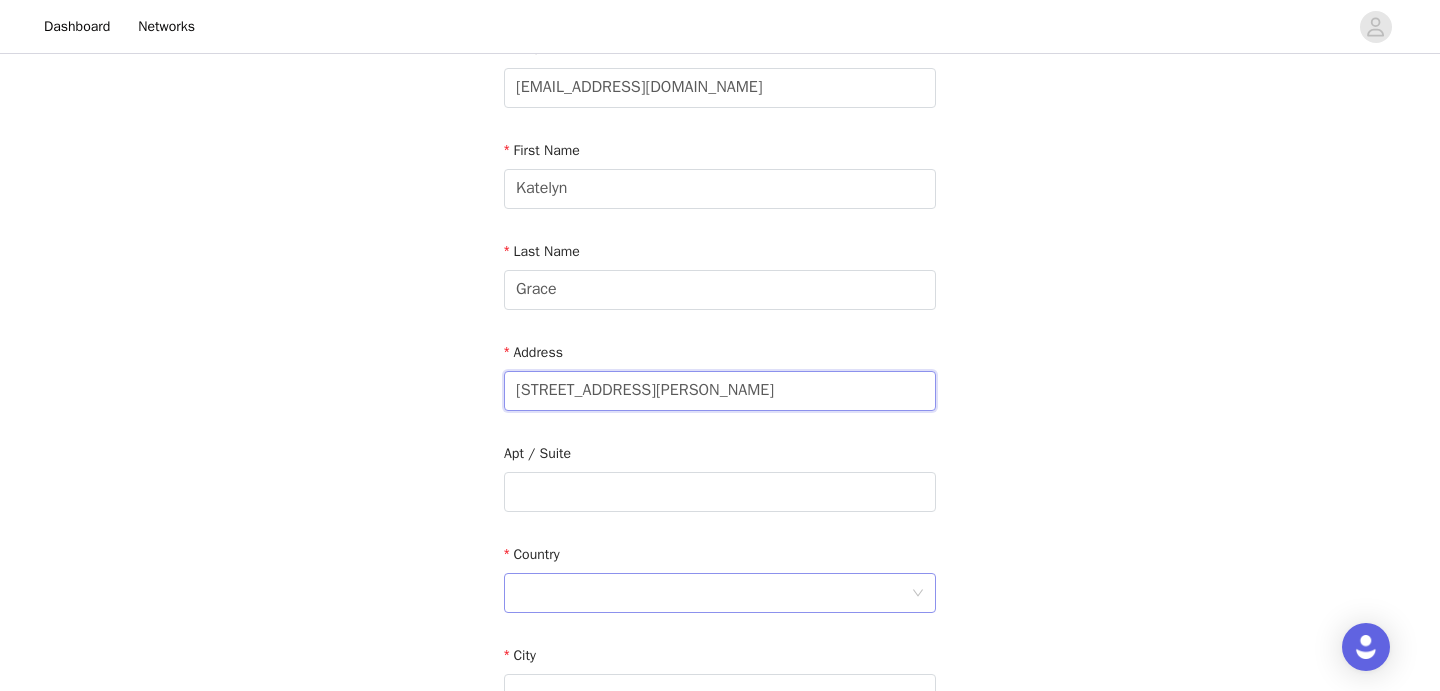 type on "[STREET_ADDRESS][PERSON_NAME]" 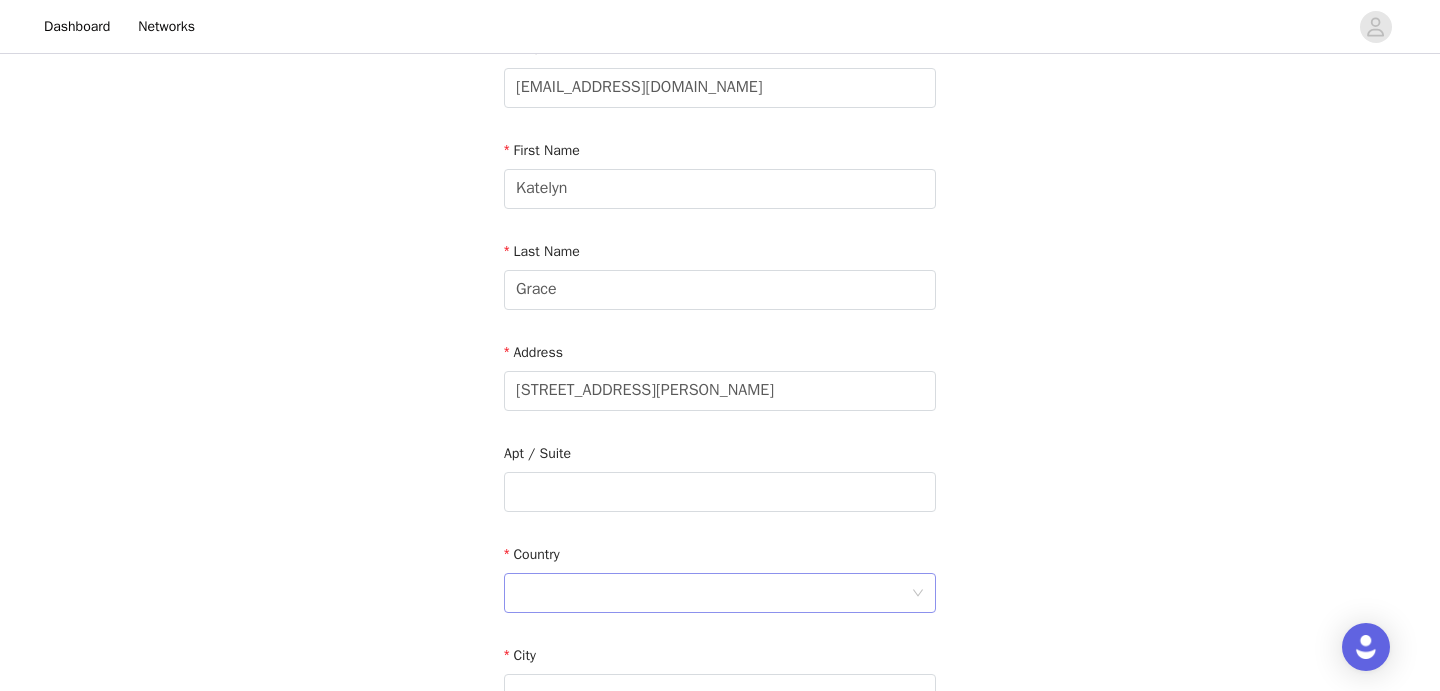 click at bounding box center [713, 593] 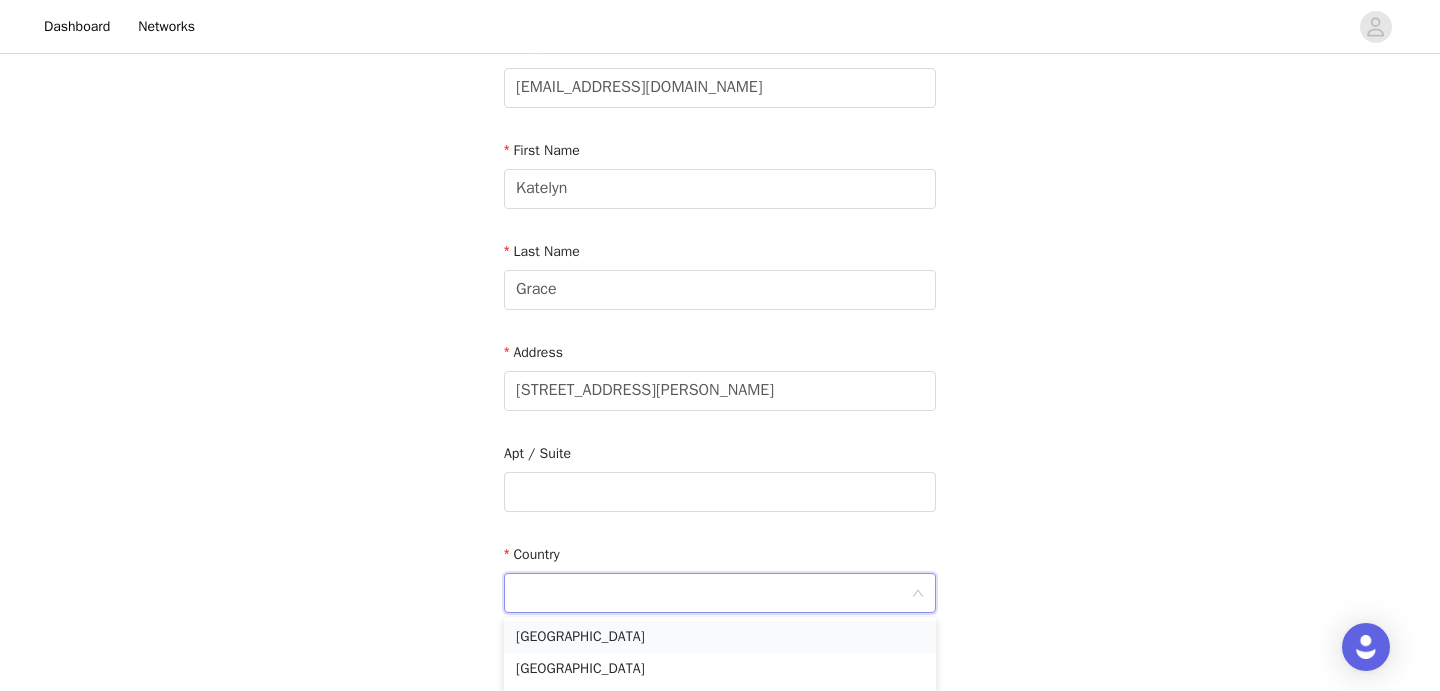 click on "[GEOGRAPHIC_DATA]" at bounding box center [720, 637] 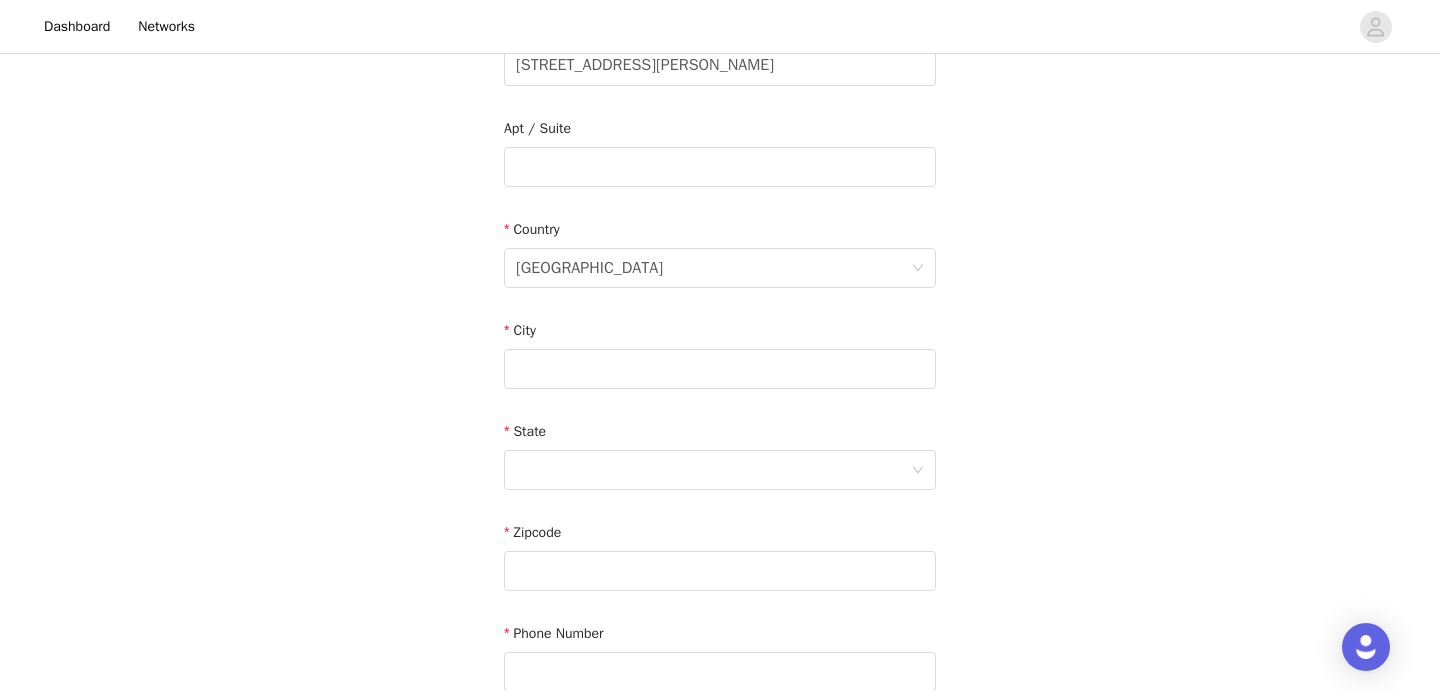 scroll, scrollTop: 523, scrollLeft: 0, axis: vertical 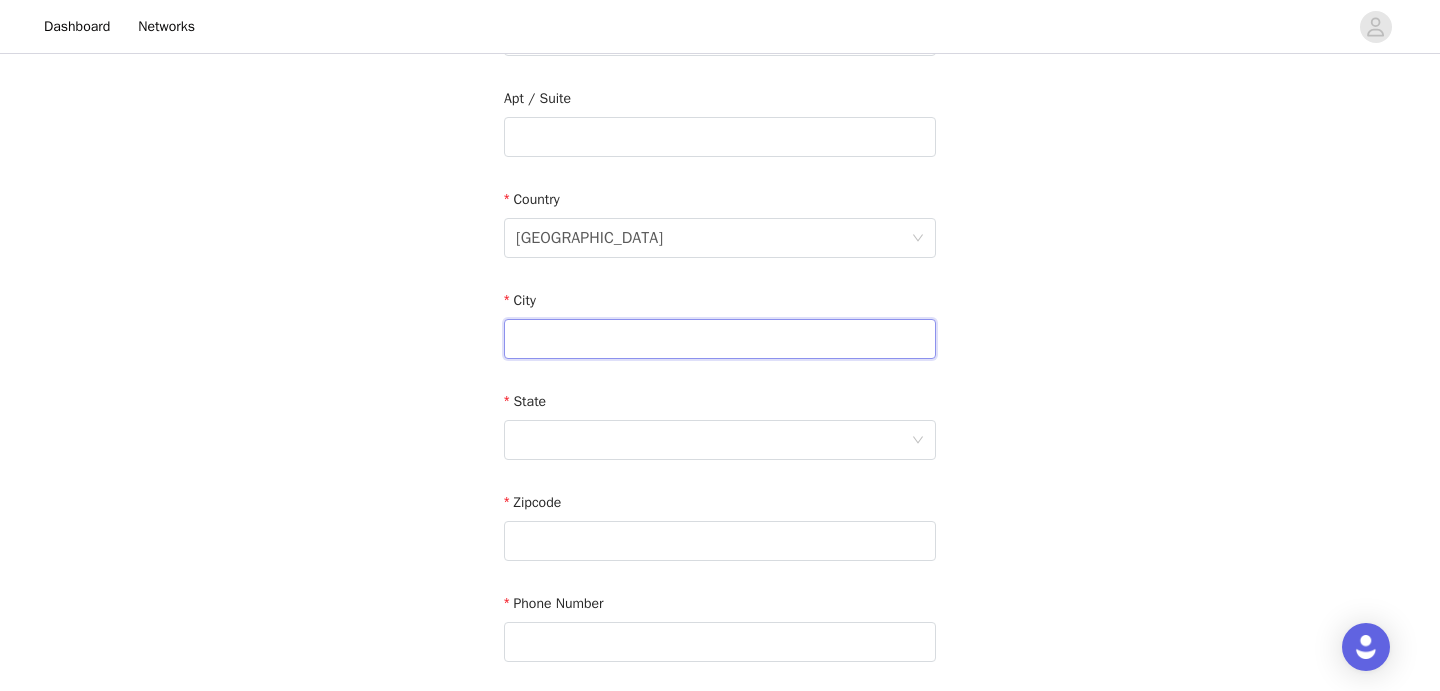 click at bounding box center (720, 339) 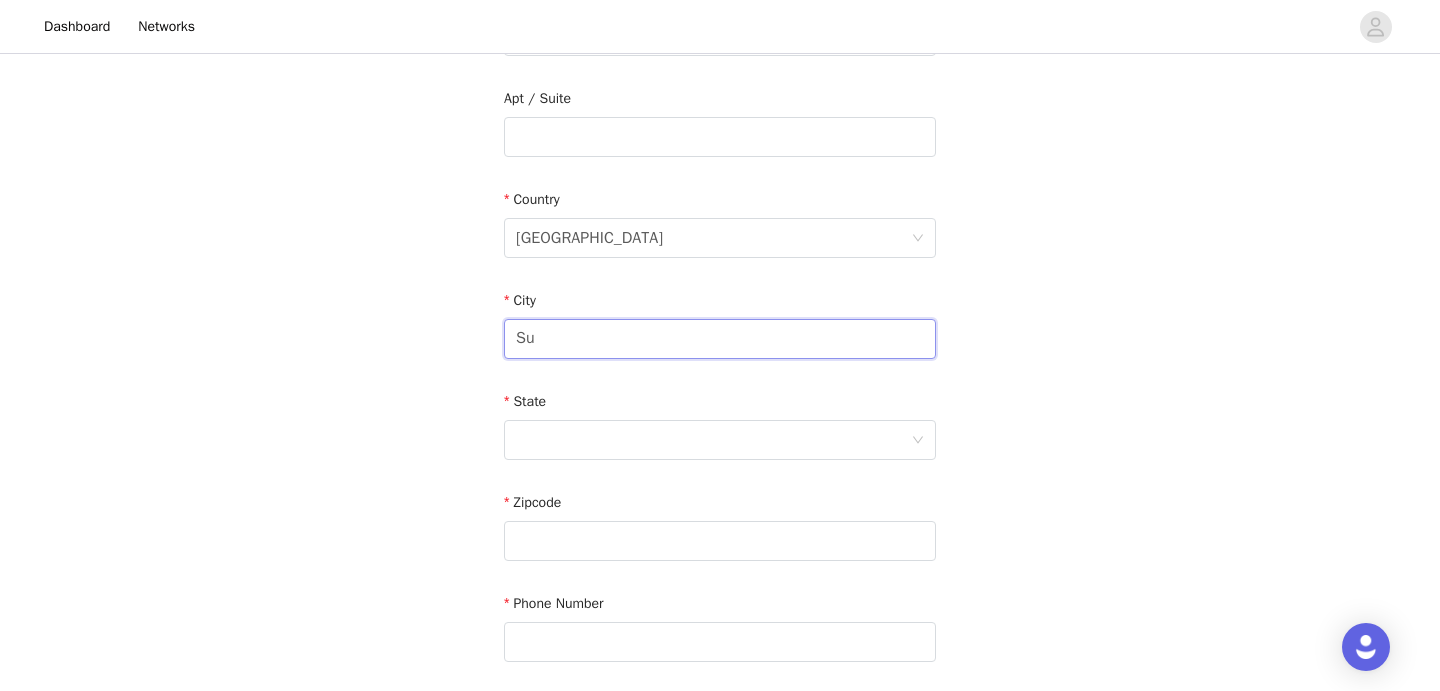 type on "Sunnyvale" 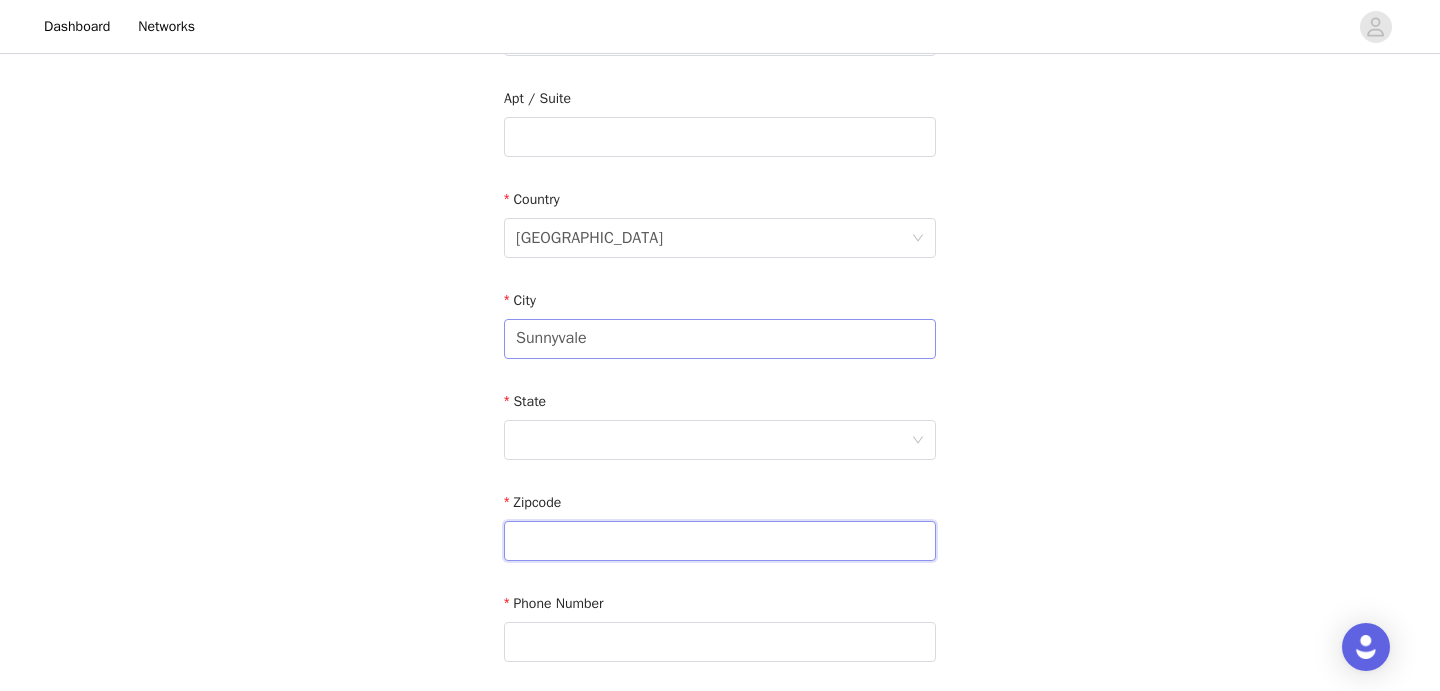type on "94087" 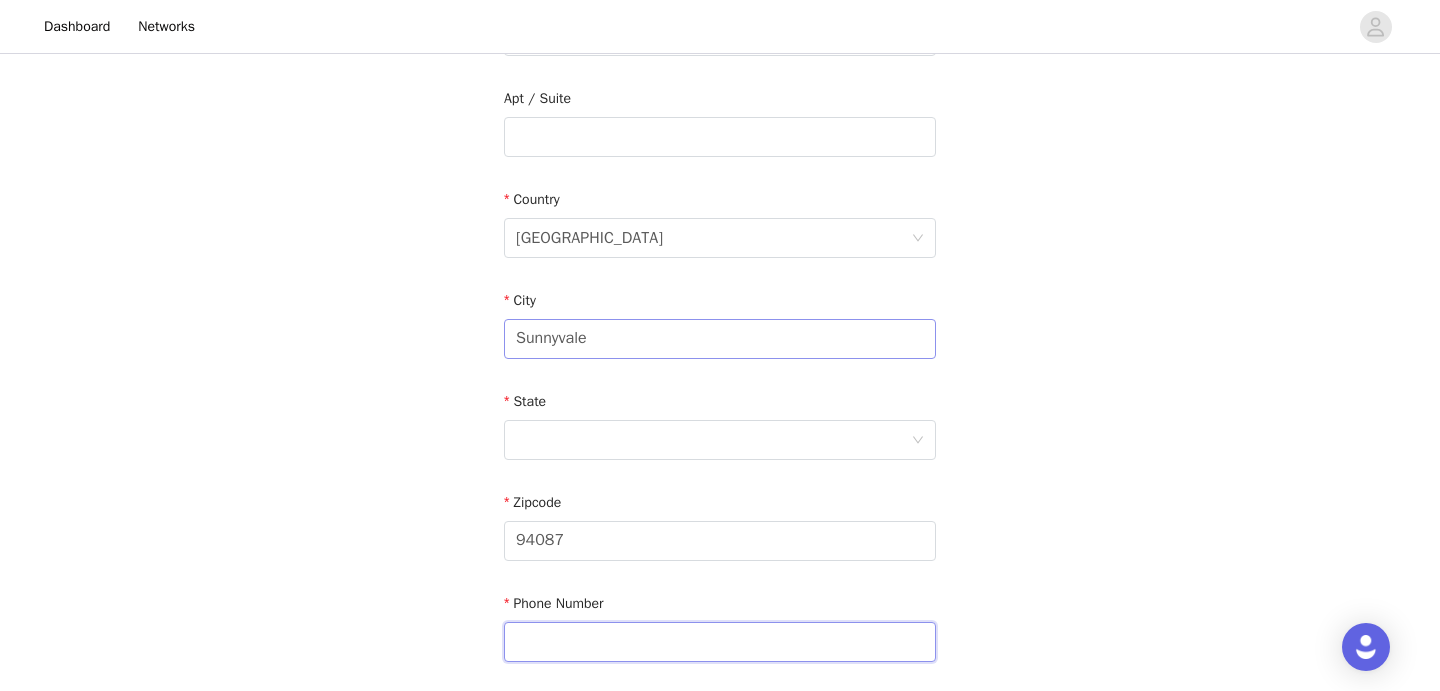 type on "4083389620" 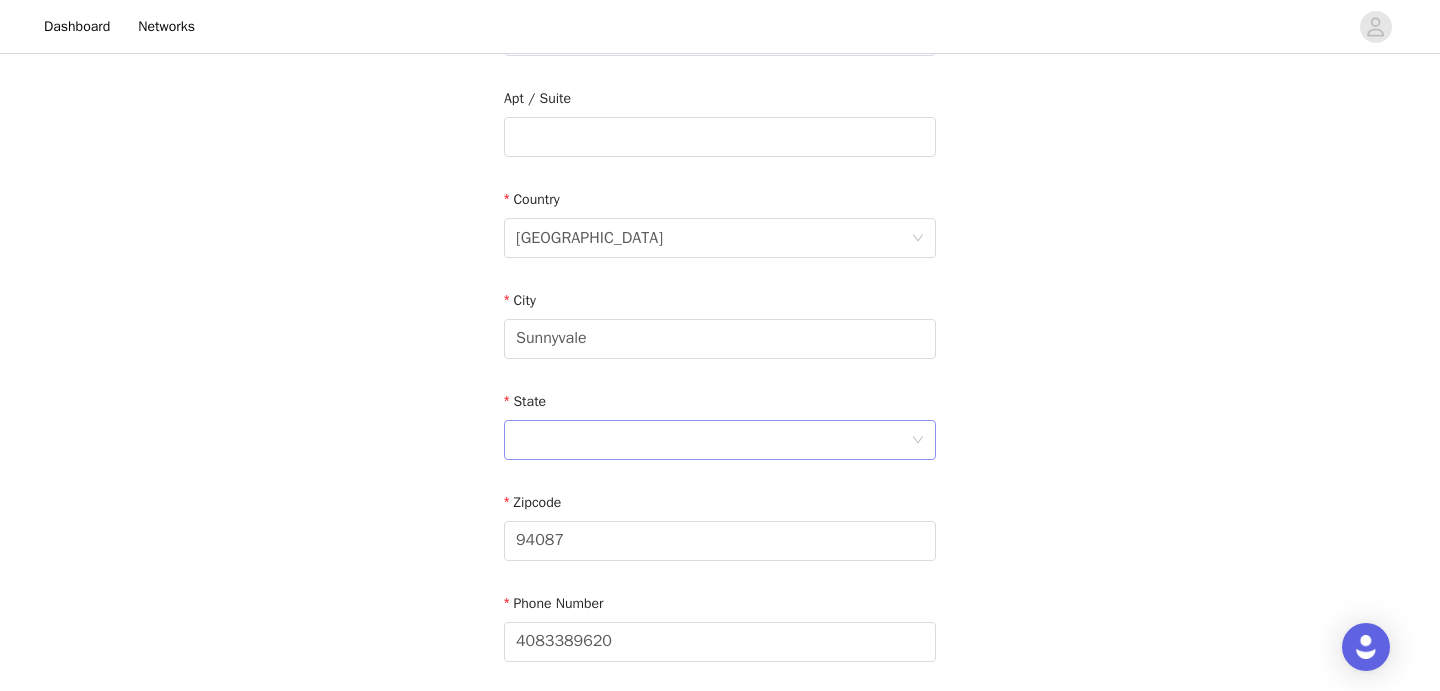 click at bounding box center (713, 440) 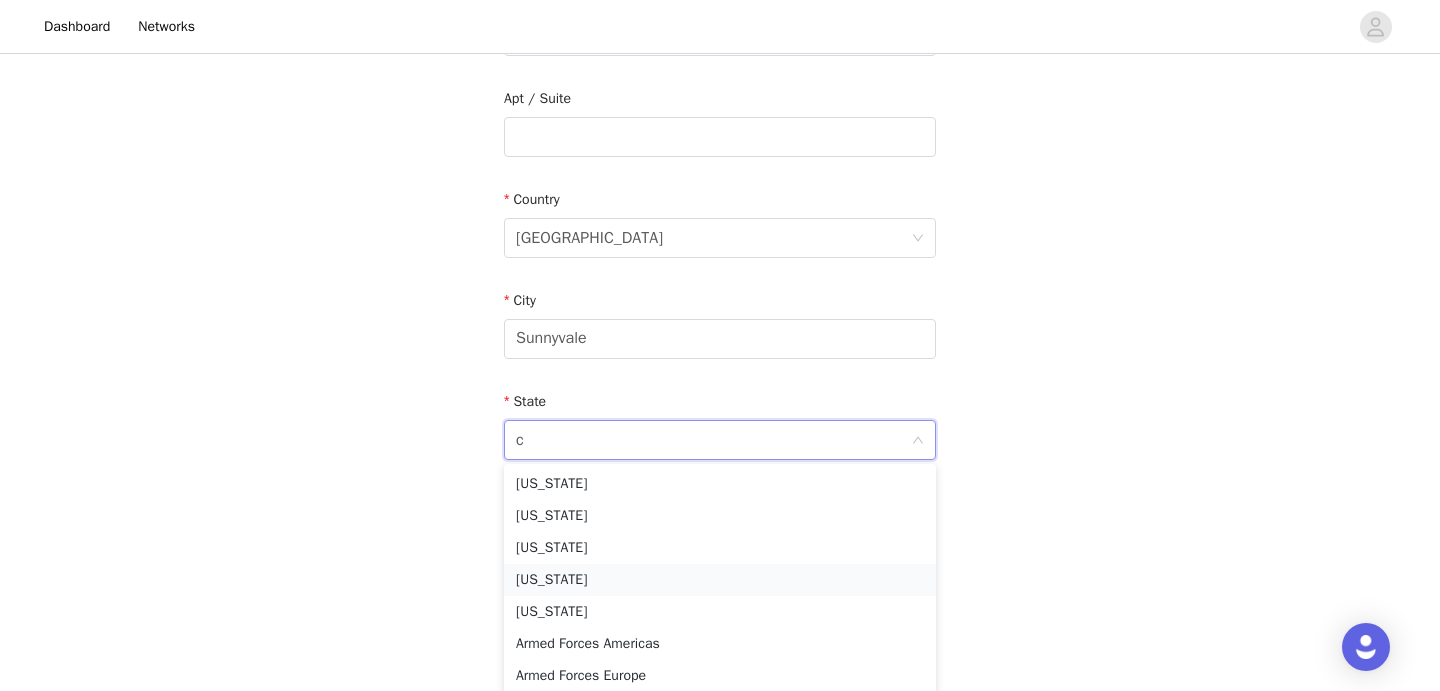 type on "ca" 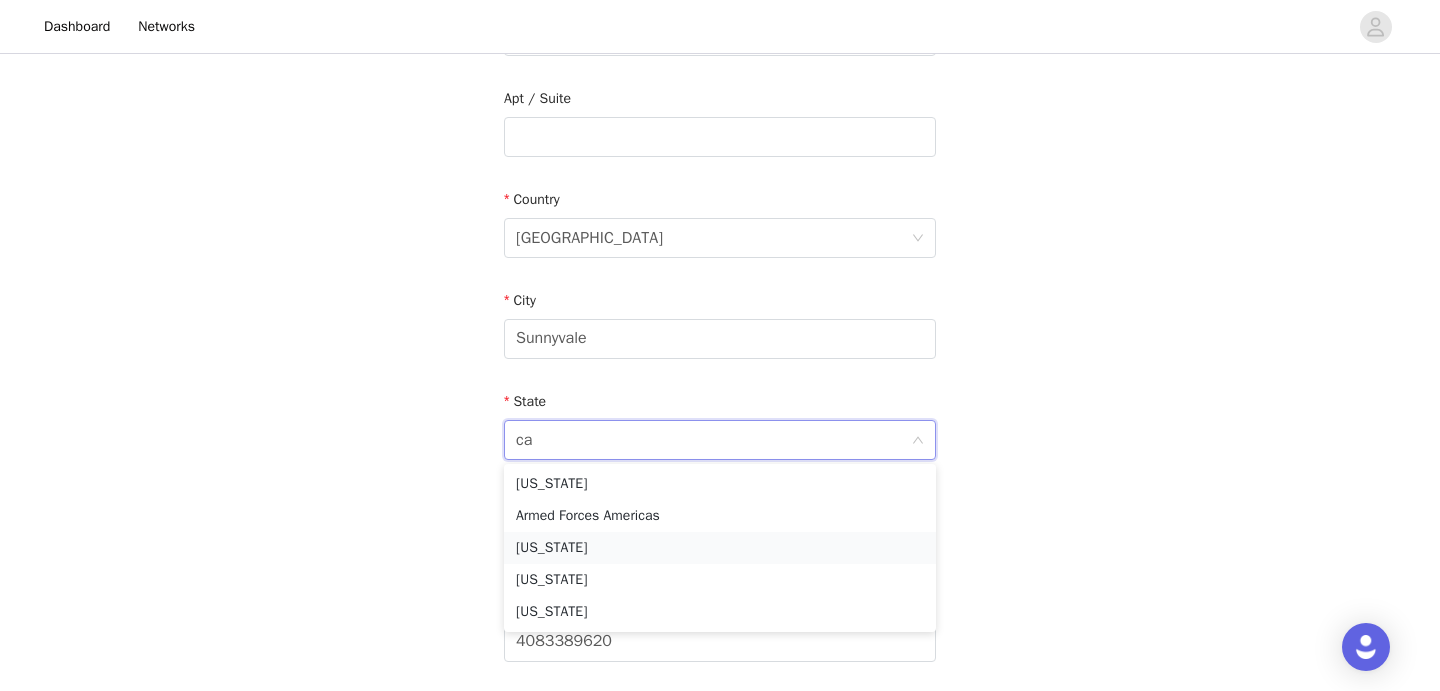 click on "[US_STATE]" at bounding box center [720, 548] 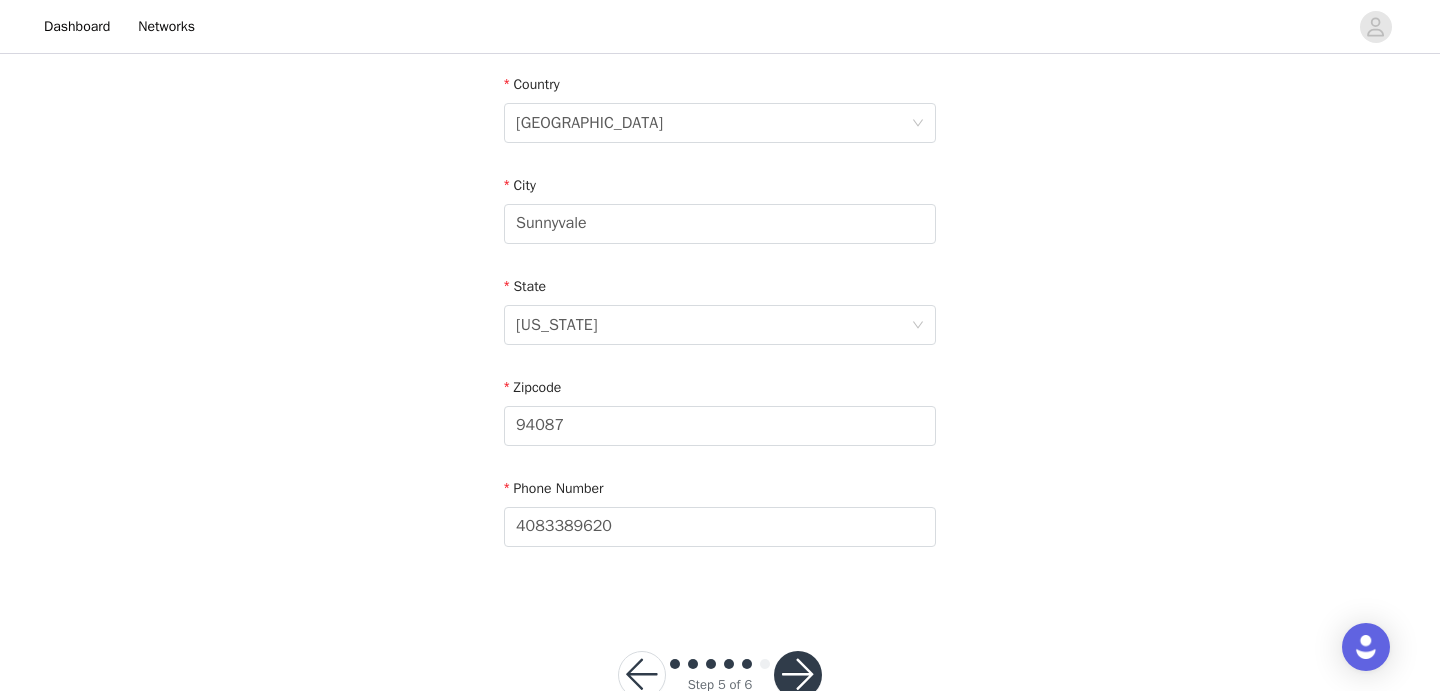 scroll, scrollTop: 693, scrollLeft: 0, axis: vertical 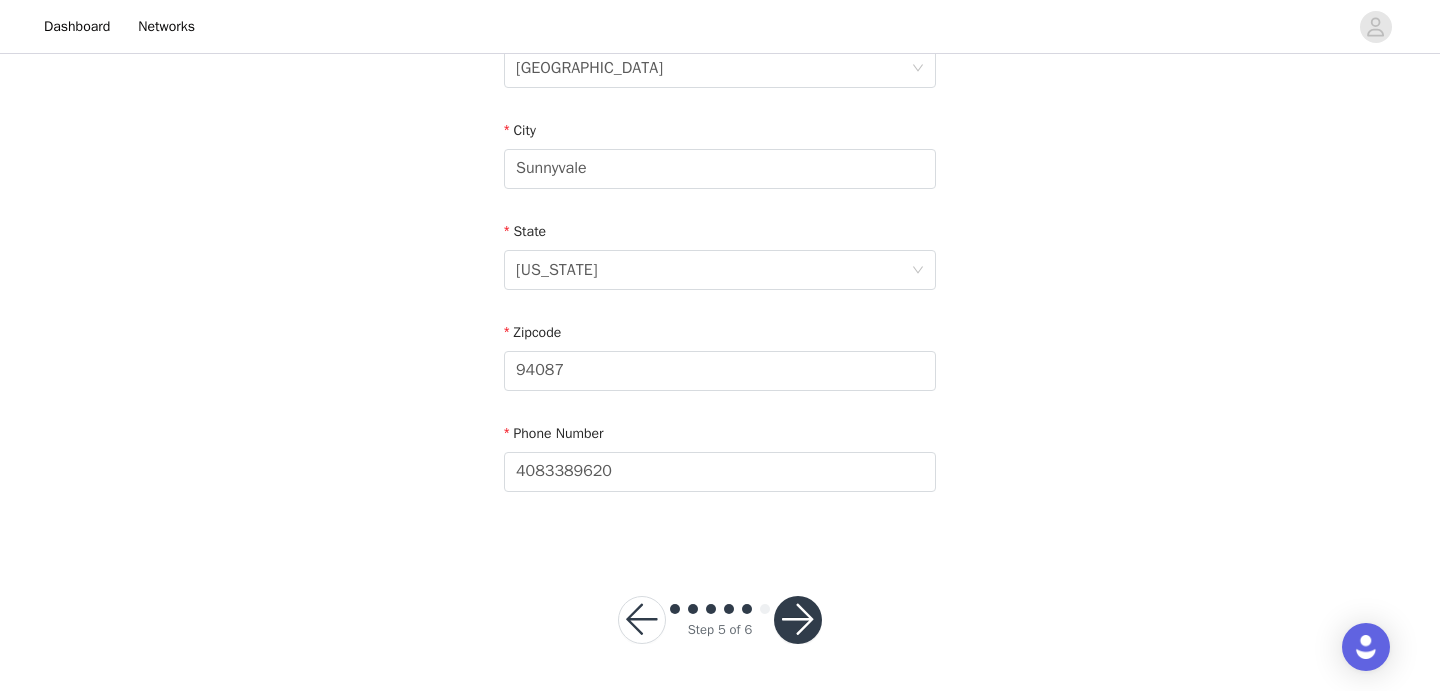 click at bounding box center (798, 620) 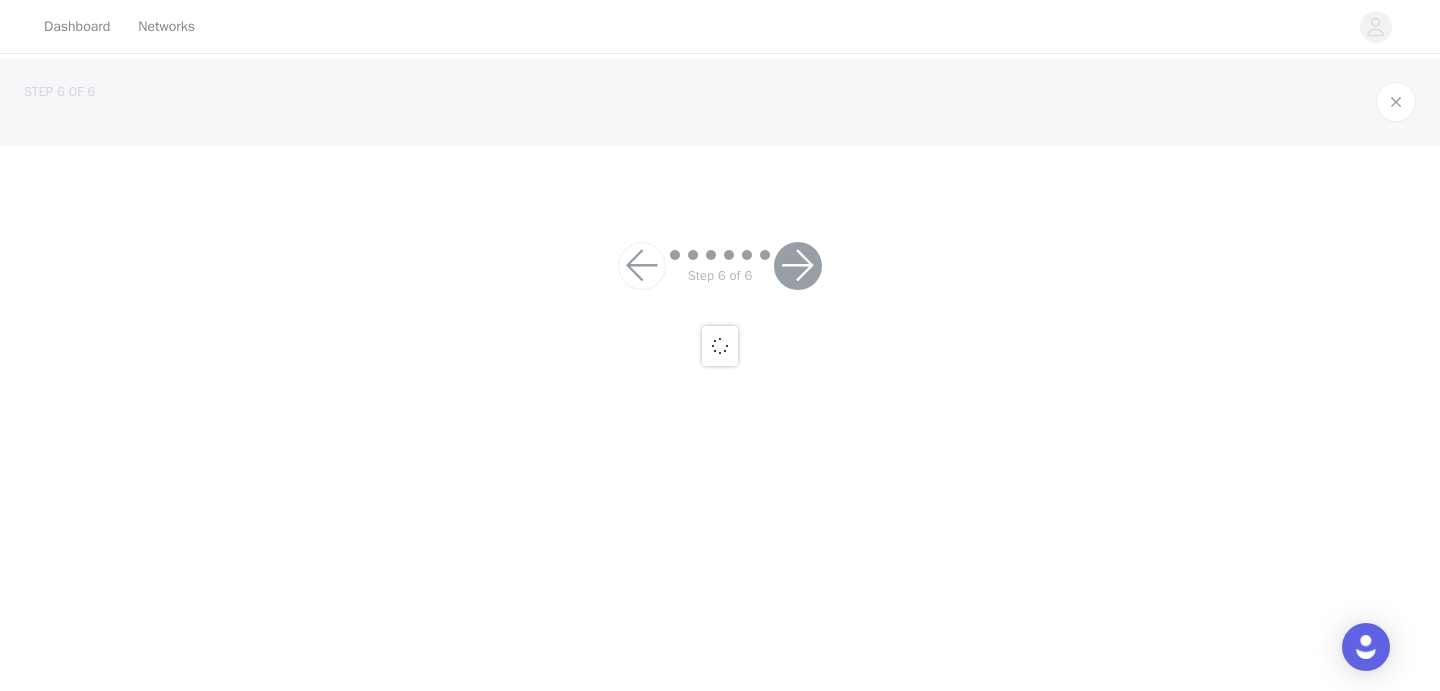 scroll, scrollTop: 0, scrollLeft: 0, axis: both 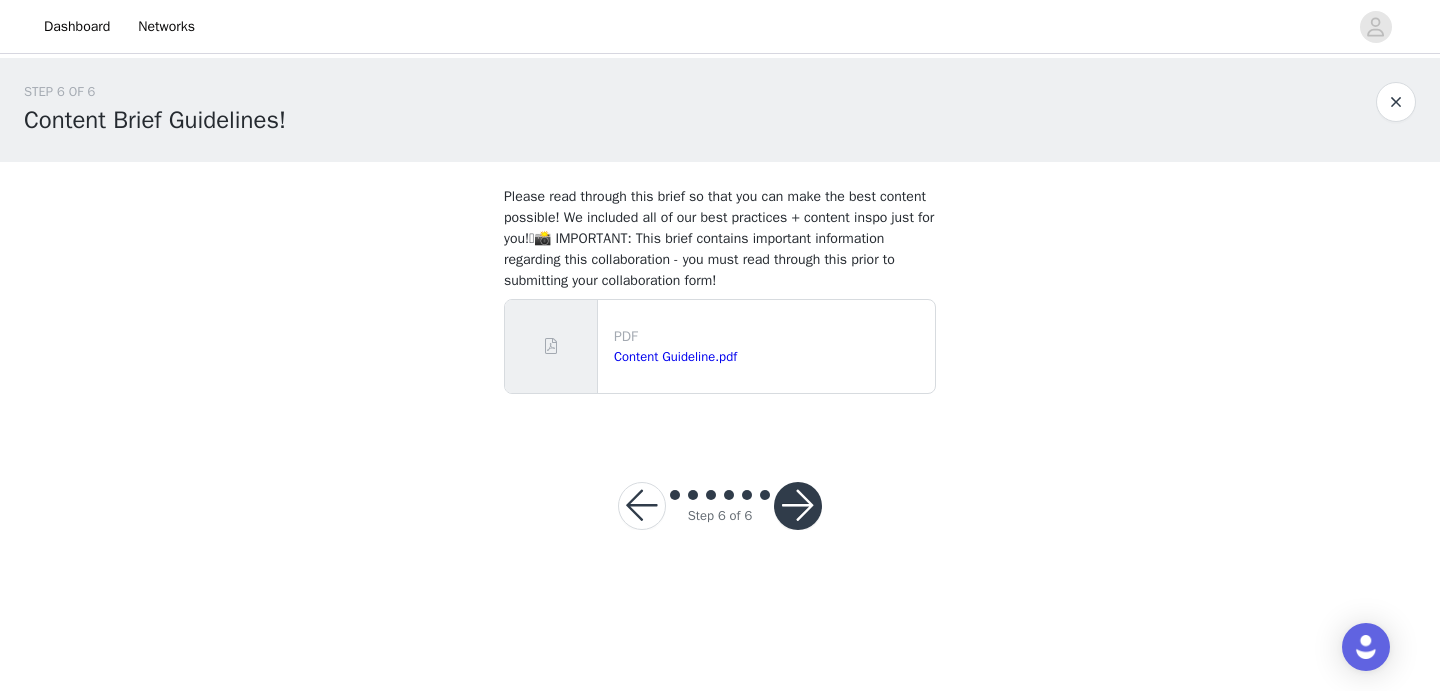 click at bounding box center (798, 506) 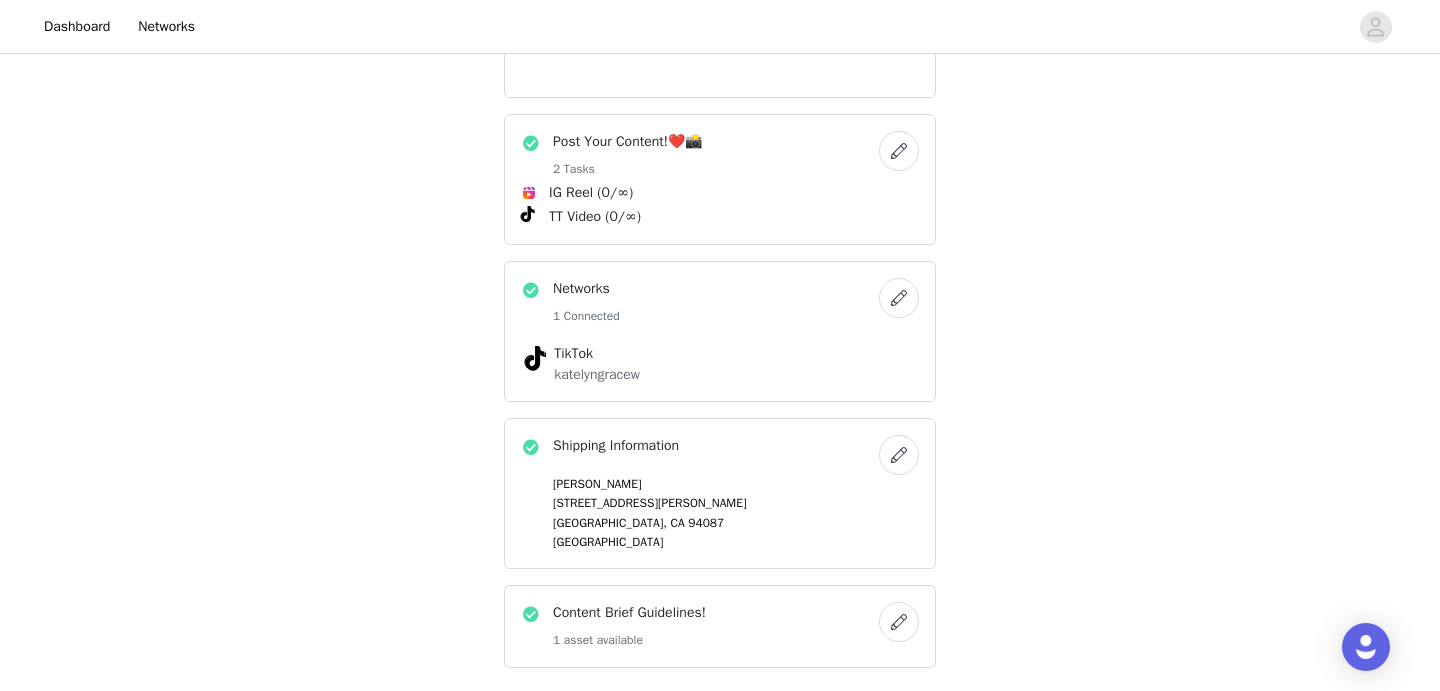 scroll, scrollTop: 923, scrollLeft: 0, axis: vertical 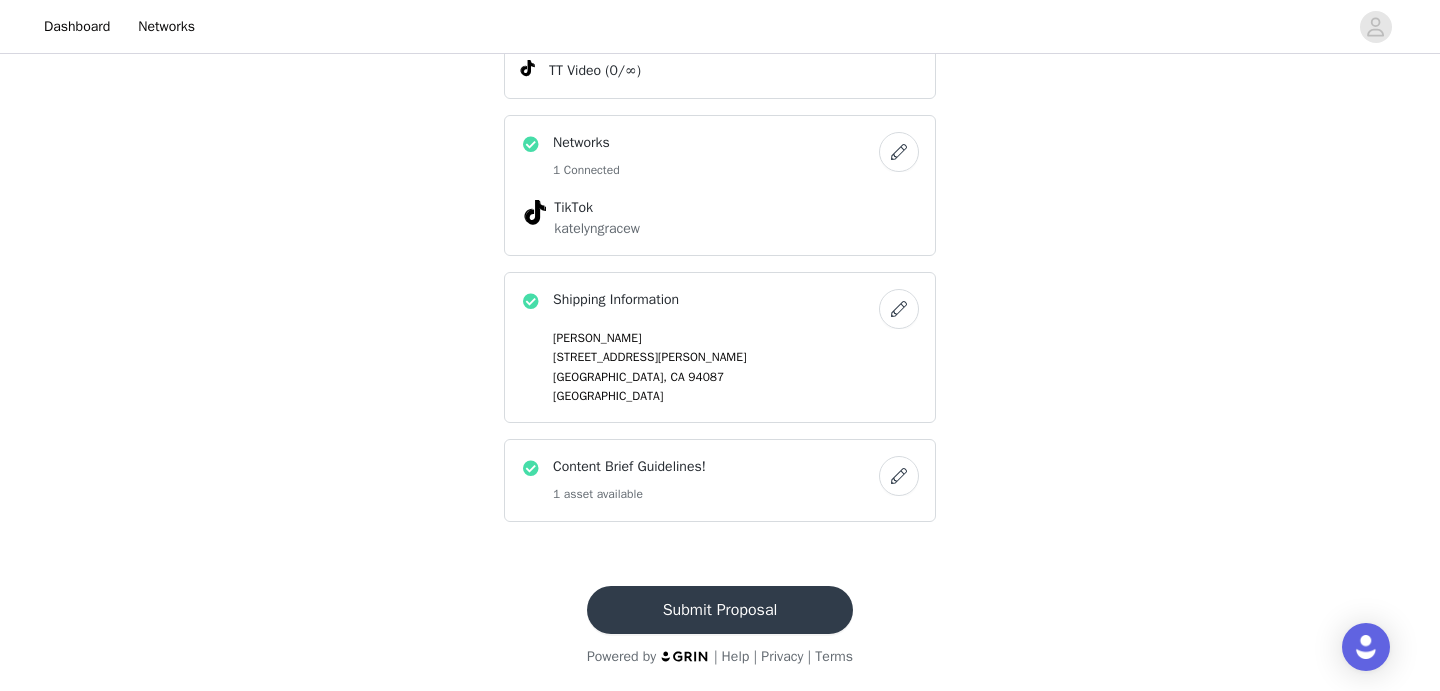 click on "Submit Proposal" at bounding box center [720, 610] 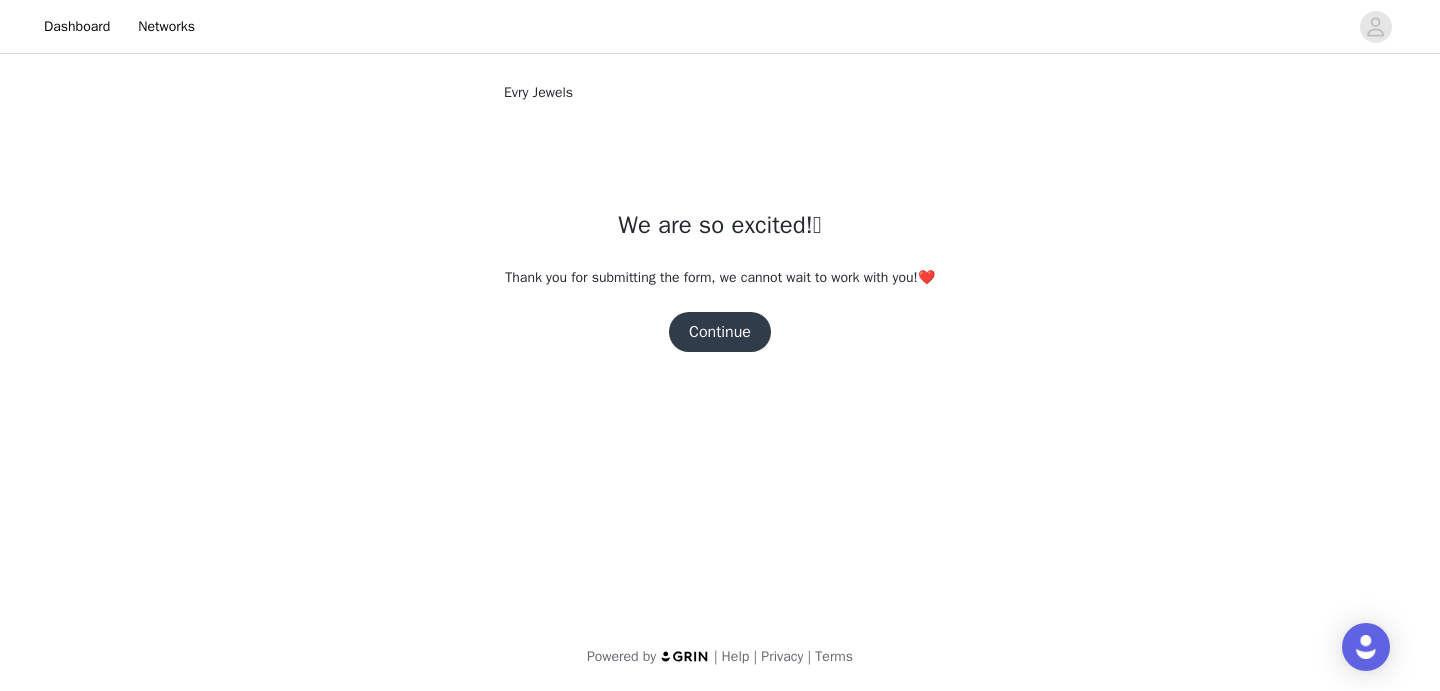 scroll, scrollTop: 0, scrollLeft: 0, axis: both 